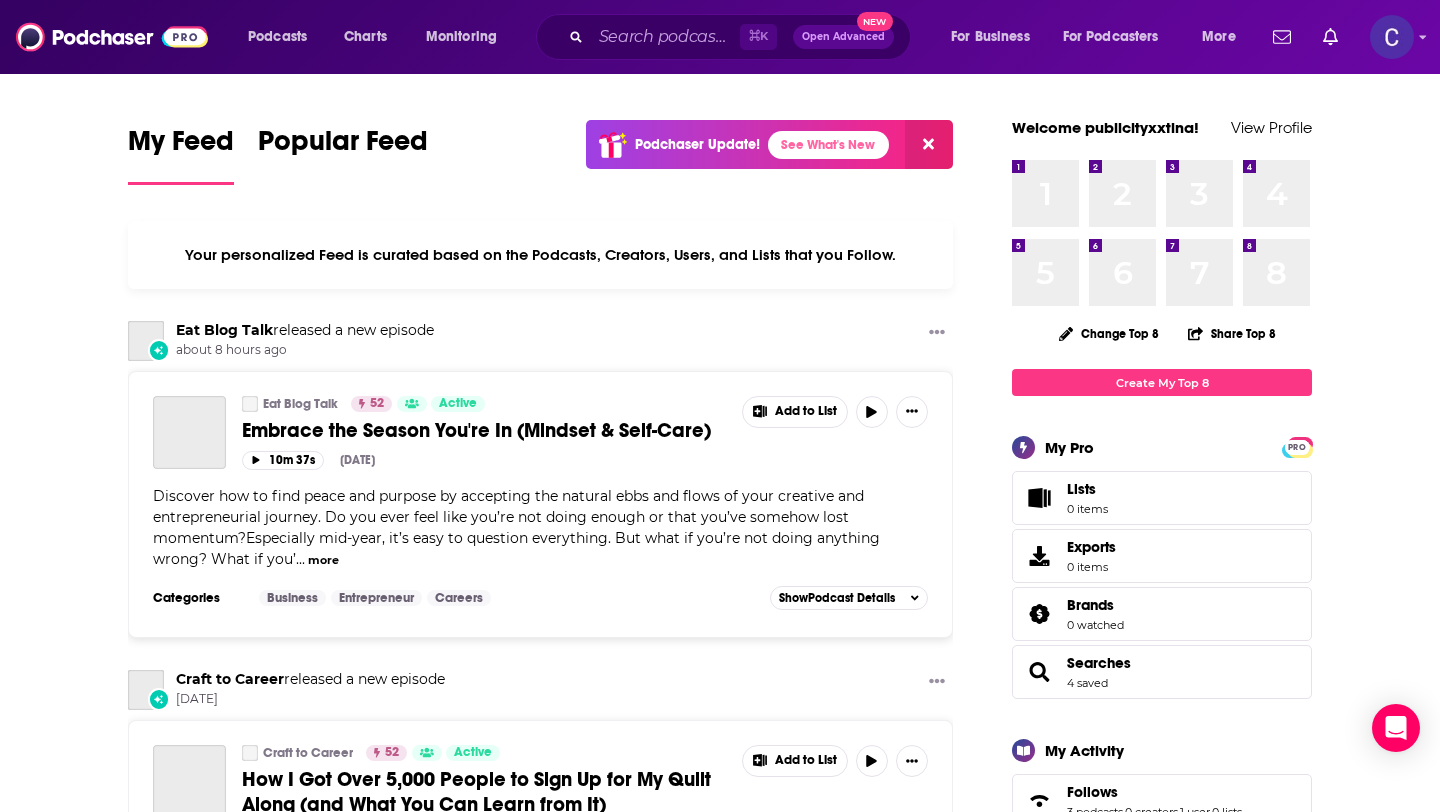 scroll, scrollTop: 0, scrollLeft: 0, axis: both 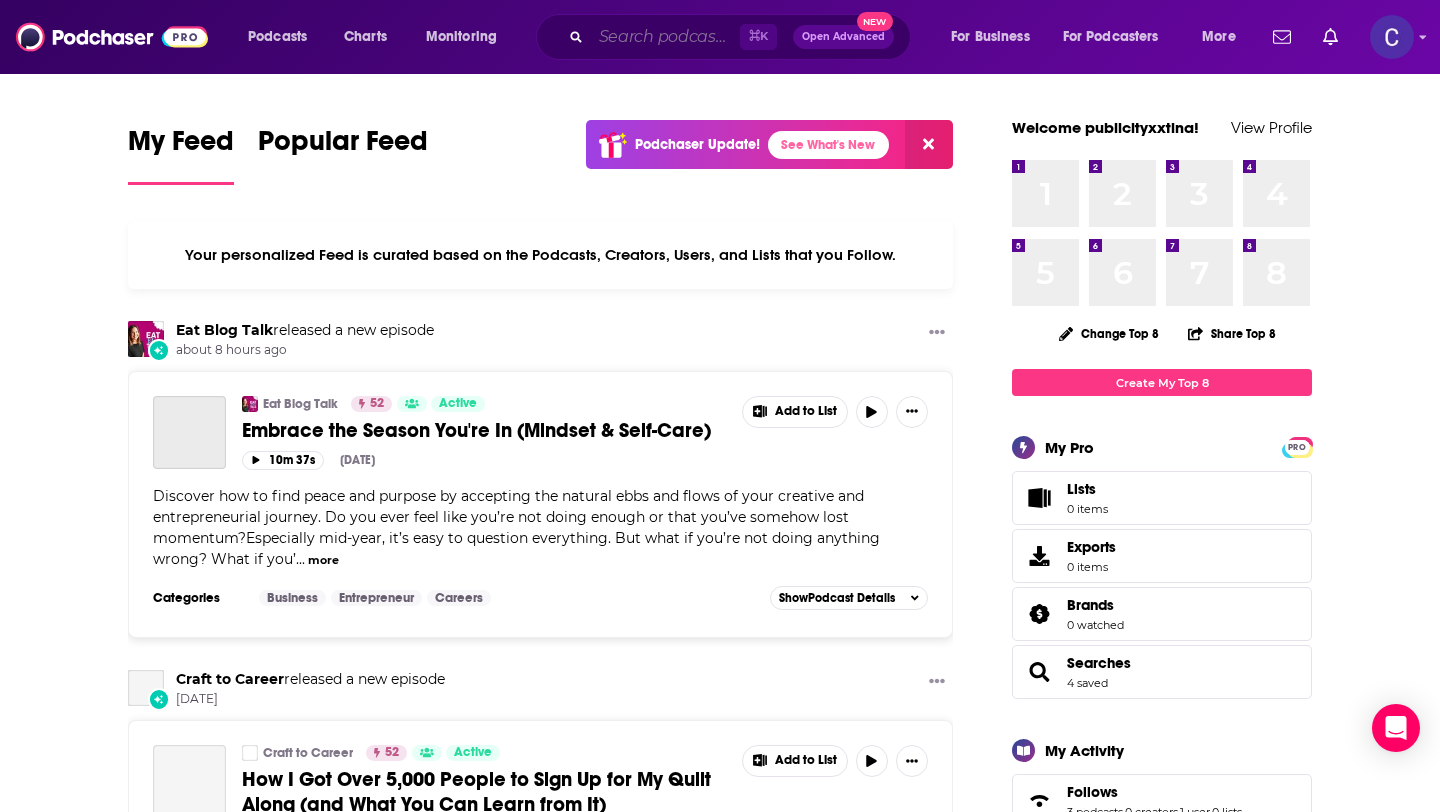 click at bounding box center [665, 37] 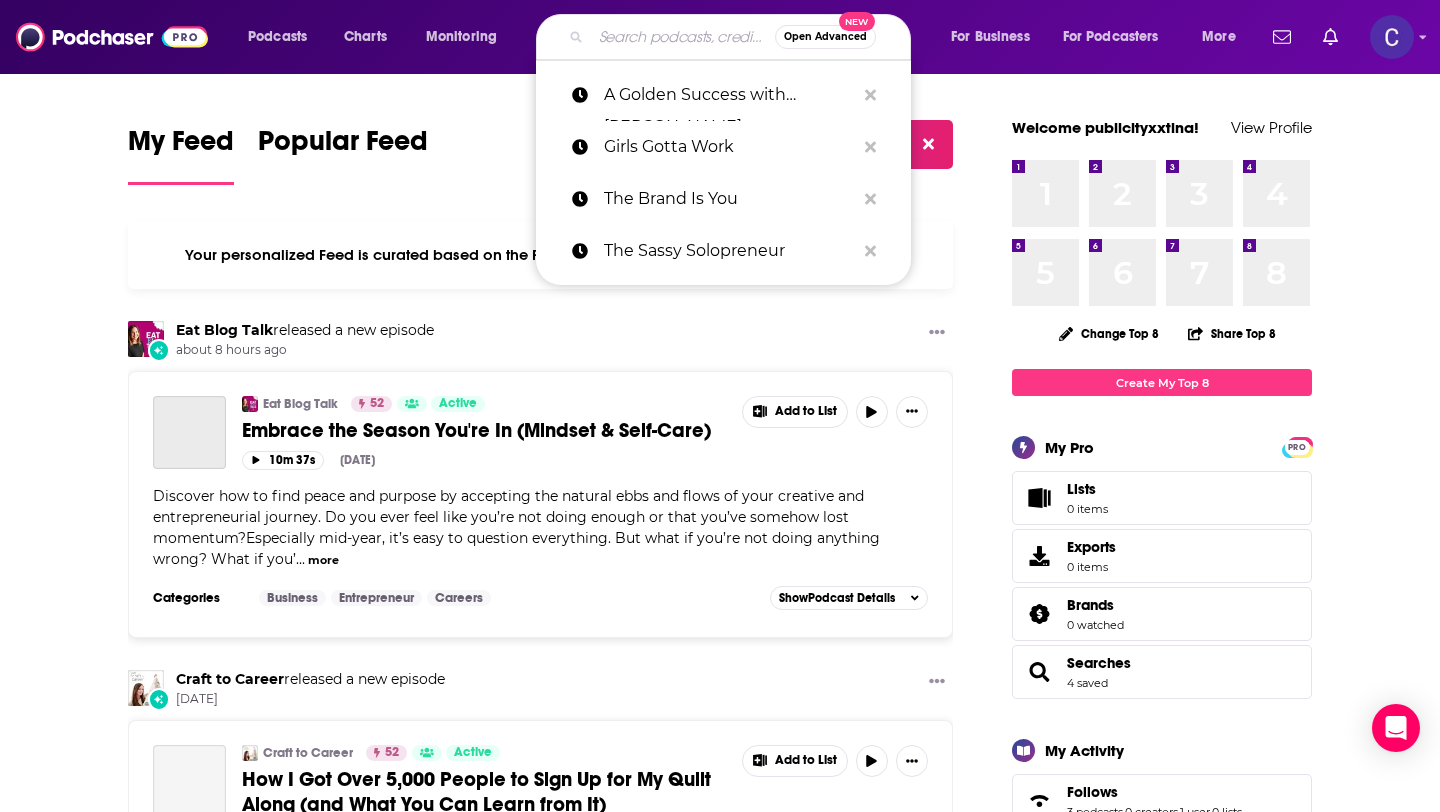paste on "Founder's Journal	Alex Lieberman" 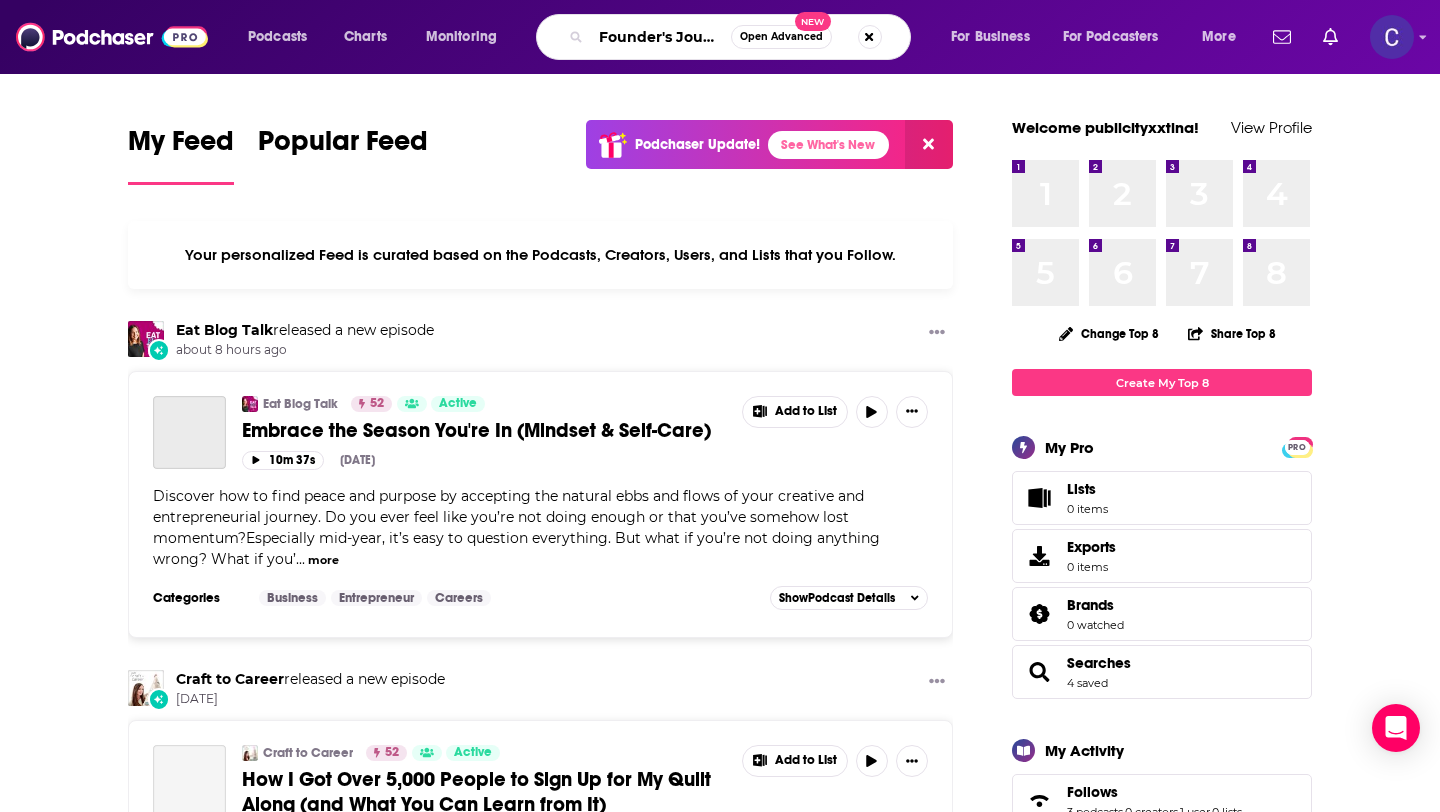 scroll, scrollTop: 0, scrollLeft: 151, axis: horizontal 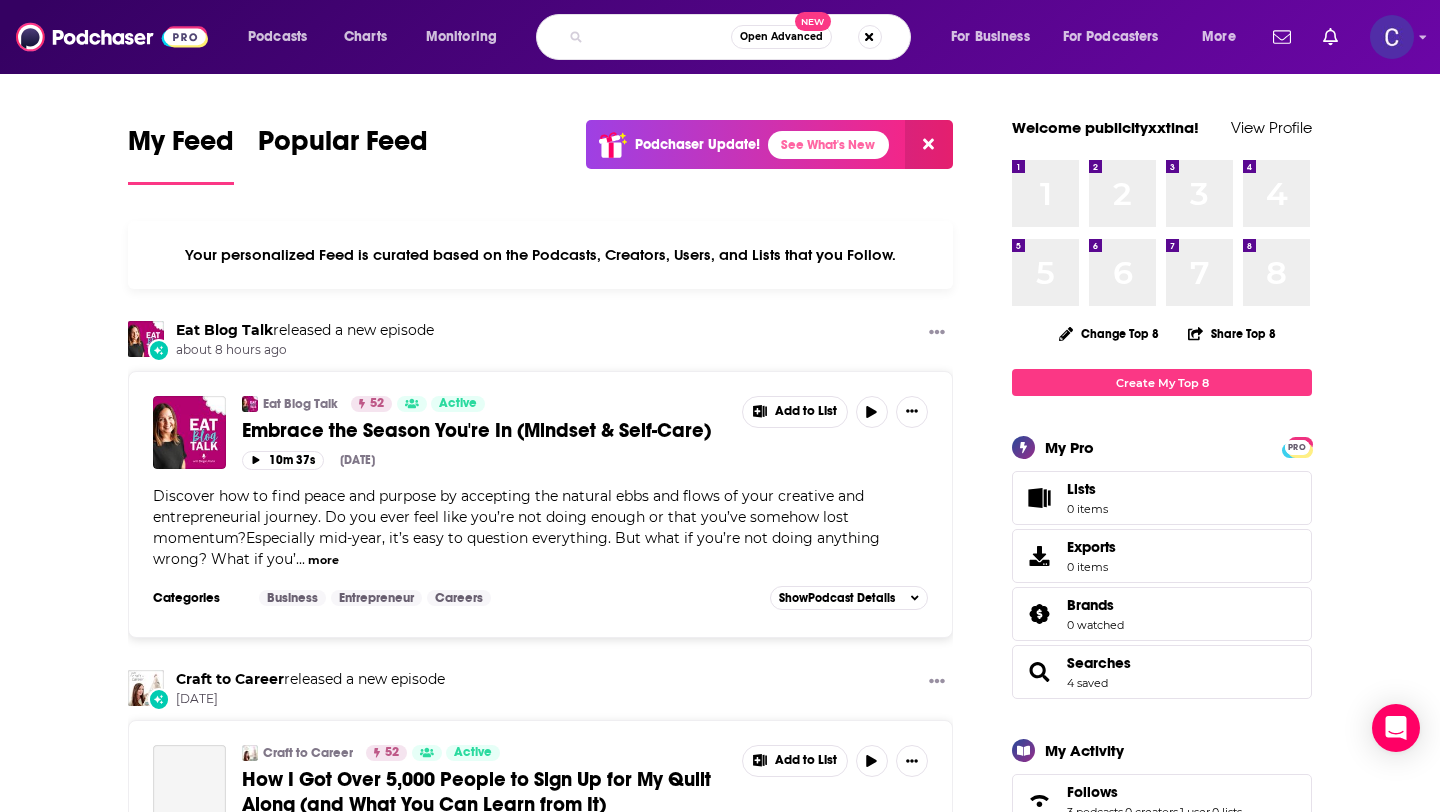 type on "Founder's Journal	Alex Lieberman" 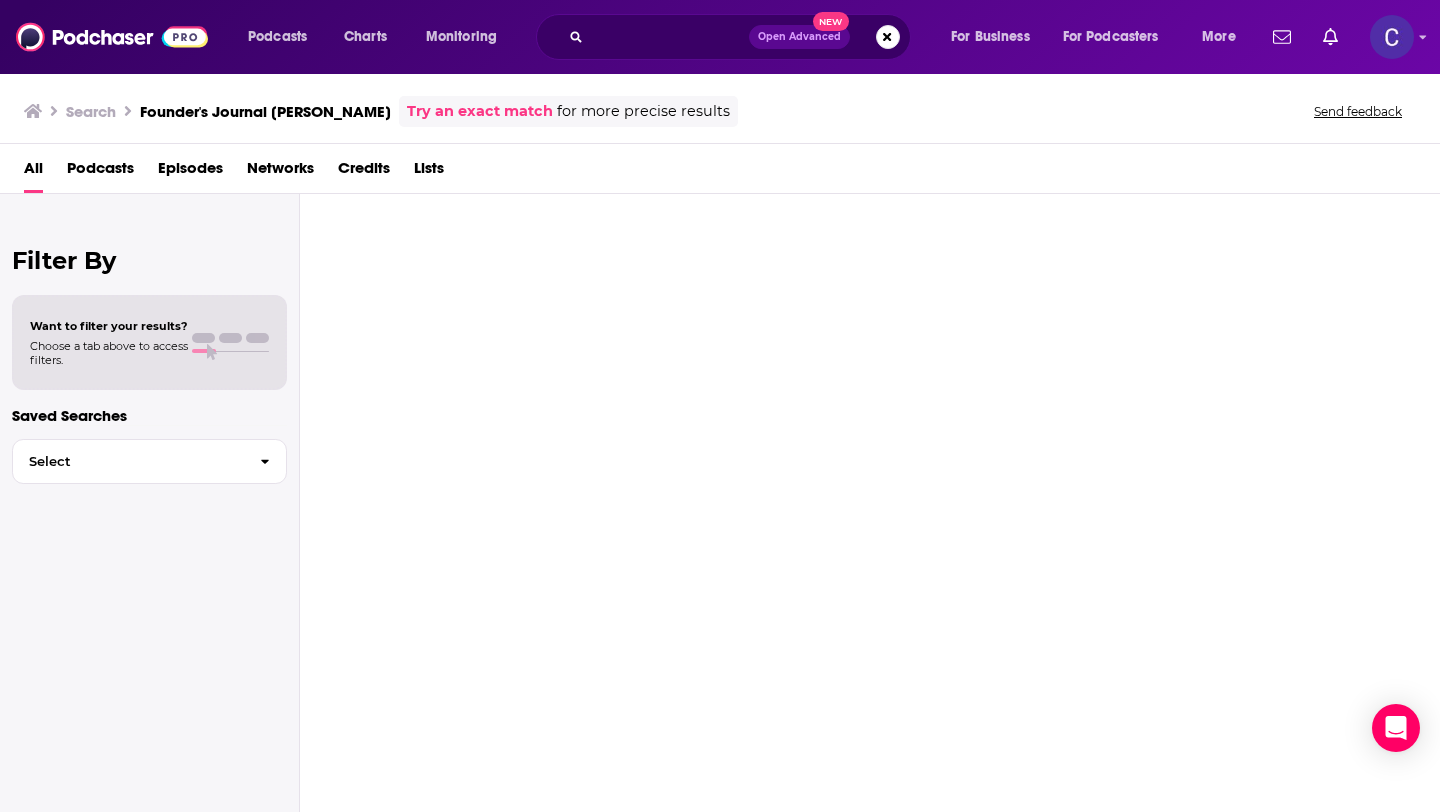 scroll, scrollTop: 0, scrollLeft: 0, axis: both 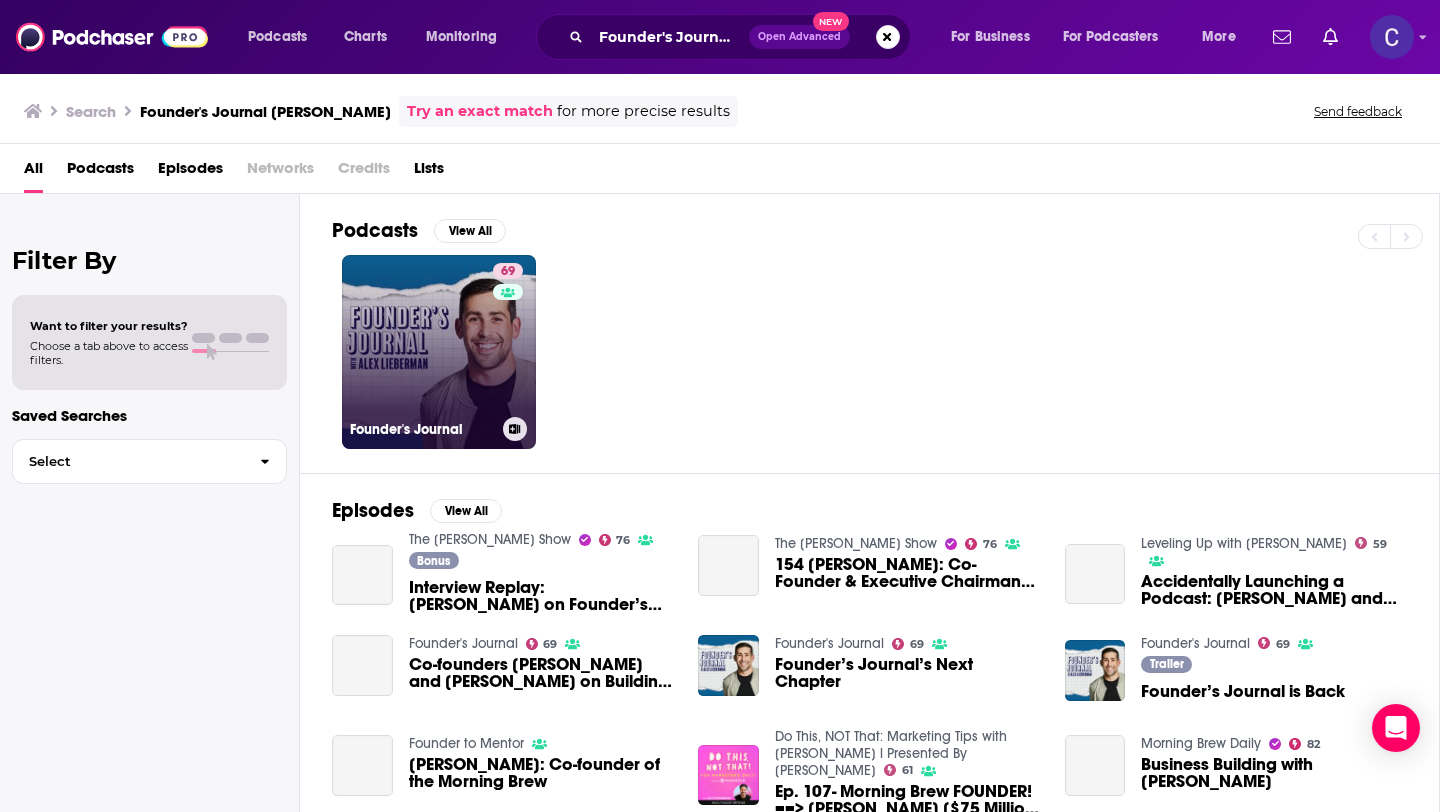 click on "69 Founder's Journal" at bounding box center (439, 352) 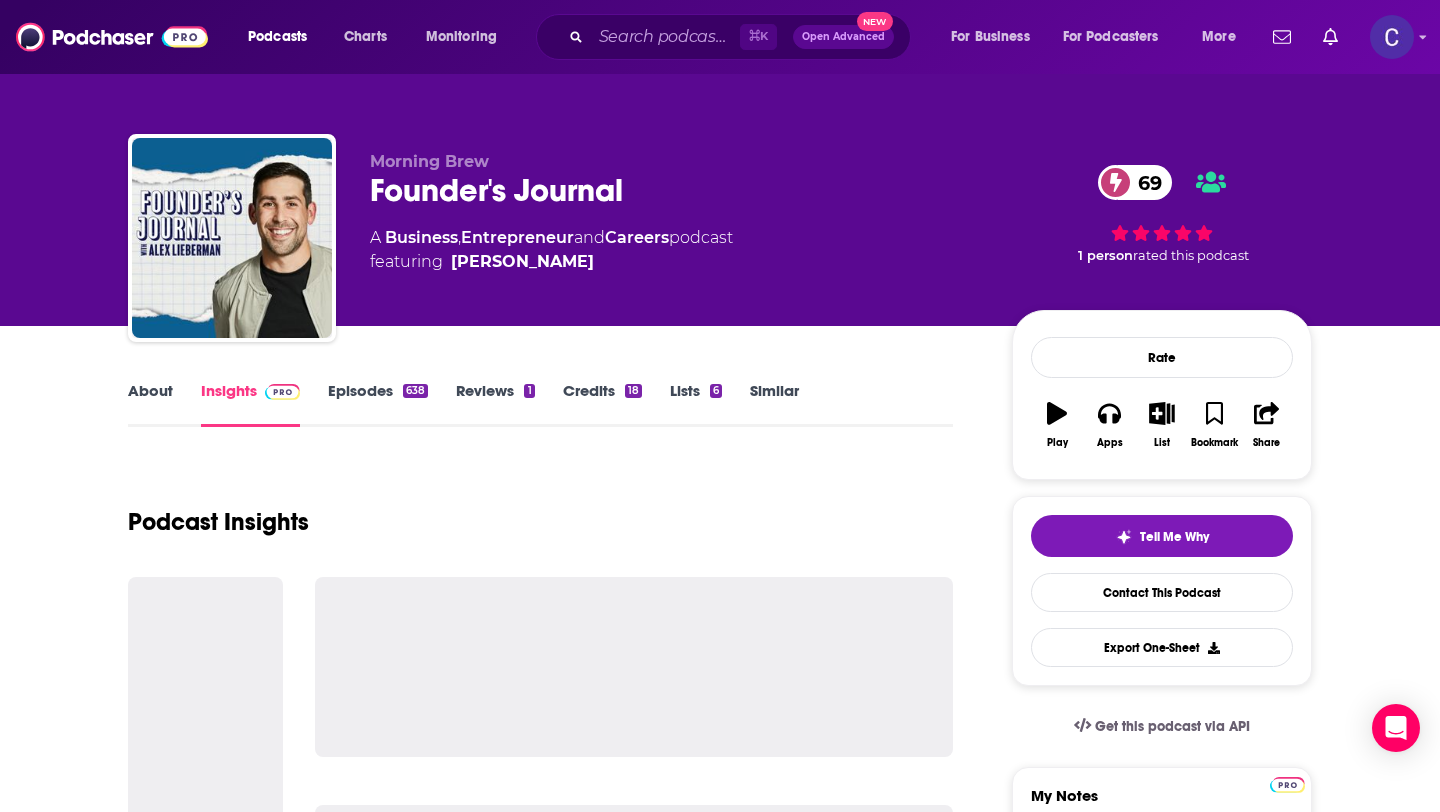 click on "Episodes 638" at bounding box center [378, 404] 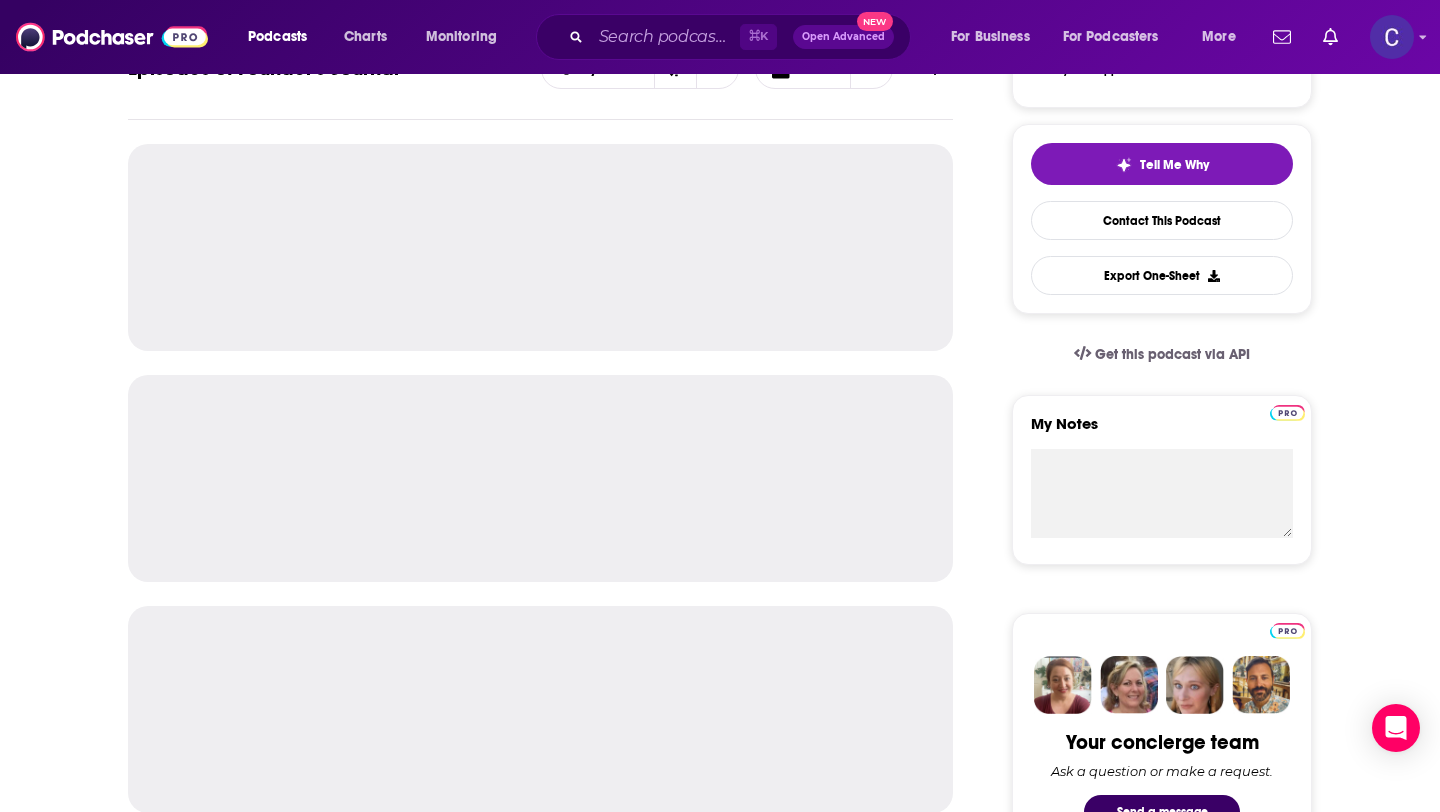 scroll, scrollTop: 427, scrollLeft: 0, axis: vertical 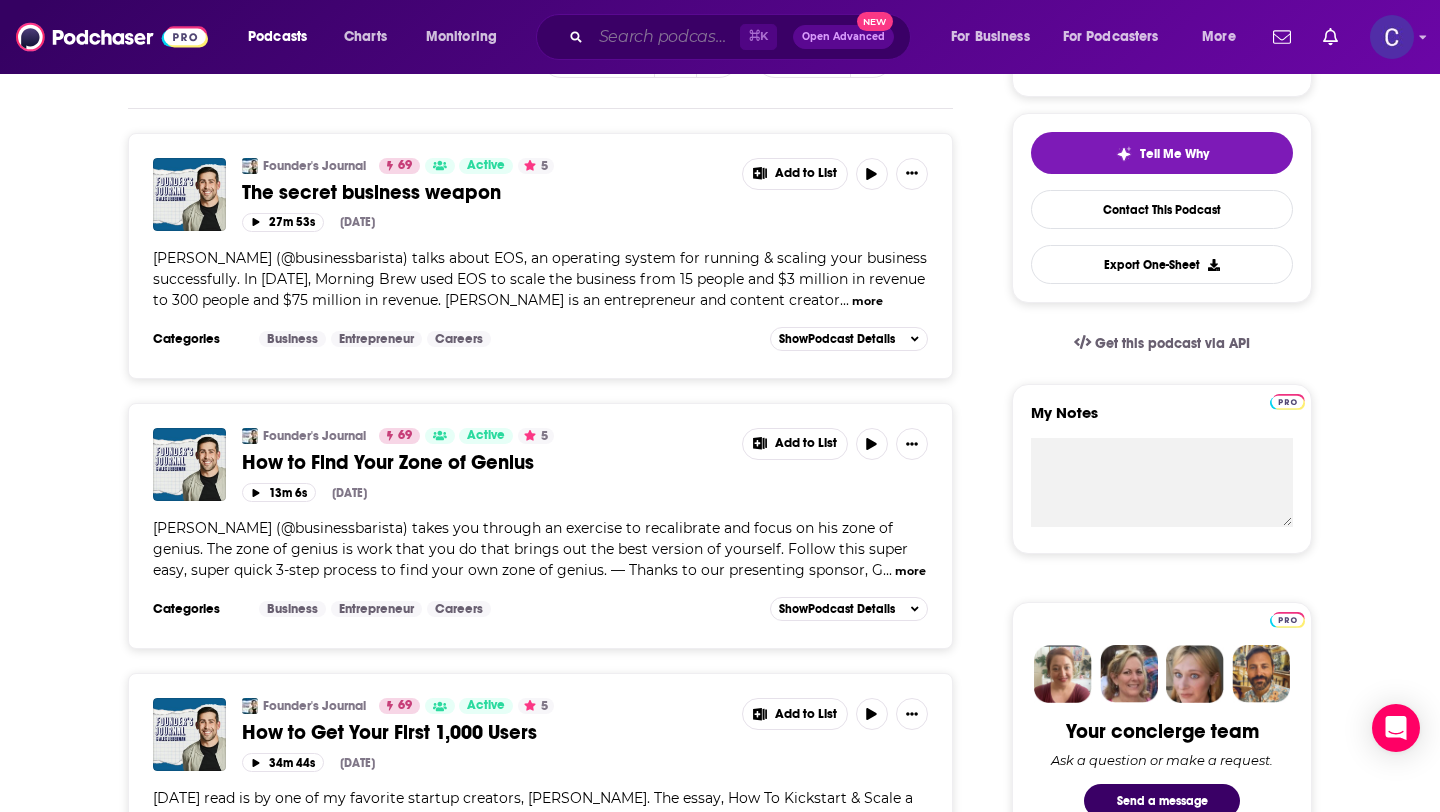 click at bounding box center [665, 37] 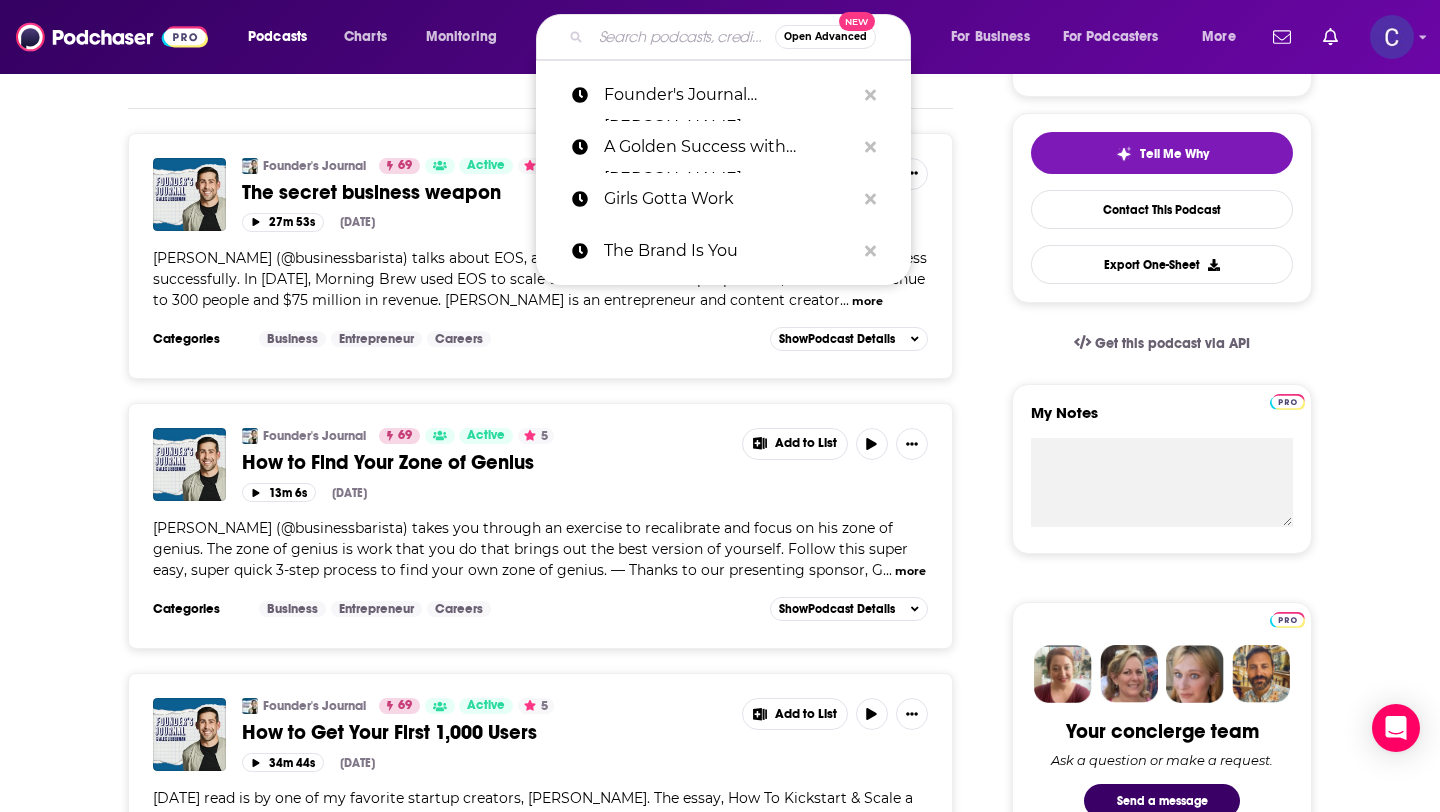 paste on "Great Company with Jamie Laing" 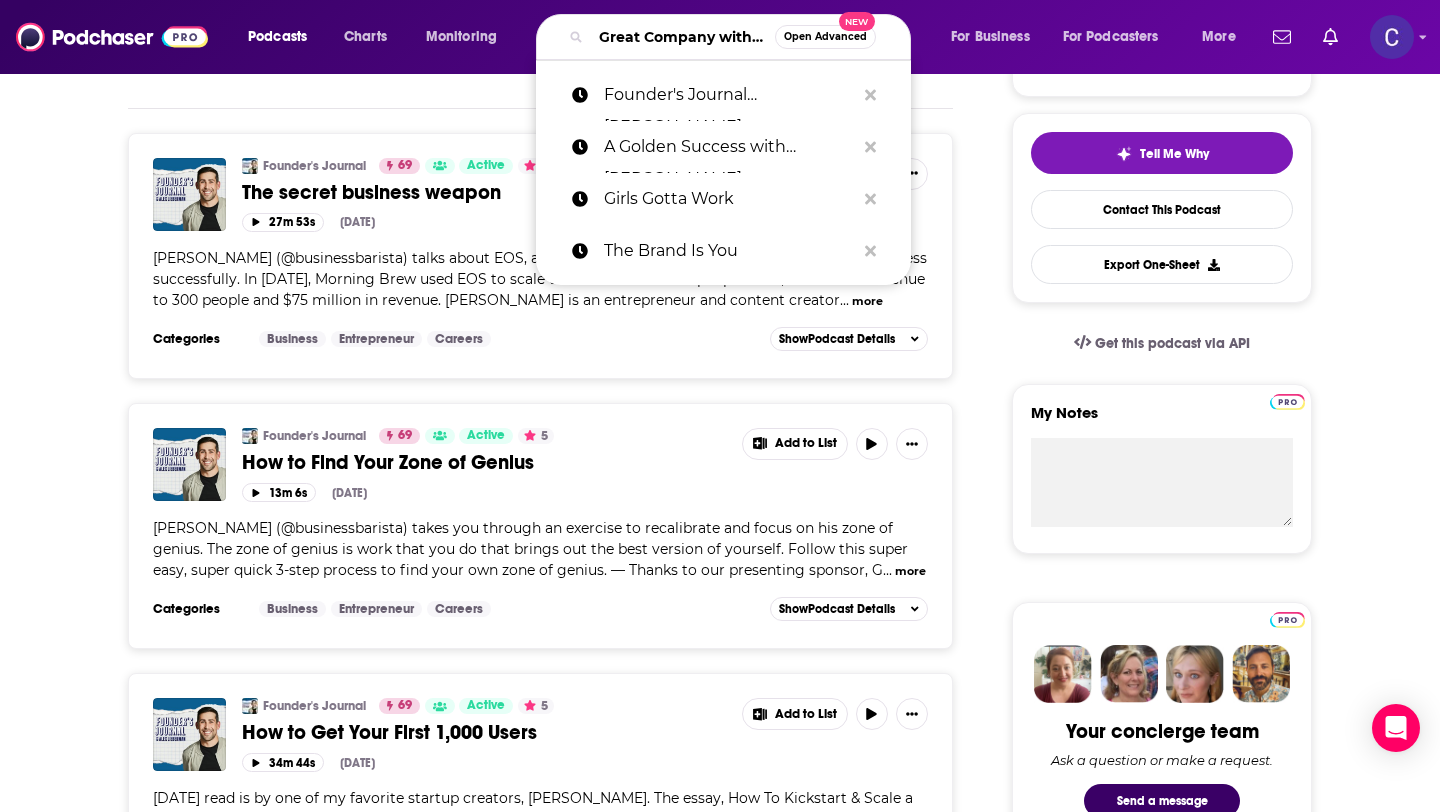 scroll, scrollTop: 0, scrollLeft: 122, axis: horizontal 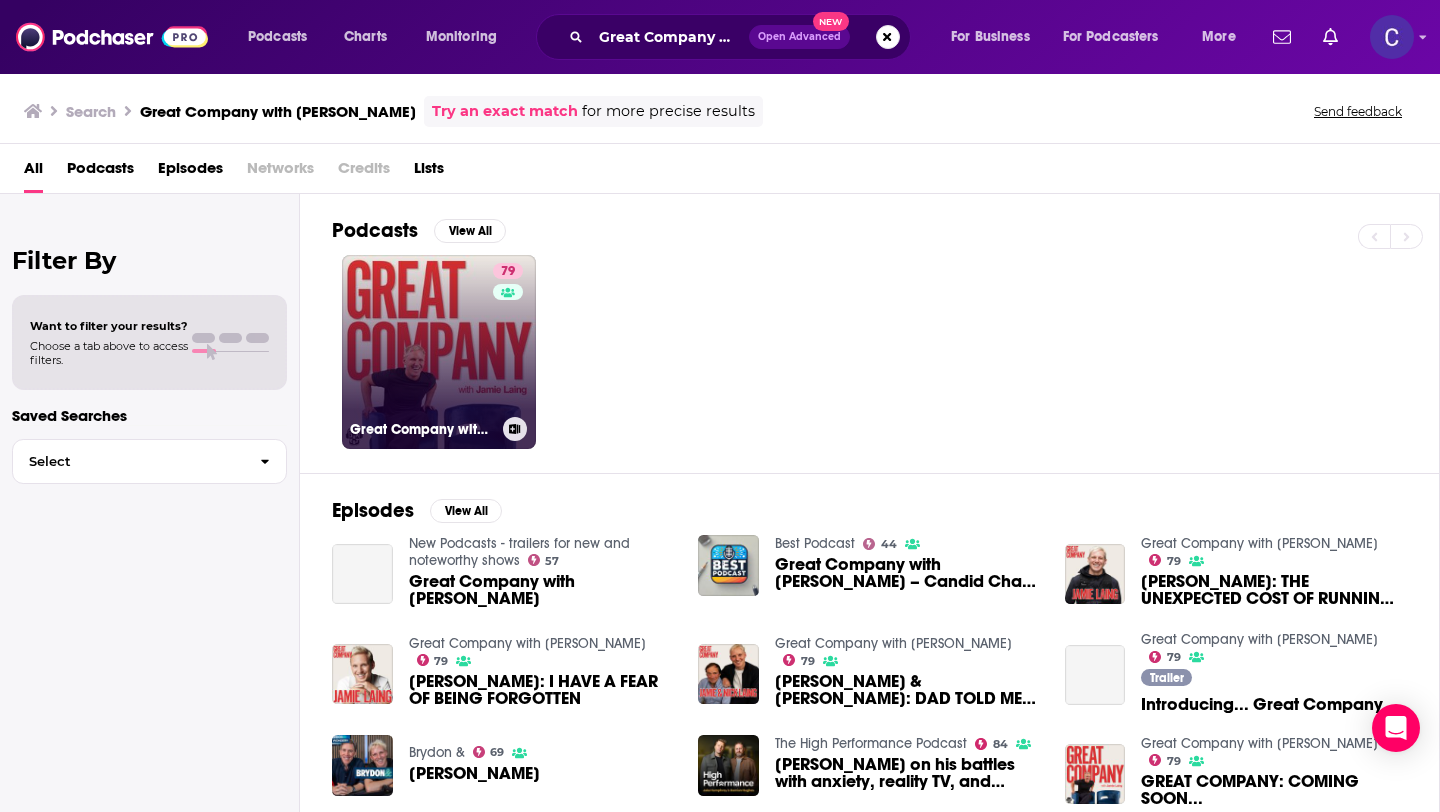 click on "79" at bounding box center (510, 340) 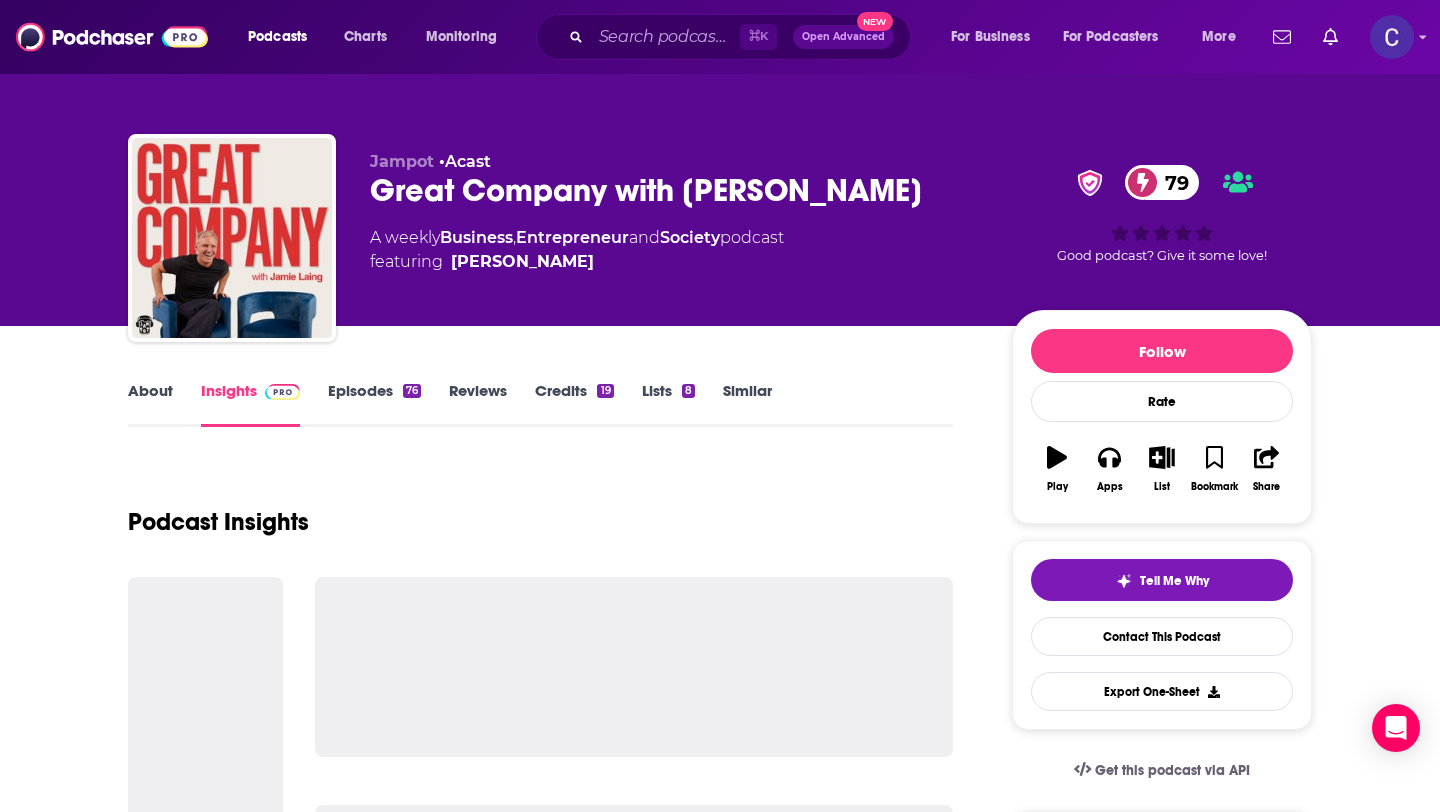 click on "About" at bounding box center (150, 404) 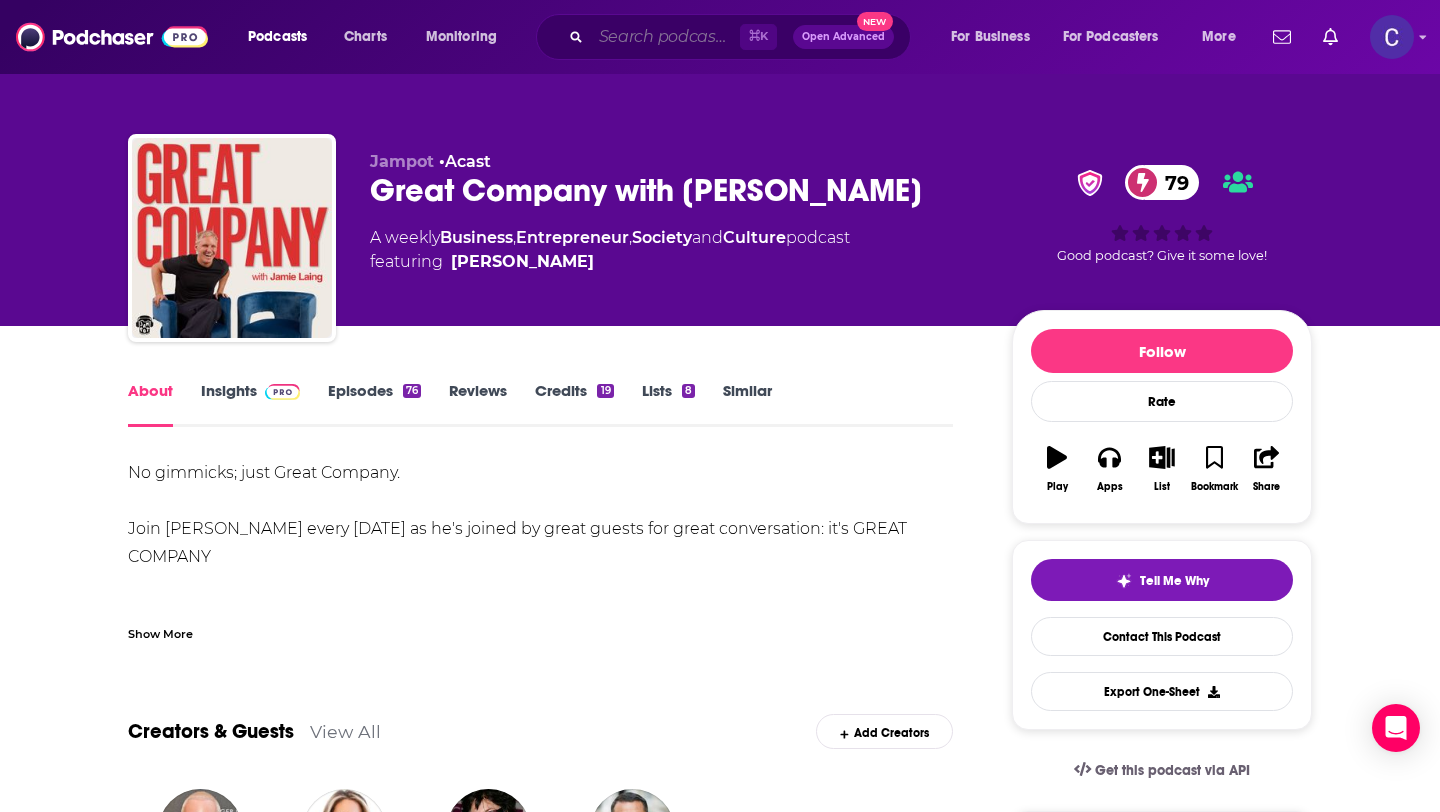 click at bounding box center (665, 37) 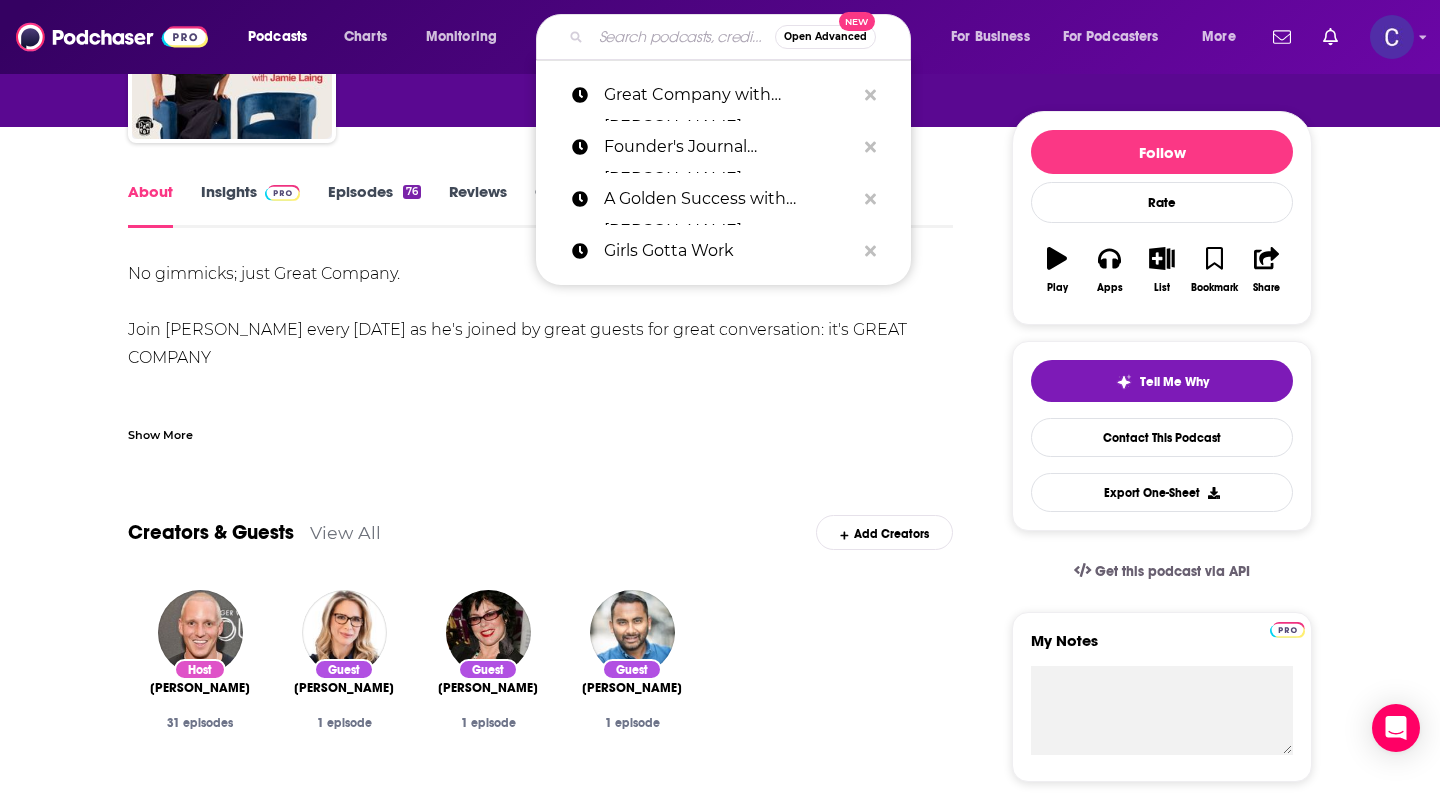 scroll, scrollTop: 176, scrollLeft: 0, axis: vertical 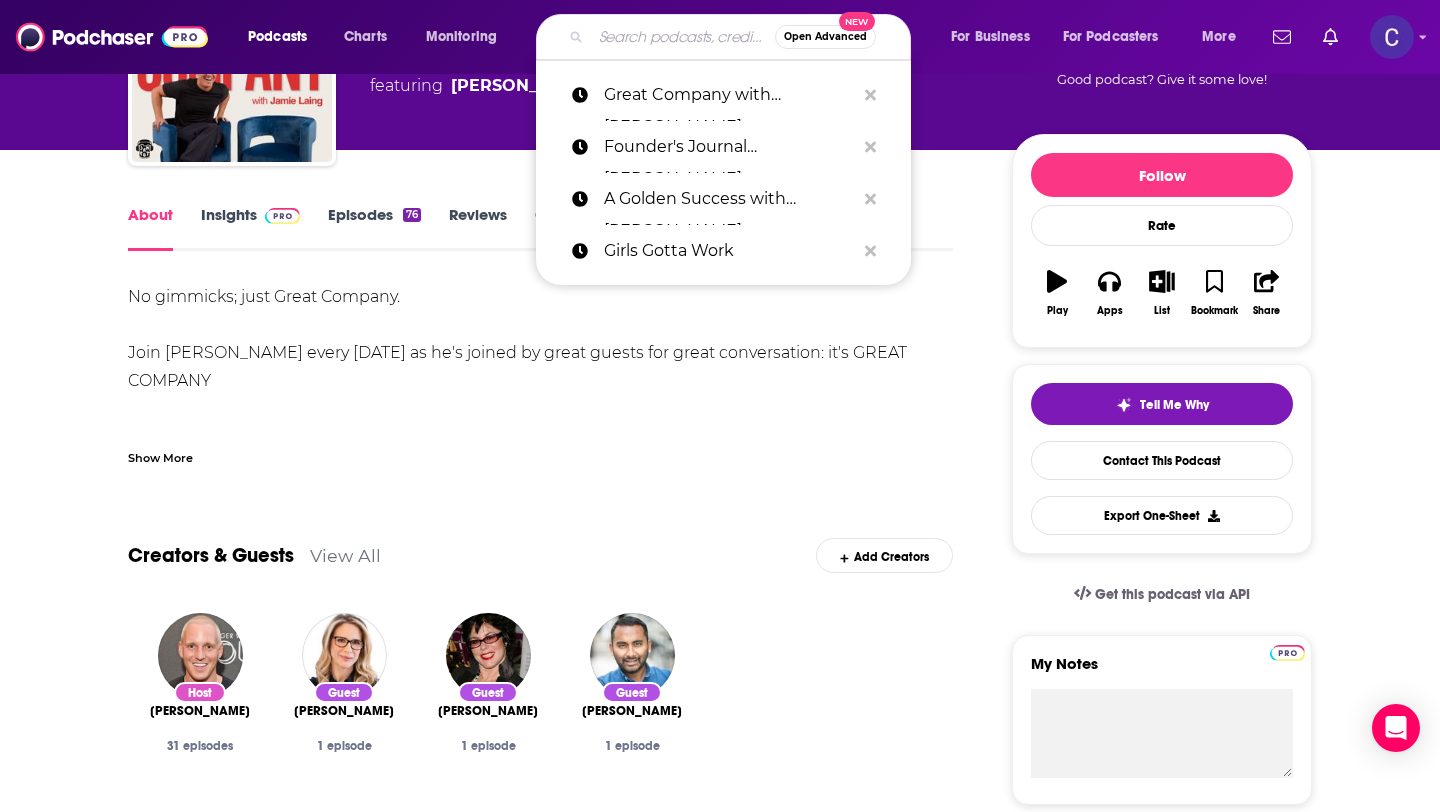 click on "Episodes 76" at bounding box center (374, 228) 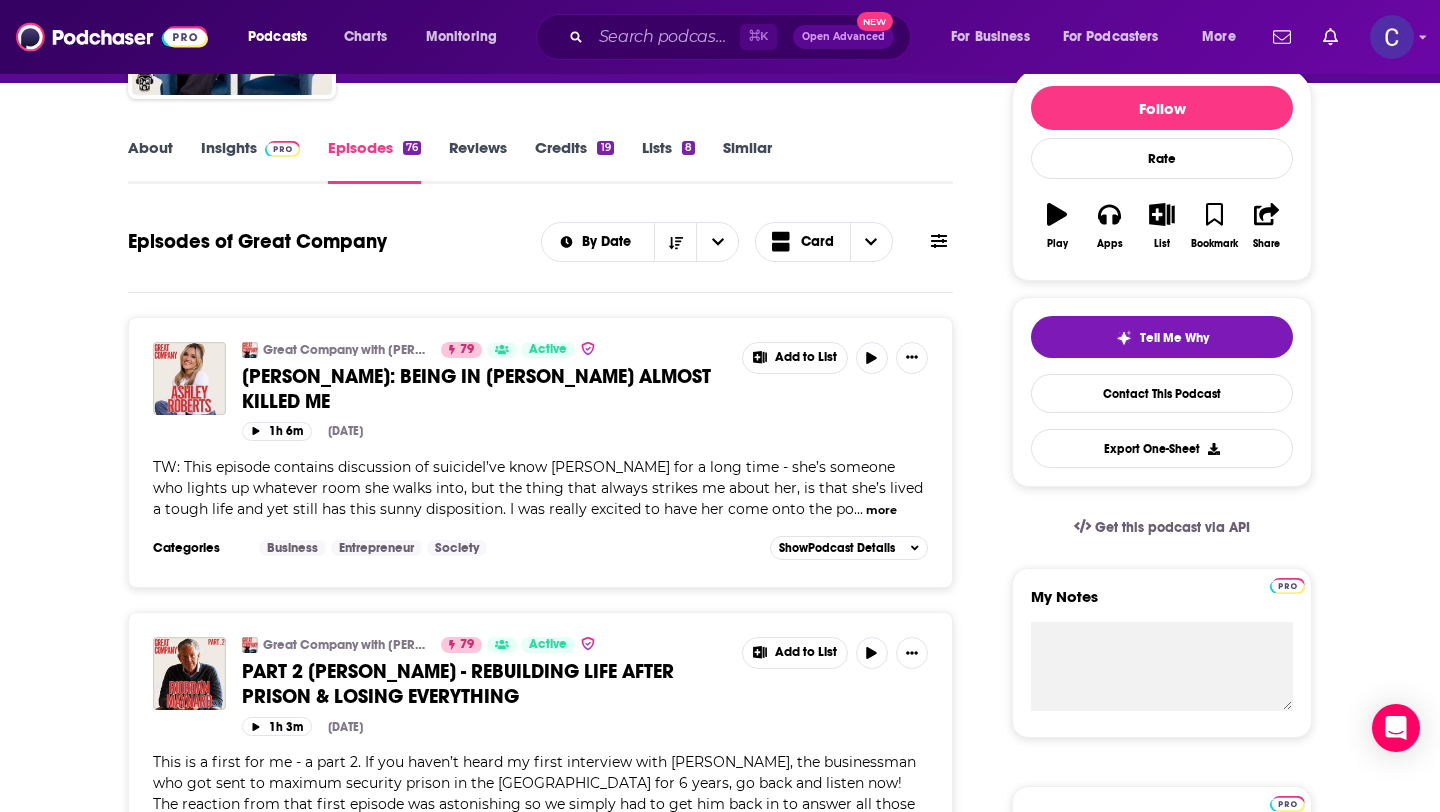 scroll, scrollTop: 0, scrollLeft: 0, axis: both 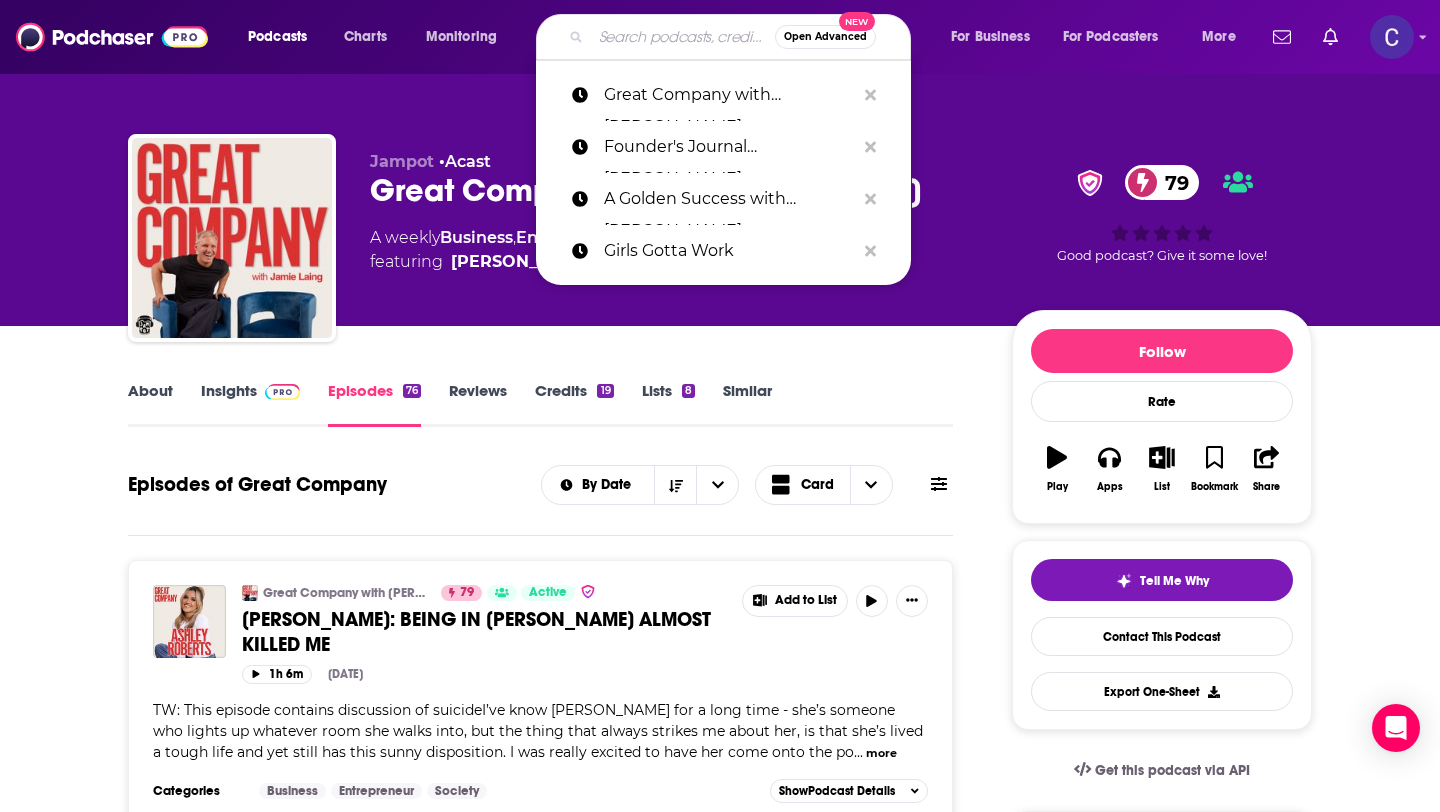 click at bounding box center [683, 37] 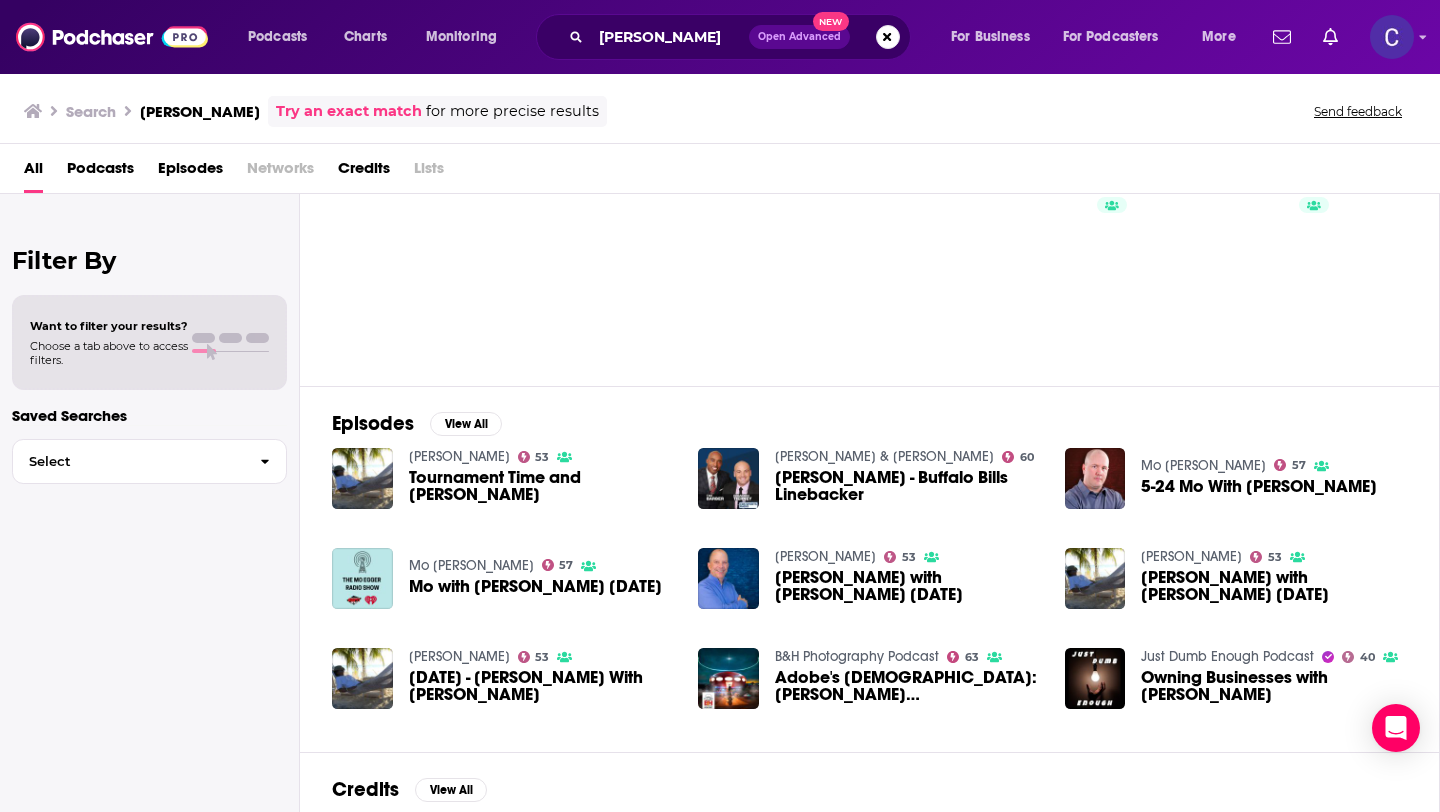 scroll, scrollTop: 127, scrollLeft: 0, axis: vertical 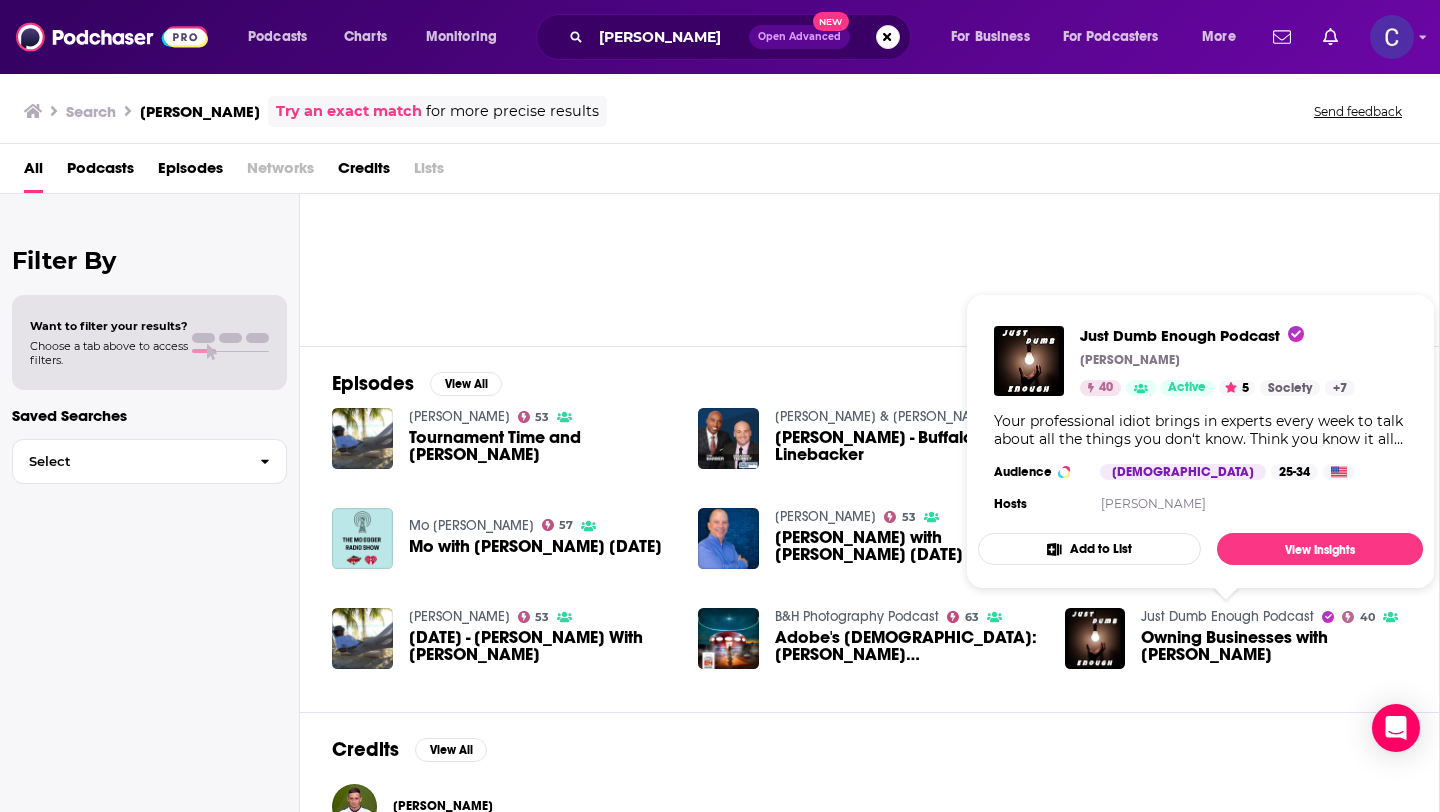 click on "Just Dumb Enough Podcast" at bounding box center (1227, 616) 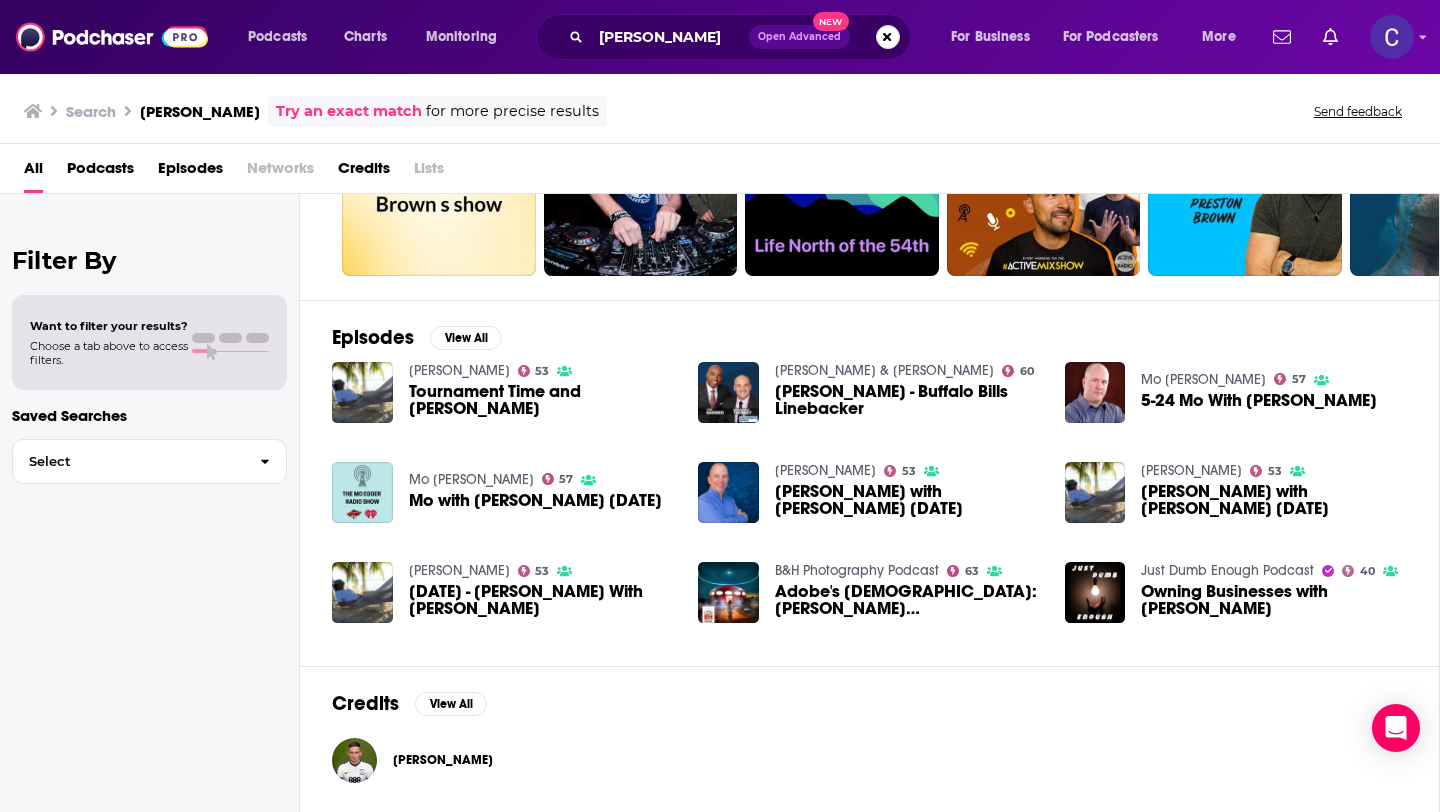 scroll, scrollTop: 0, scrollLeft: 0, axis: both 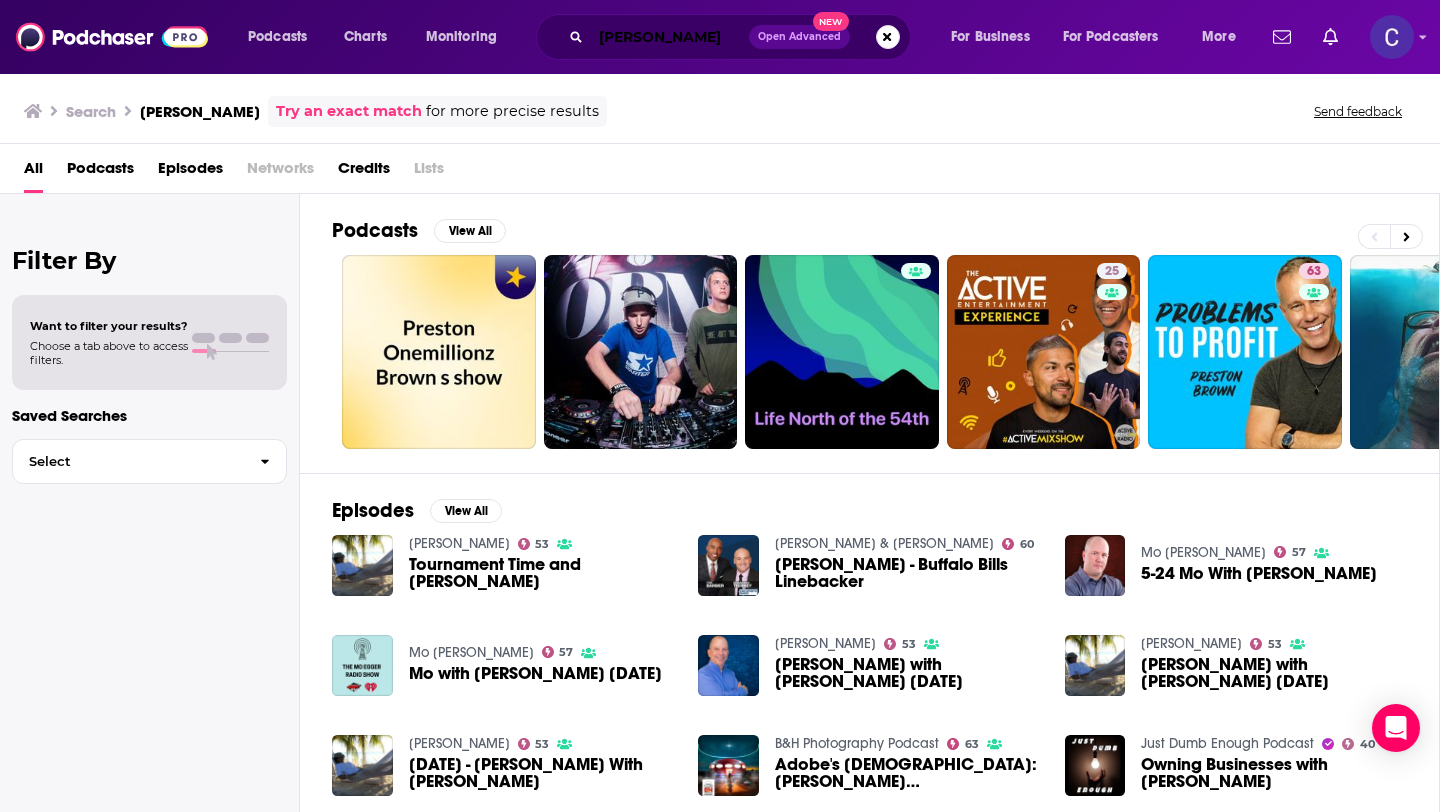 click on "Preston Brown" at bounding box center (670, 37) 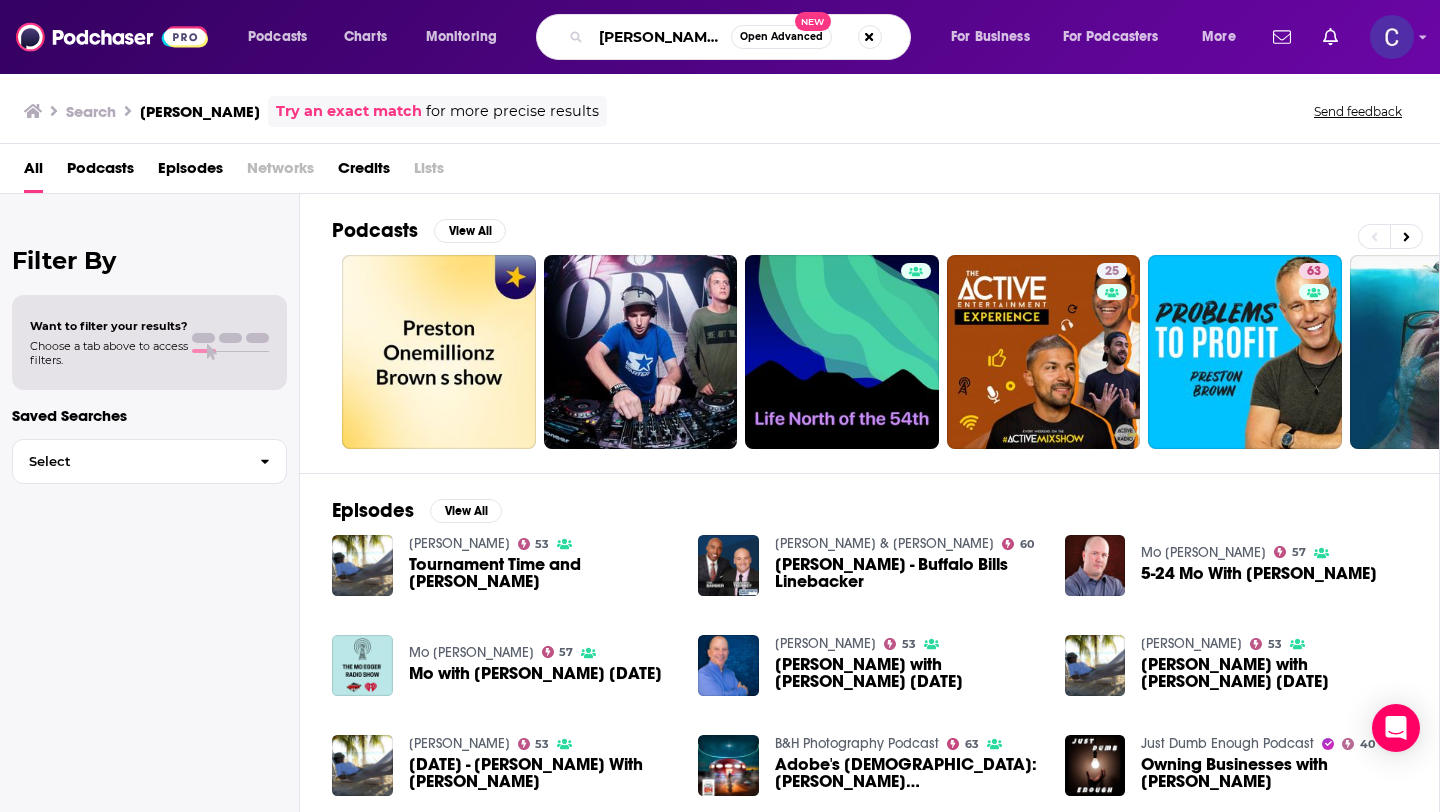 drag, startPoint x: 707, startPoint y: 33, endPoint x: 577, endPoint y: 31, distance: 130.01538 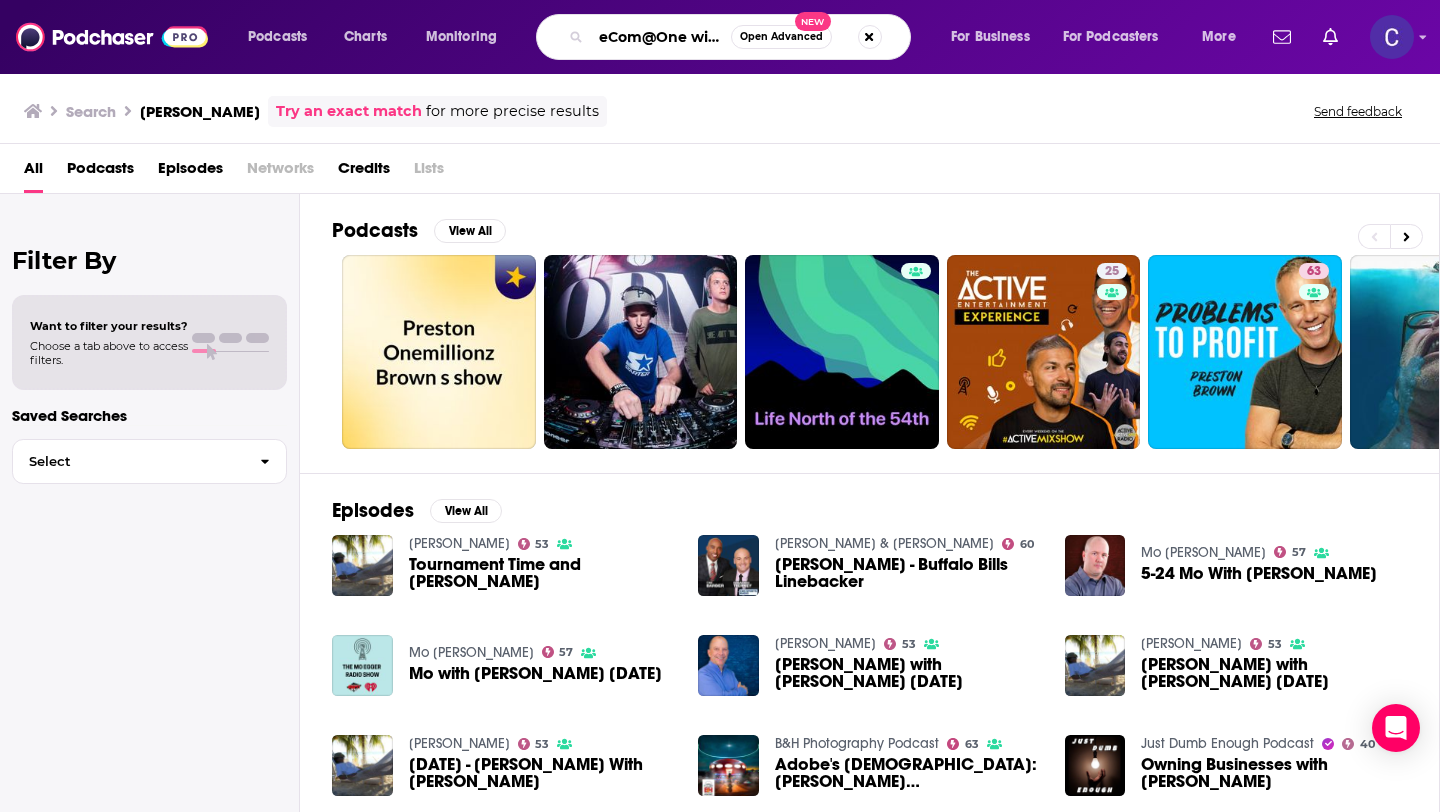 scroll, scrollTop: 0, scrollLeft: 91, axis: horizontal 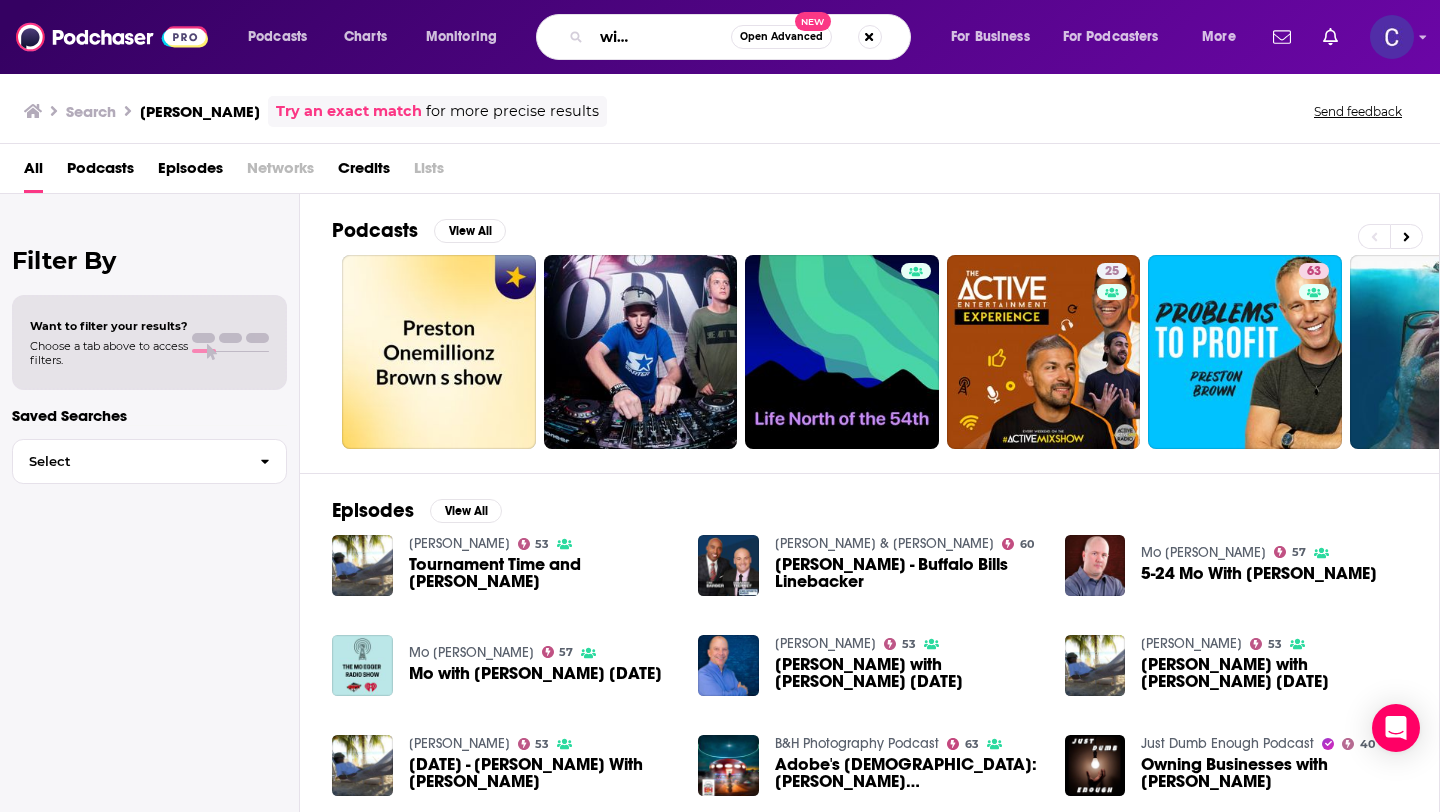type on "eCom@One with Richard Hill" 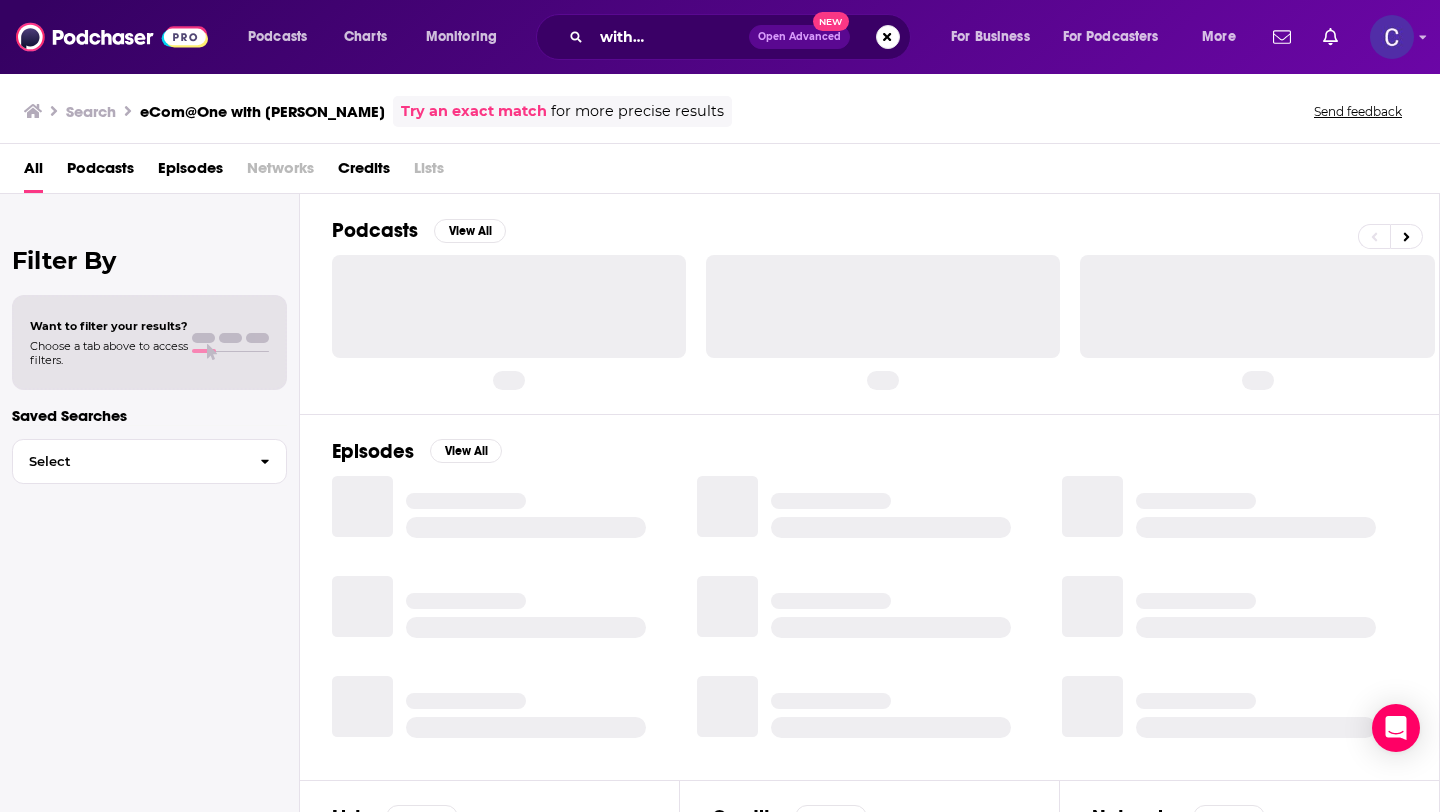 scroll, scrollTop: 0, scrollLeft: 0, axis: both 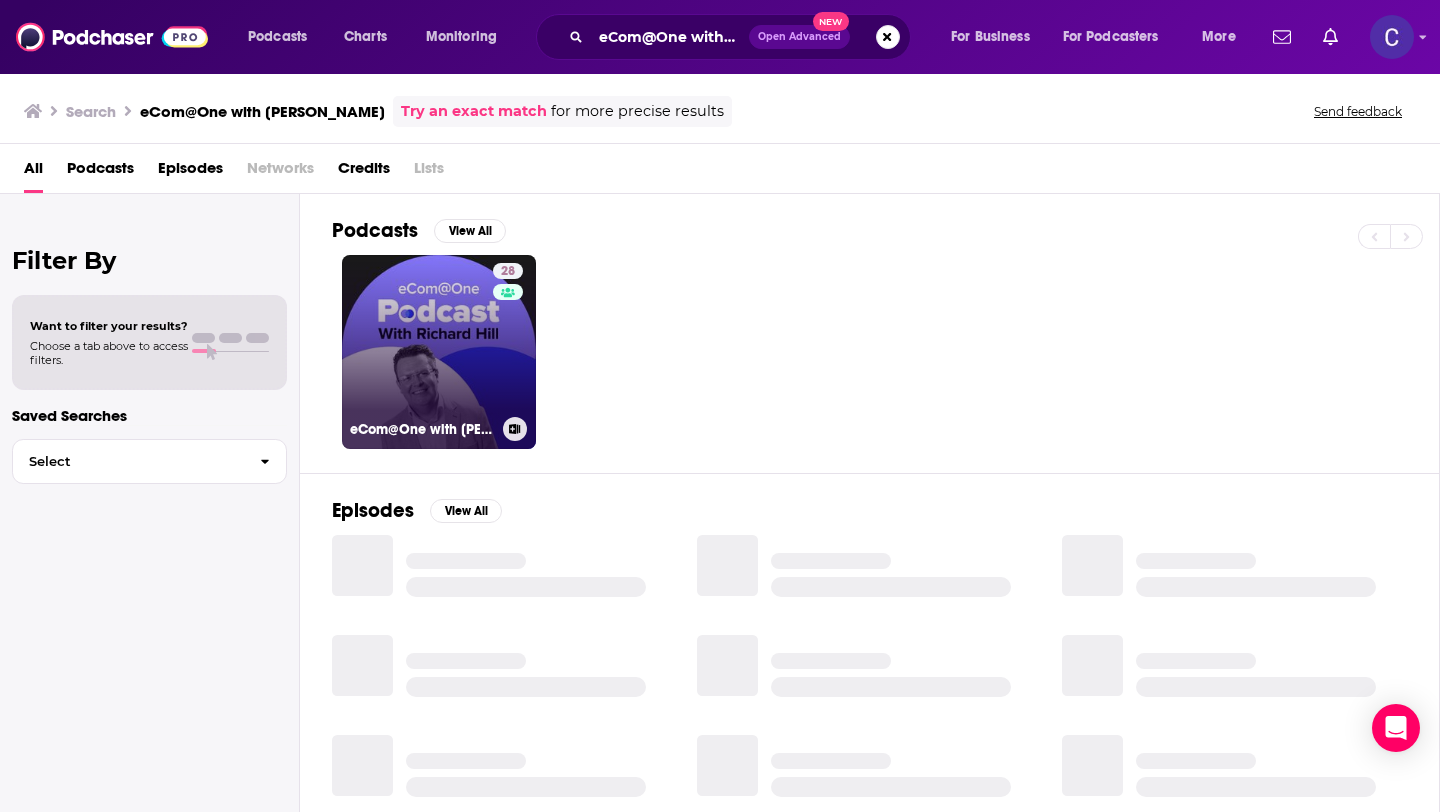 click on "28 eCom@One with Richard Hill" at bounding box center [439, 352] 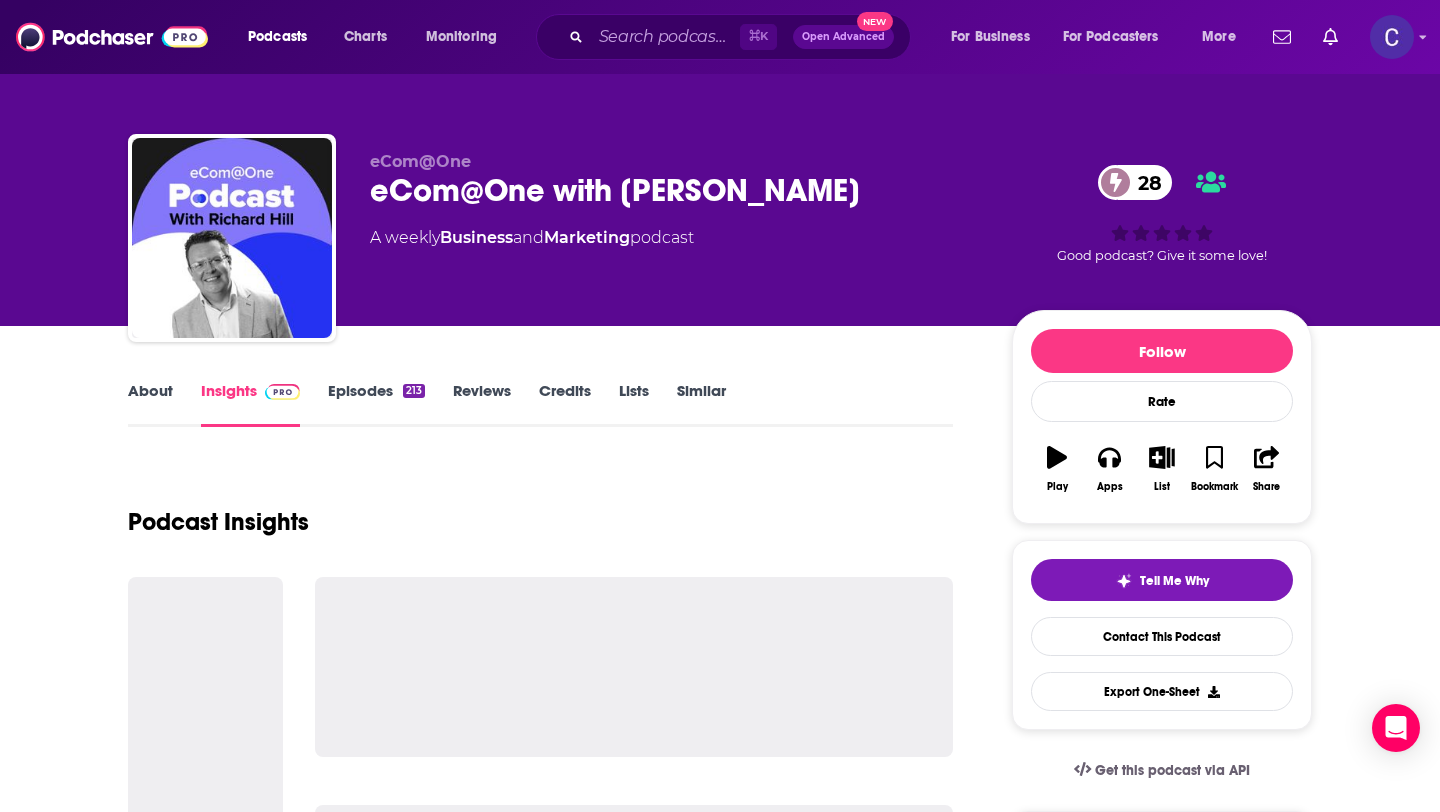 click on "Similar" at bounding box center [701, 404] 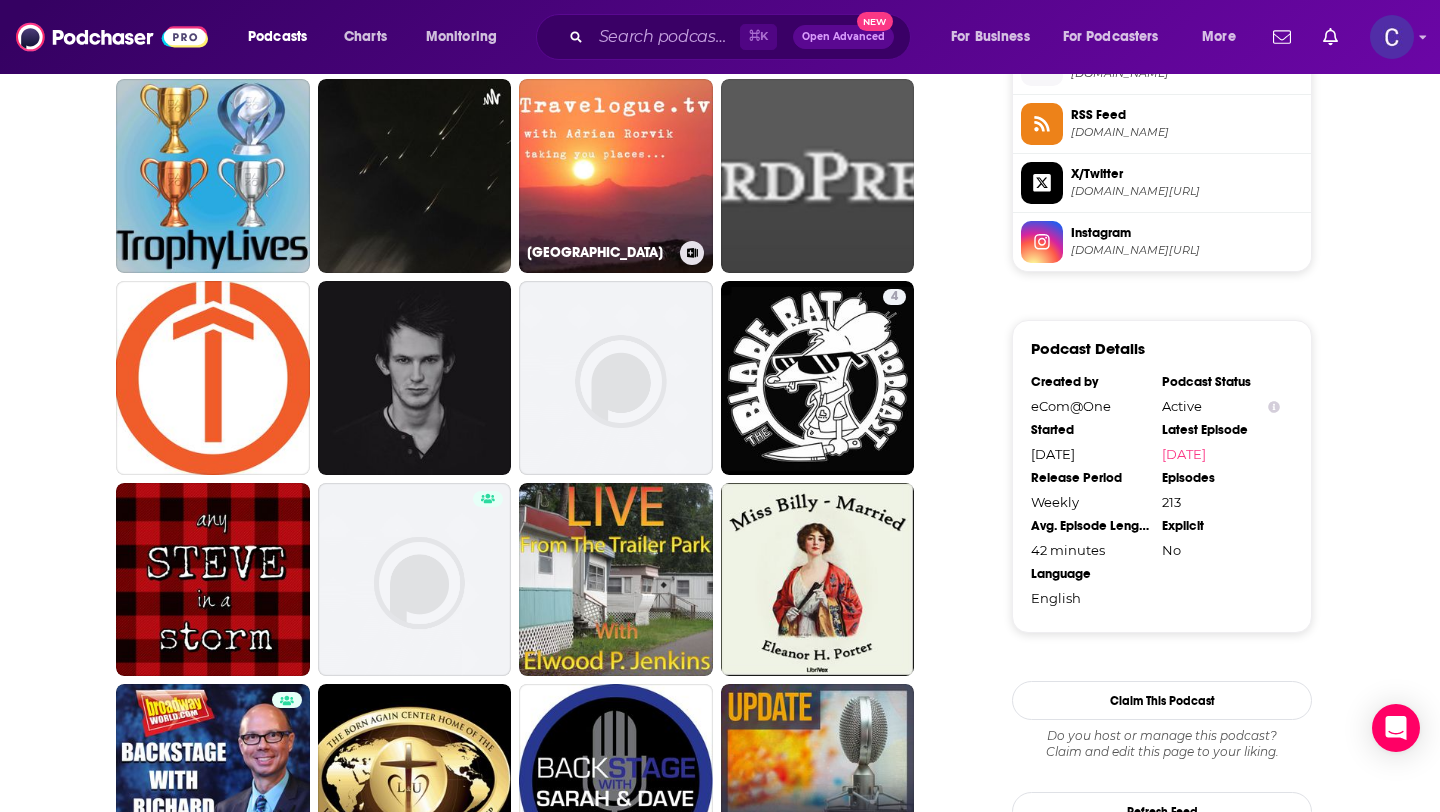 scroll, scrollTop: 1672, scrollLeft: 0, axis: vertical 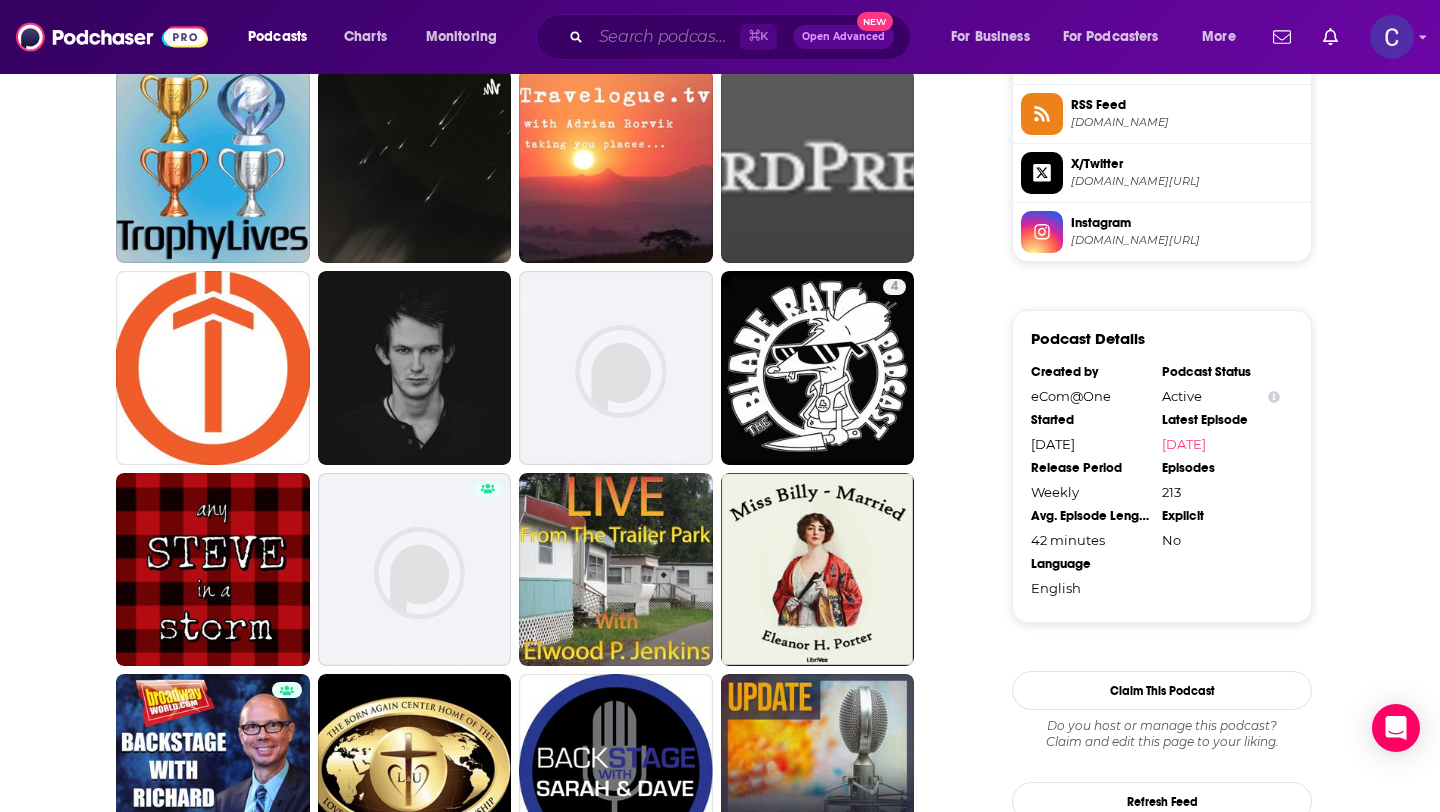 click at bounding box center [665, 37] 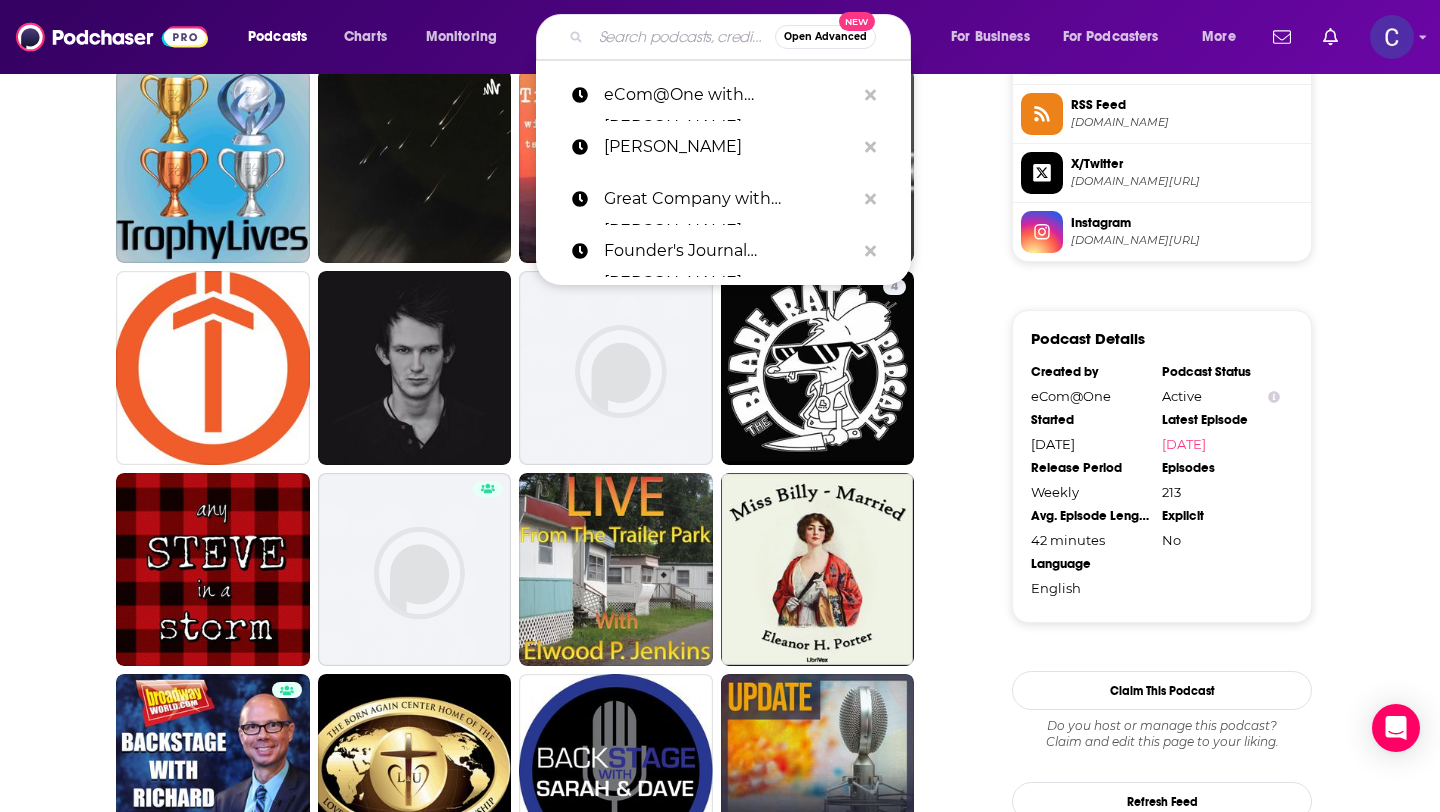 paste on "Marketing Spark" 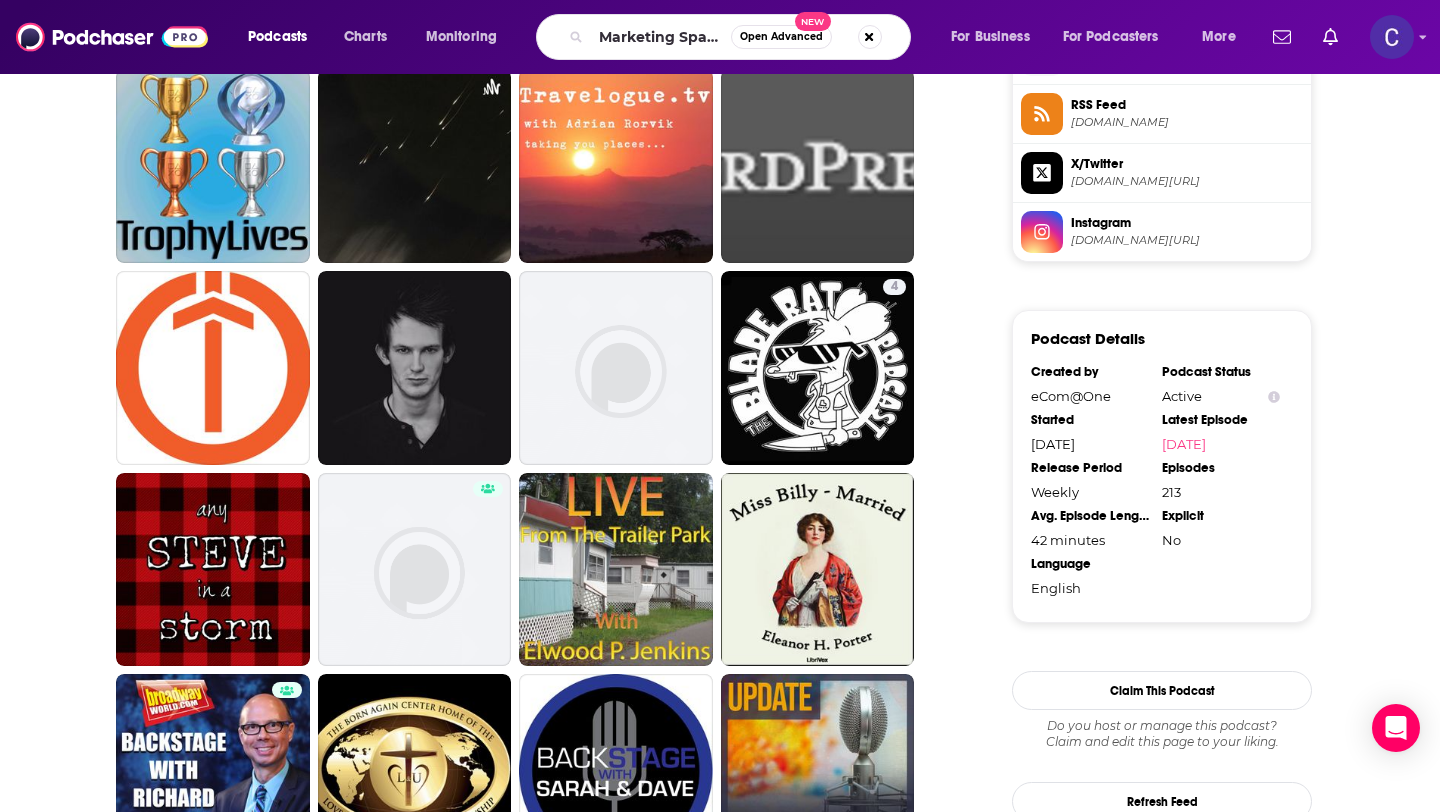 scroll, scrollTop: 0, scrollLeft: 0, axis: both 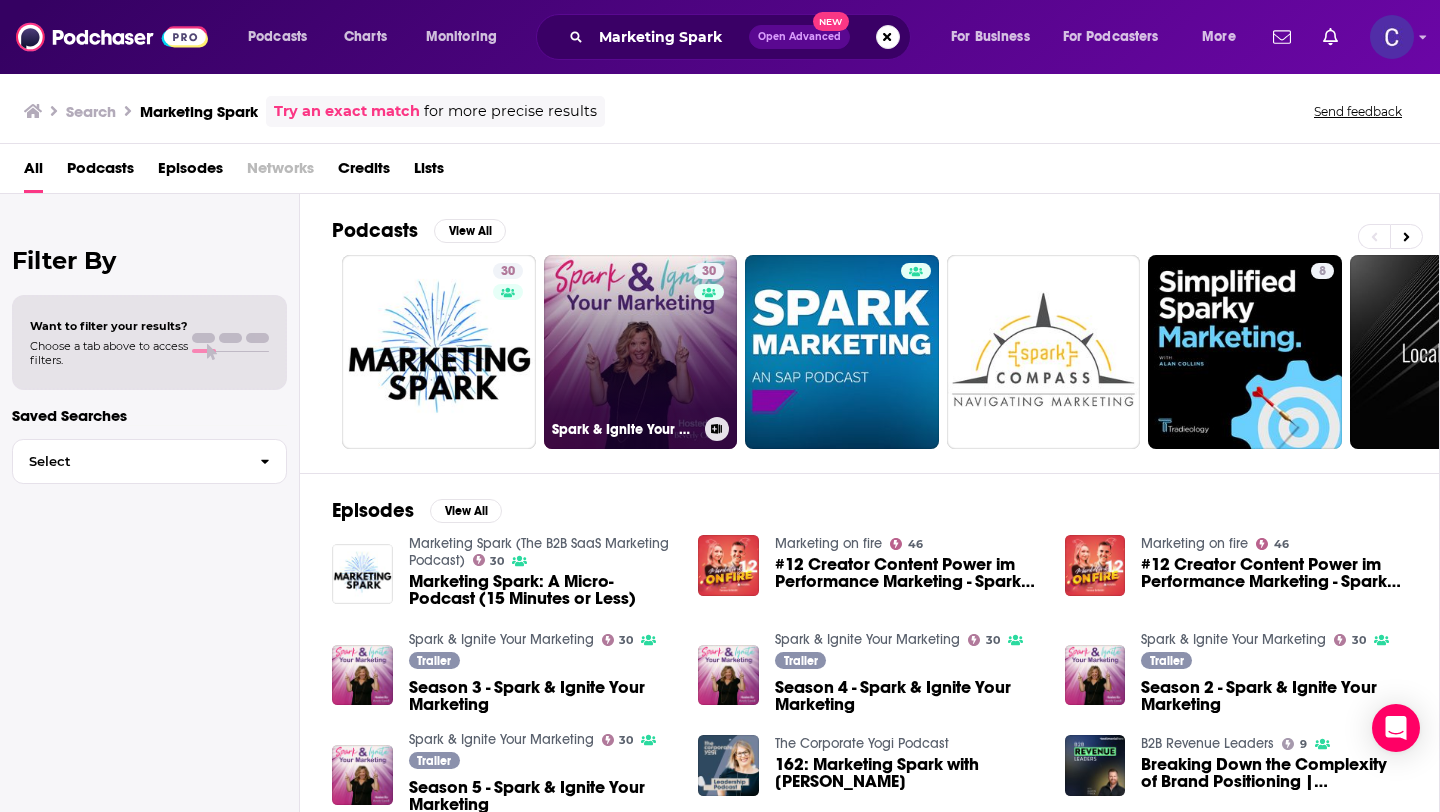 click on "30 Spark & Ignite Your Marketing" at bounding box center [641, 352] 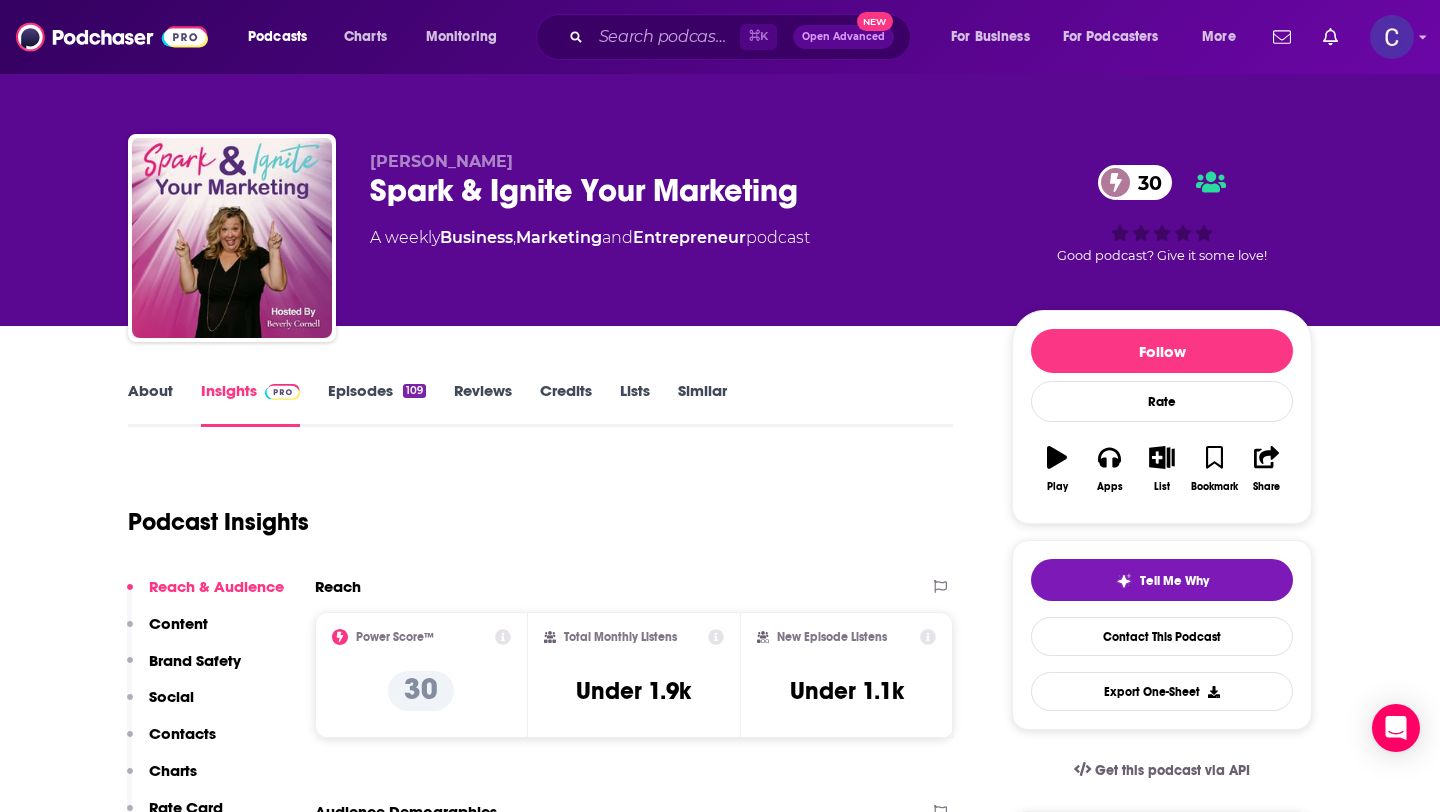 click on "About" at bounding box center [150, 404] 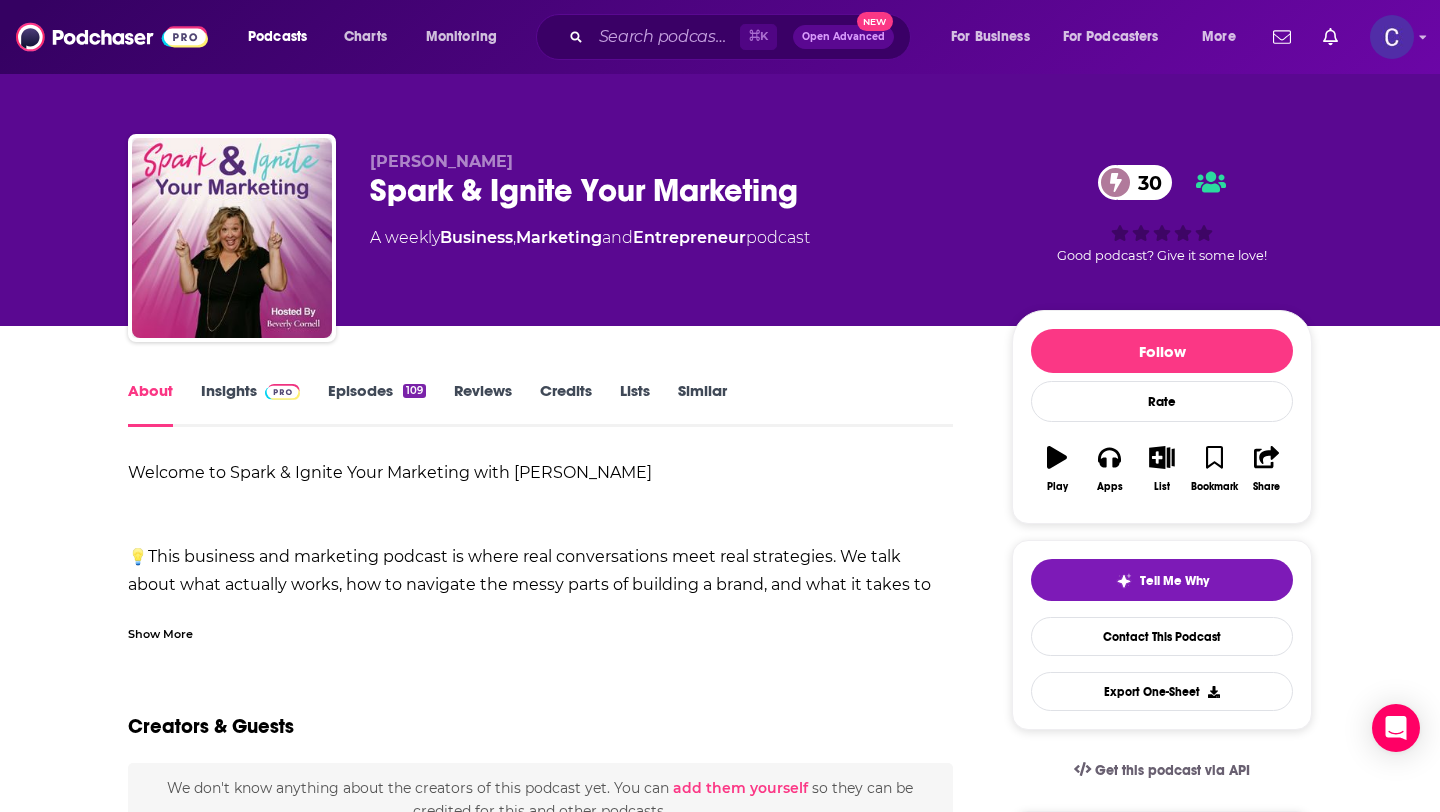 click on "Show More" at bounding box center [160, 632] 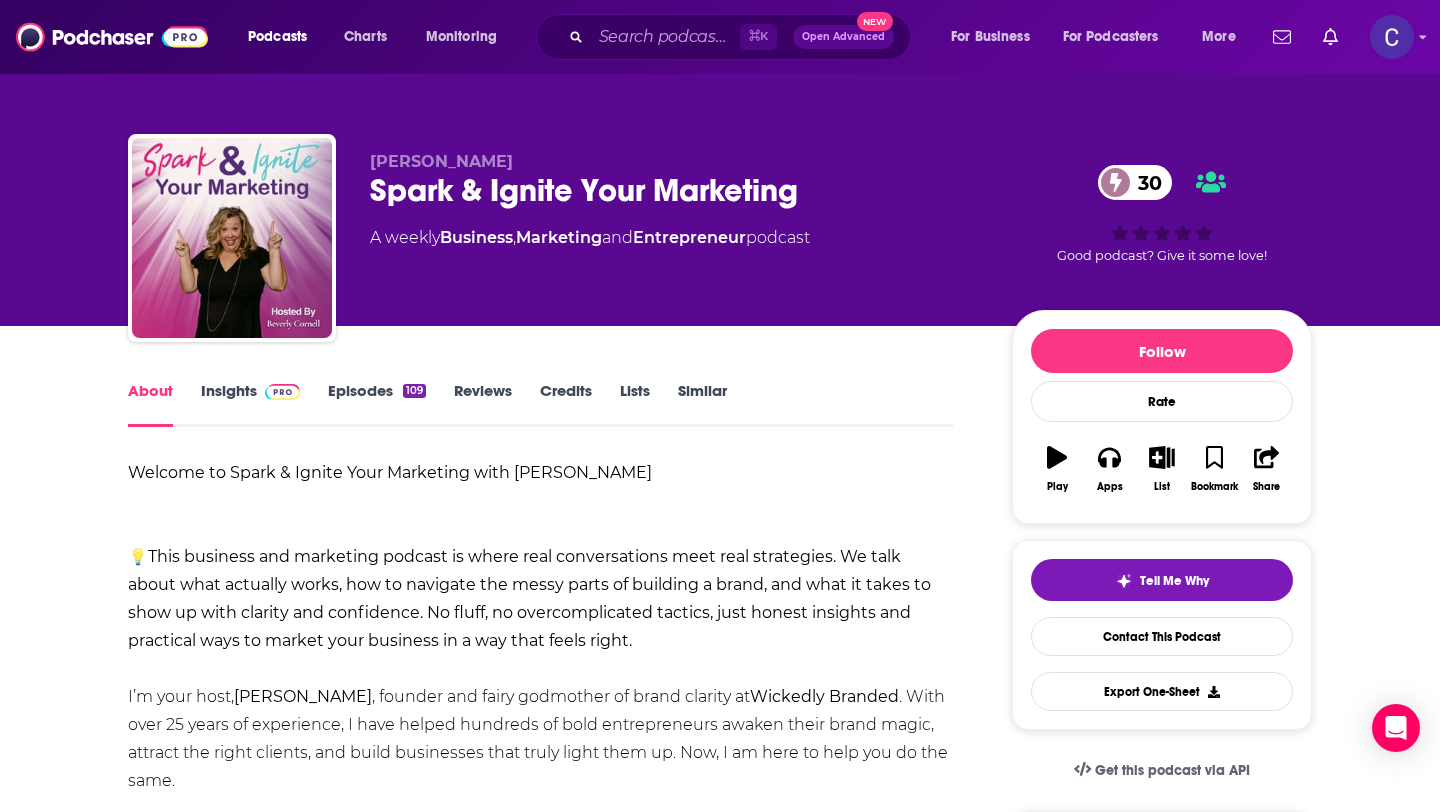 scroll, scrollTop: 26, scrollLeft: 0, axis: vertical 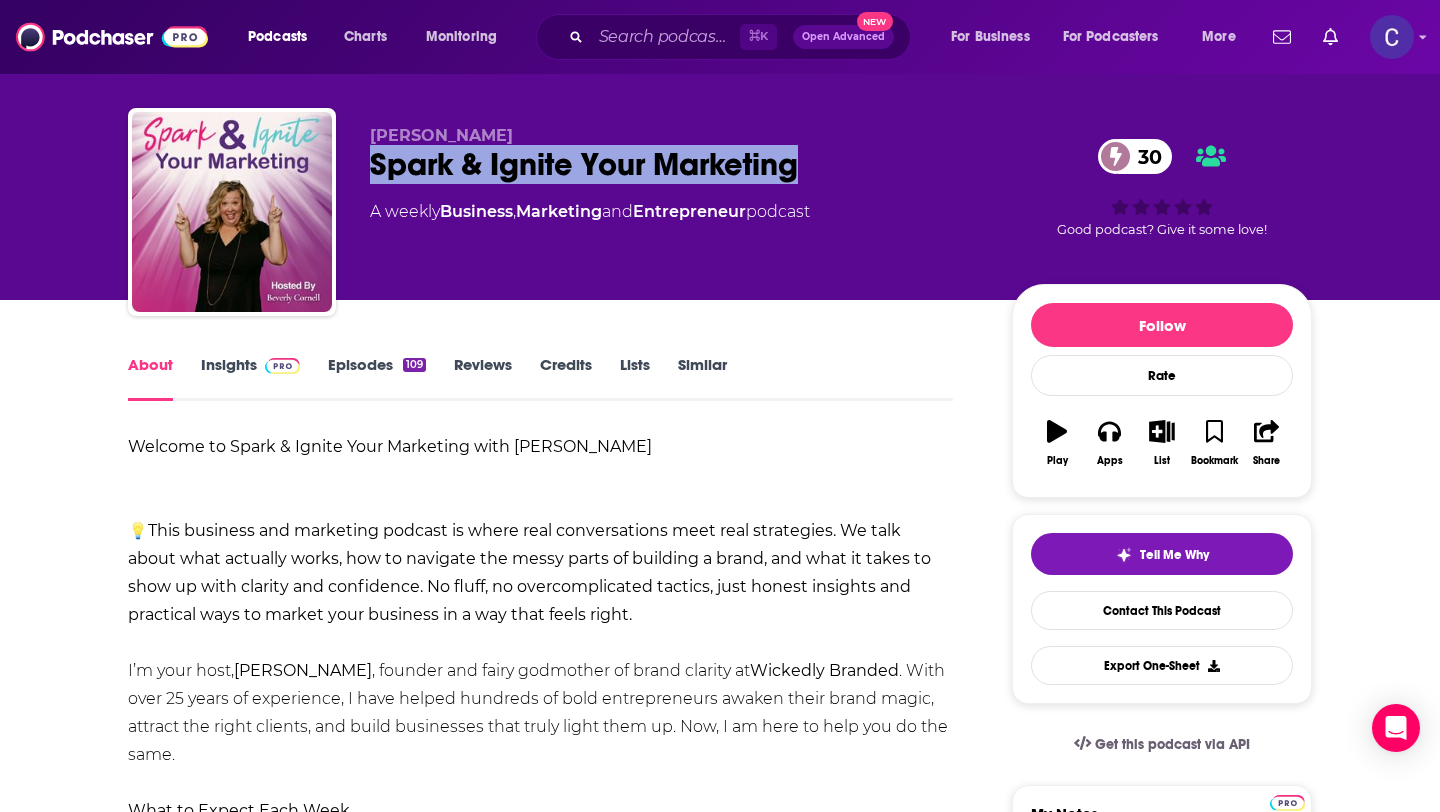 drag, startPoint x: 369, startPoint y: 158, endPoint x: 951, endPoint y: 160, distance: 582.0034 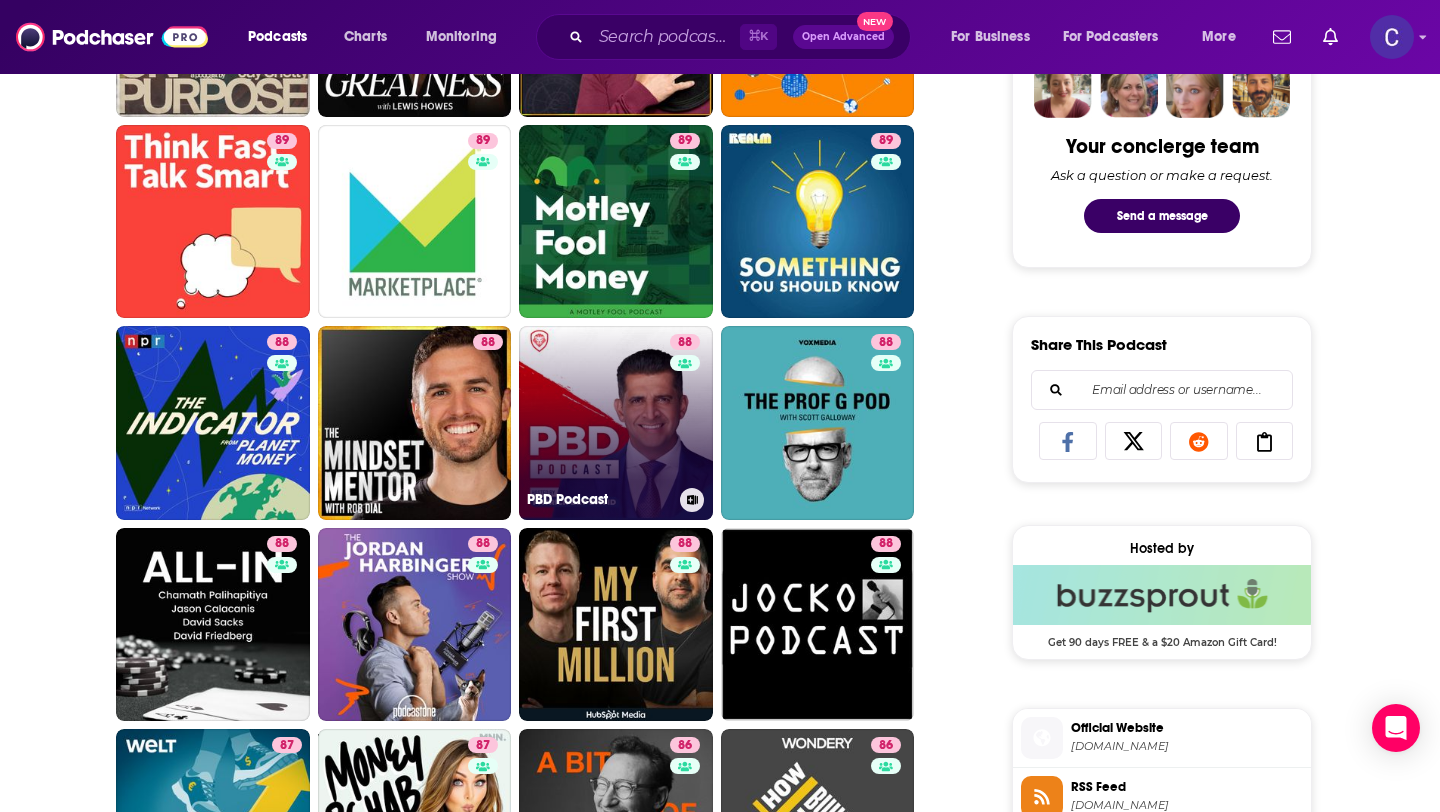 scroll, scrollTop: 1030, scrollLeft: 0, axis: vertical 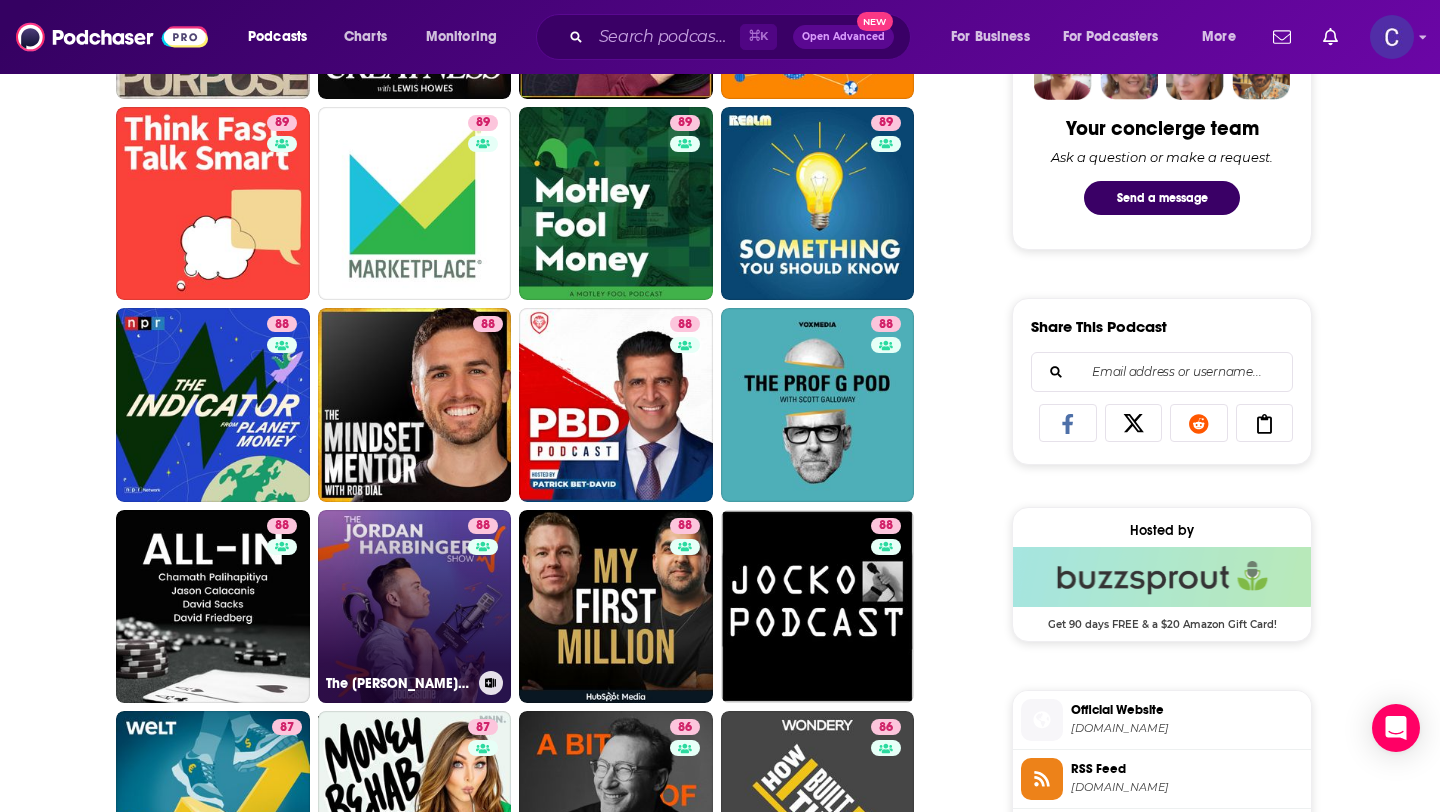 click on "88" at bounding box center [485, 595] 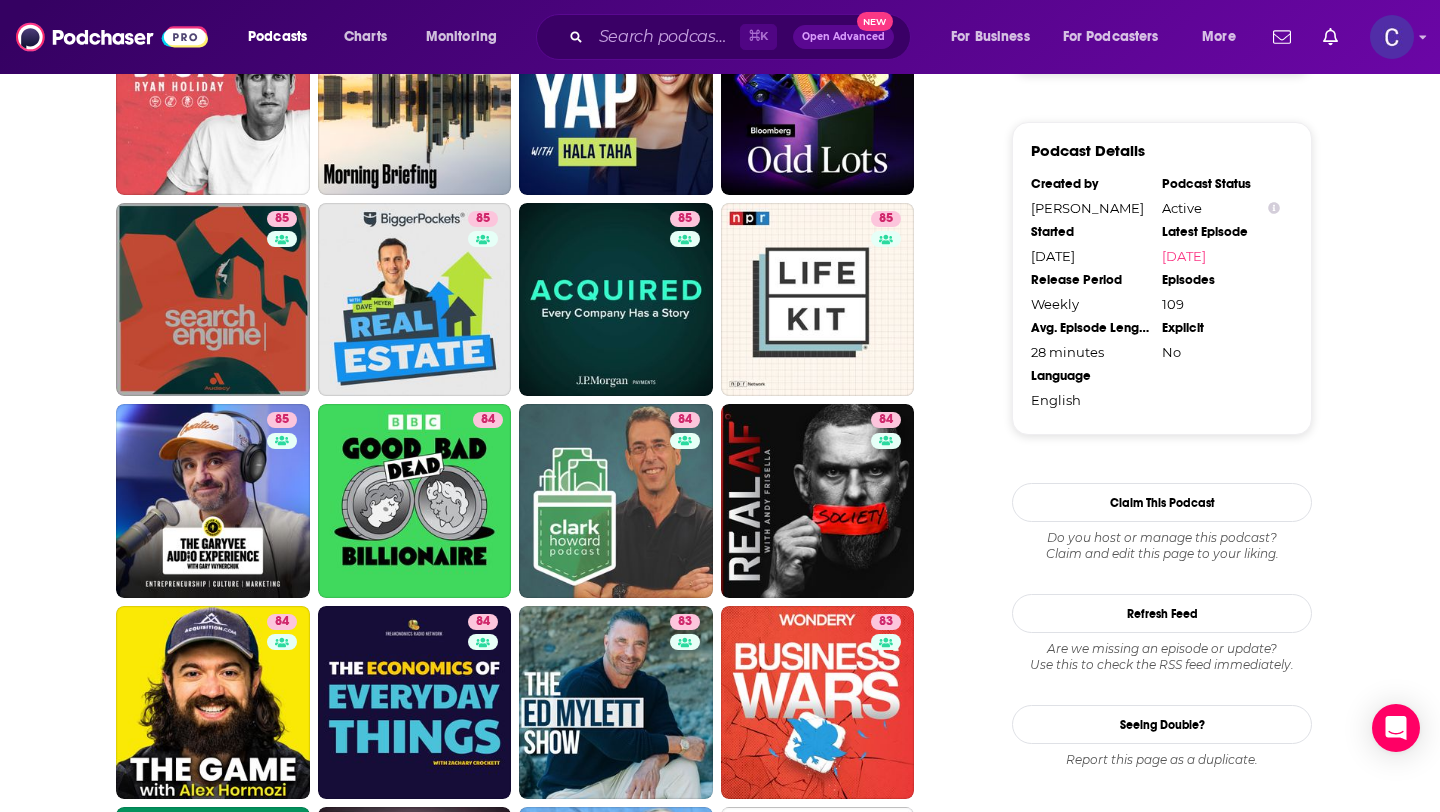 scroll, scrollTop: 1943, scrollLeft: 0, axis: vertical 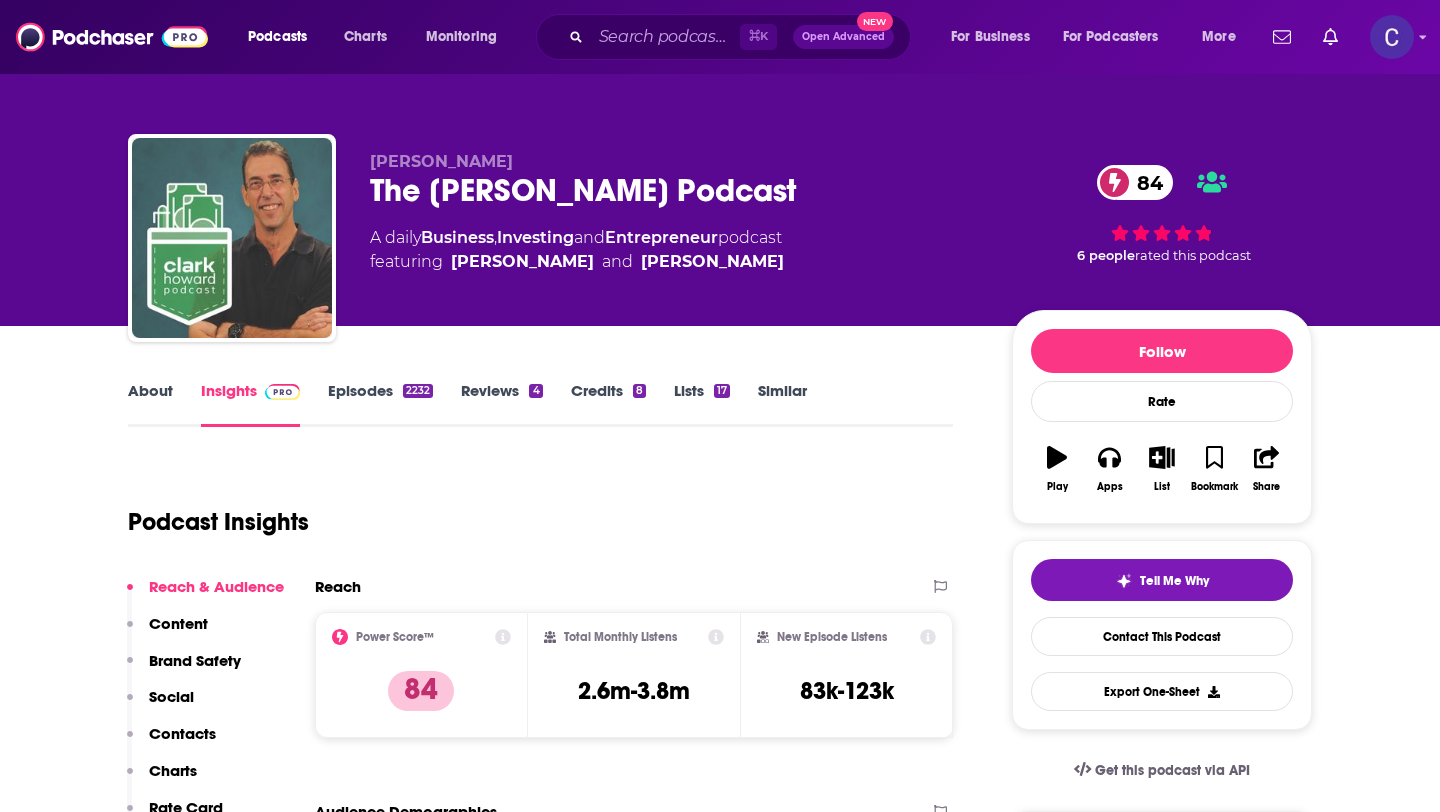 click on "About" at bounding box center [150, 404] 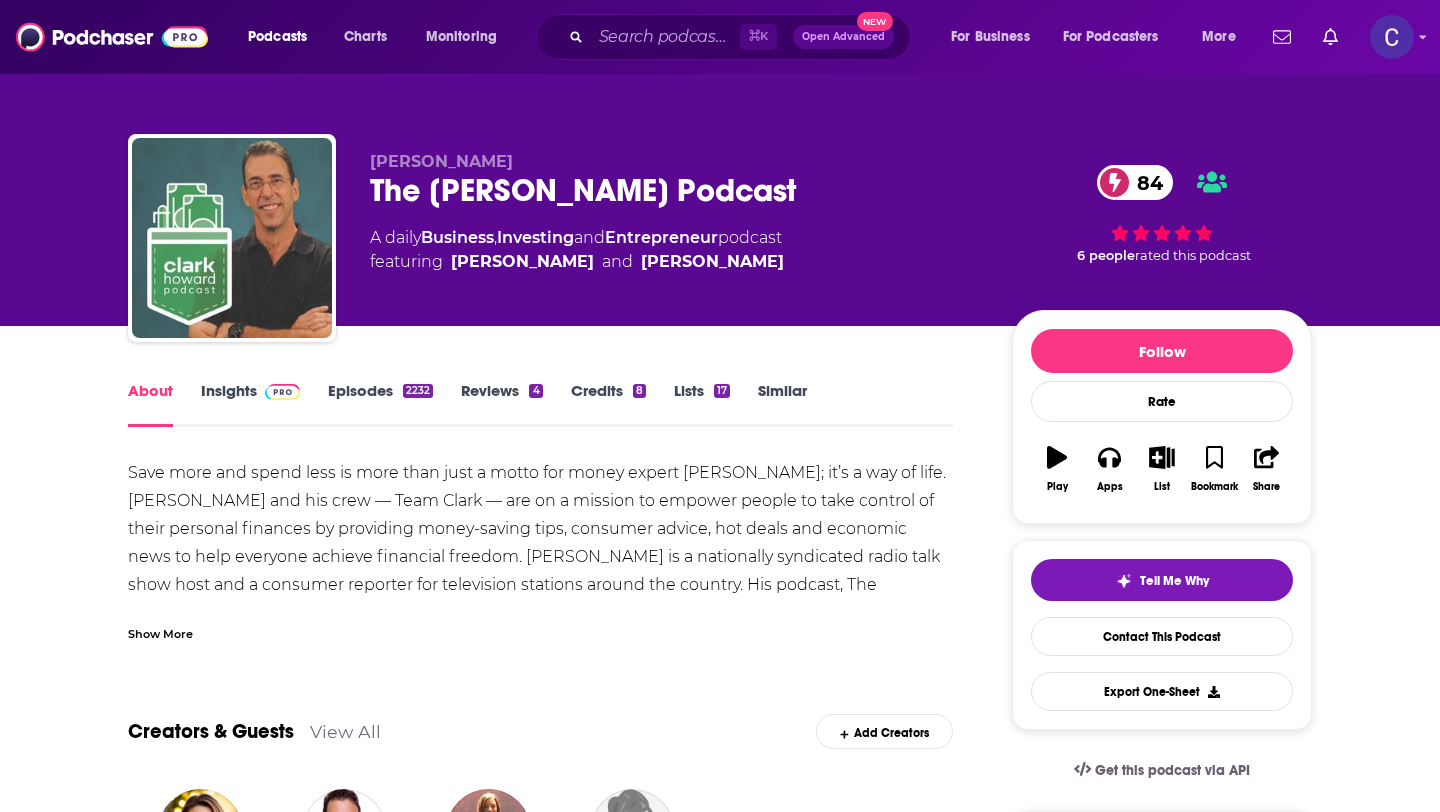 click on "Similar" at bounding box center (782, 404) 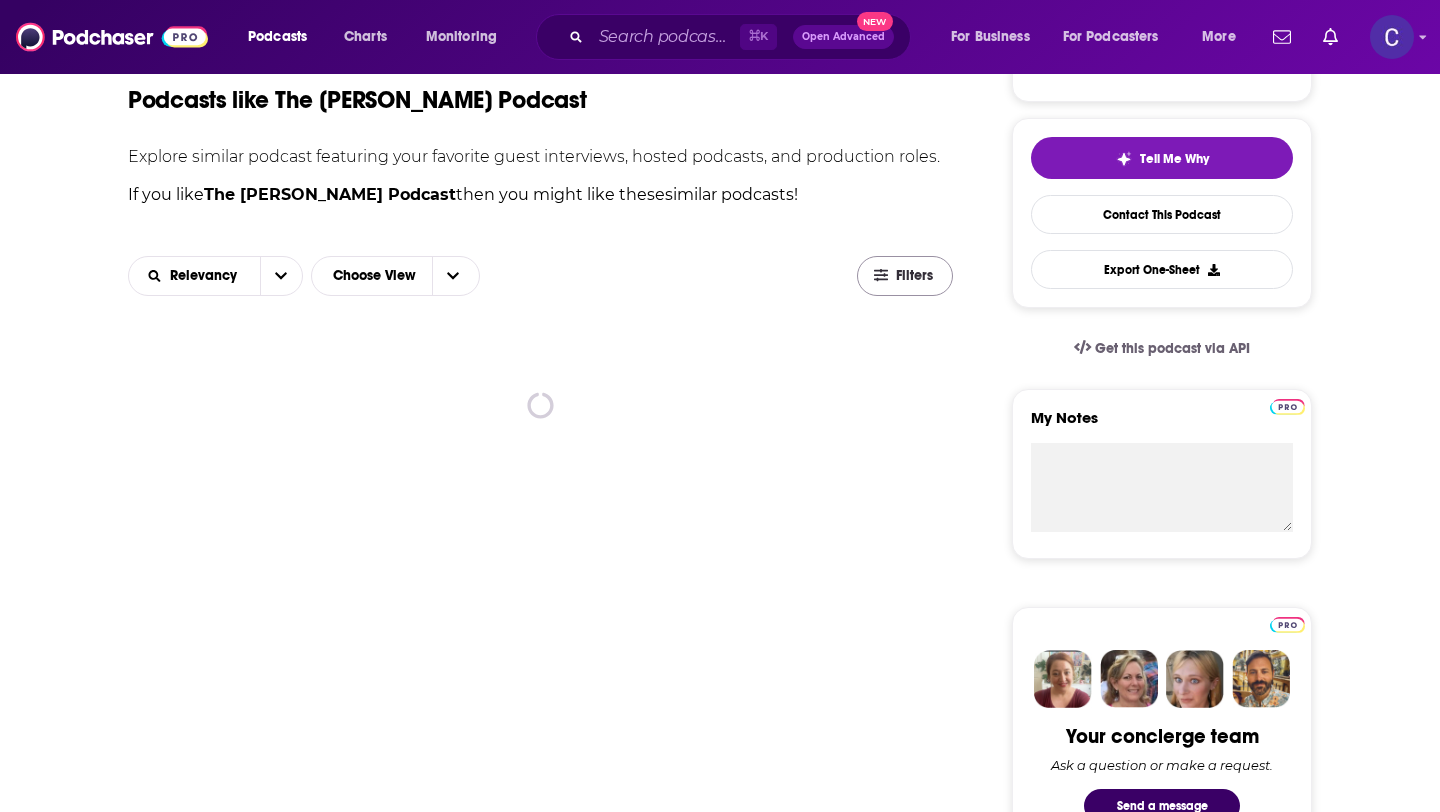 scroll, scrollTop: 426, scrollLeft: 0, axis: vertical 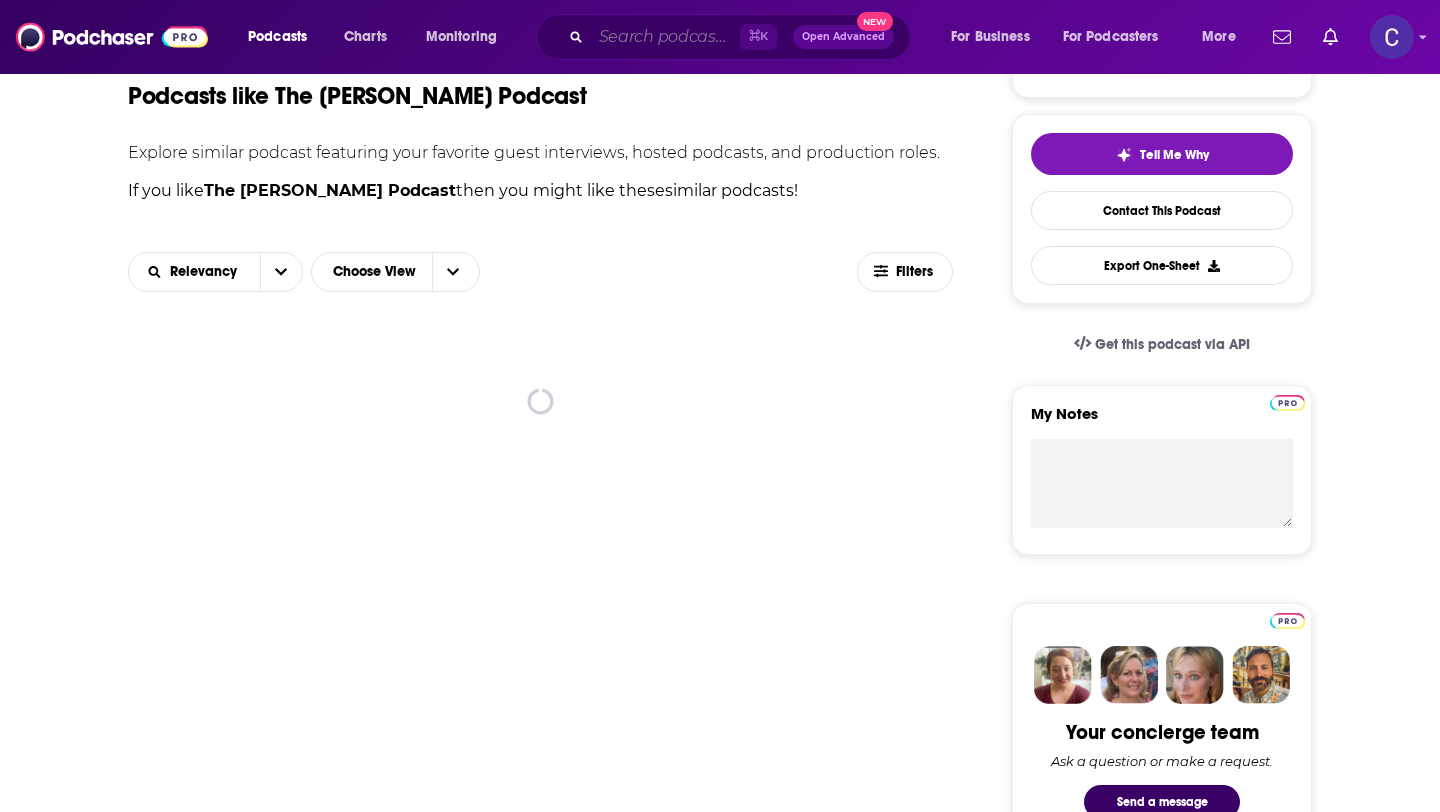click at bounding box center [665, 37] 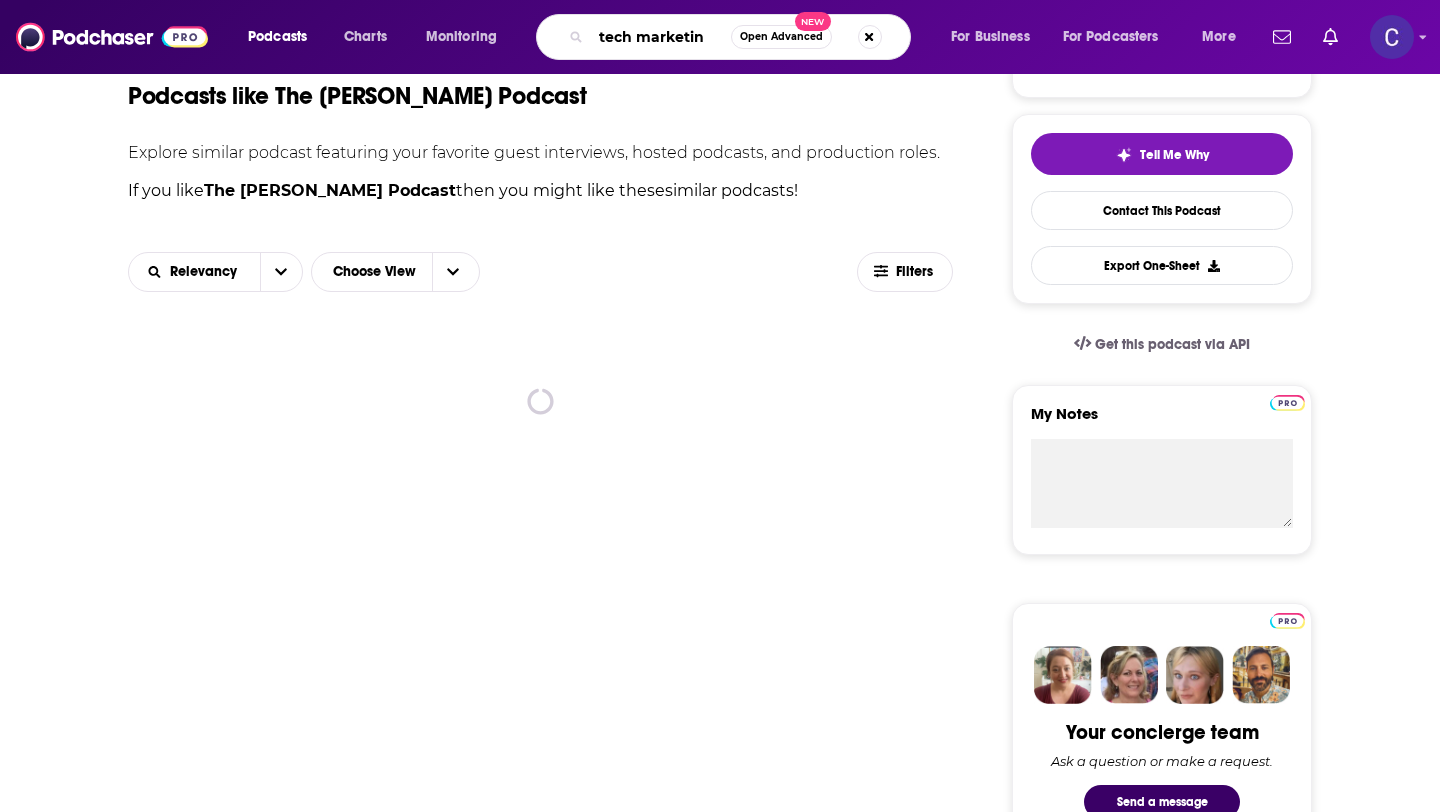 type on "tech marketing" 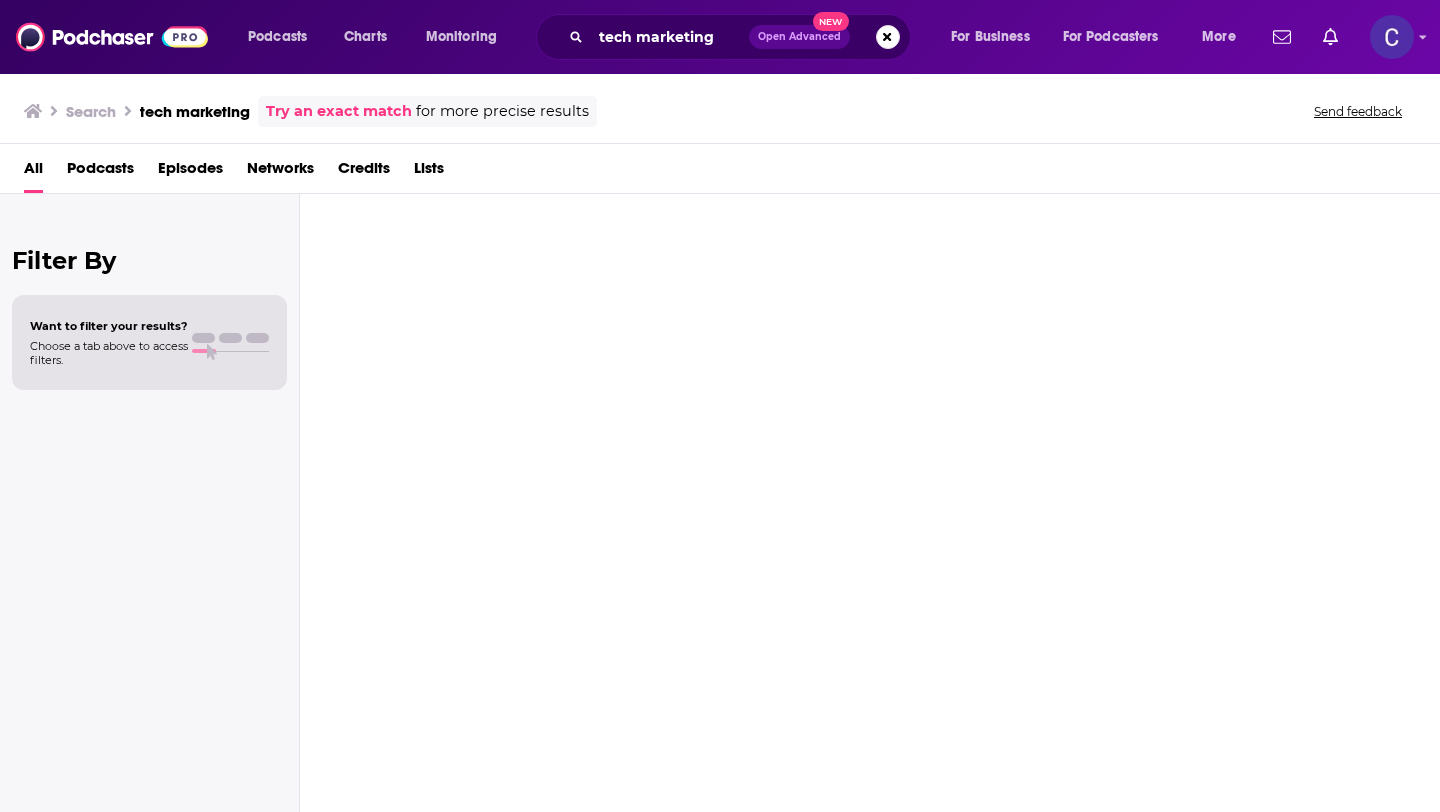 scroll, scrollTop: 0, scrollLeft: 0, axis: both 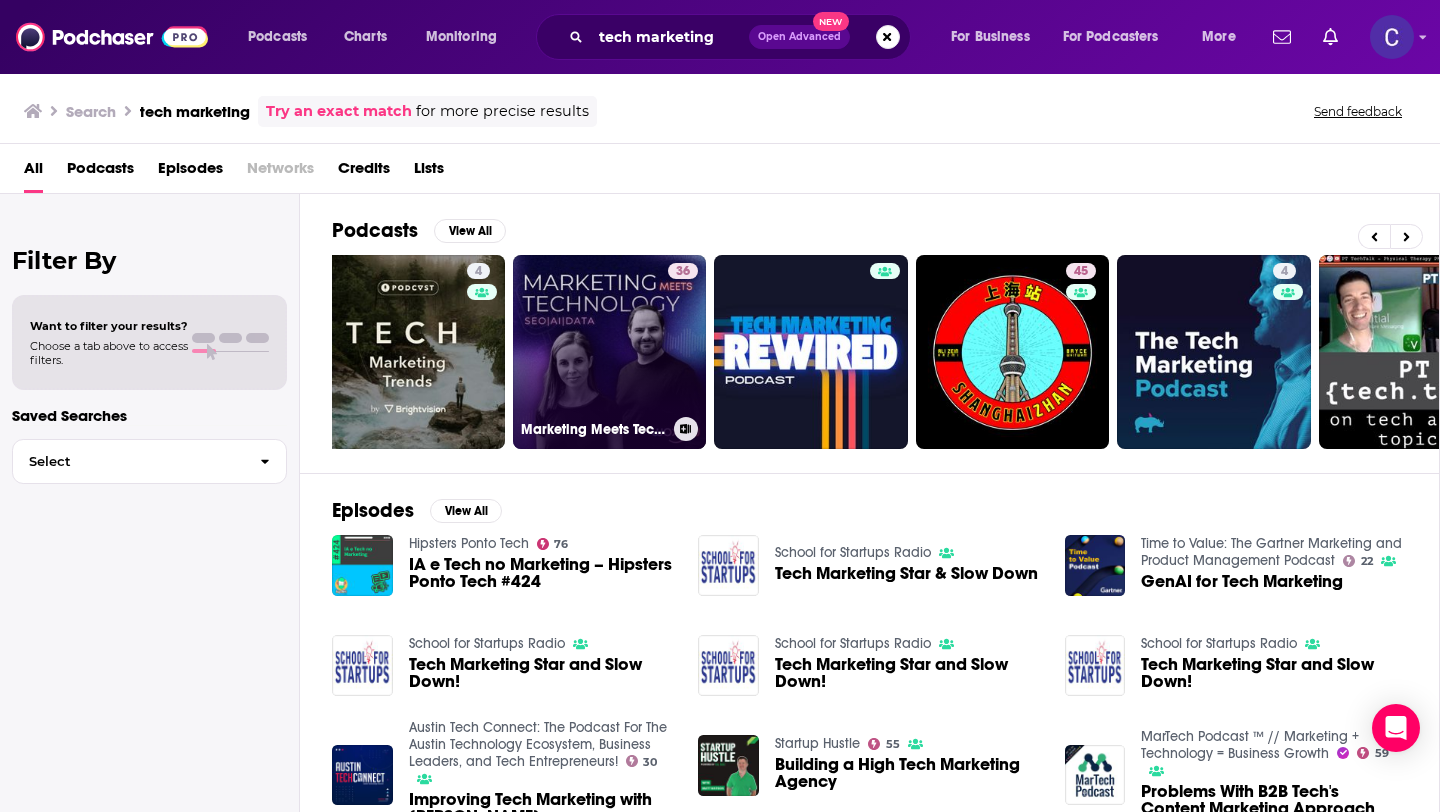 click on "36 Marketing Meets Technology: Digital Marketing Strategien | Innovative Technologien | SEO | AI | Data" at bounding box center (610, 352) 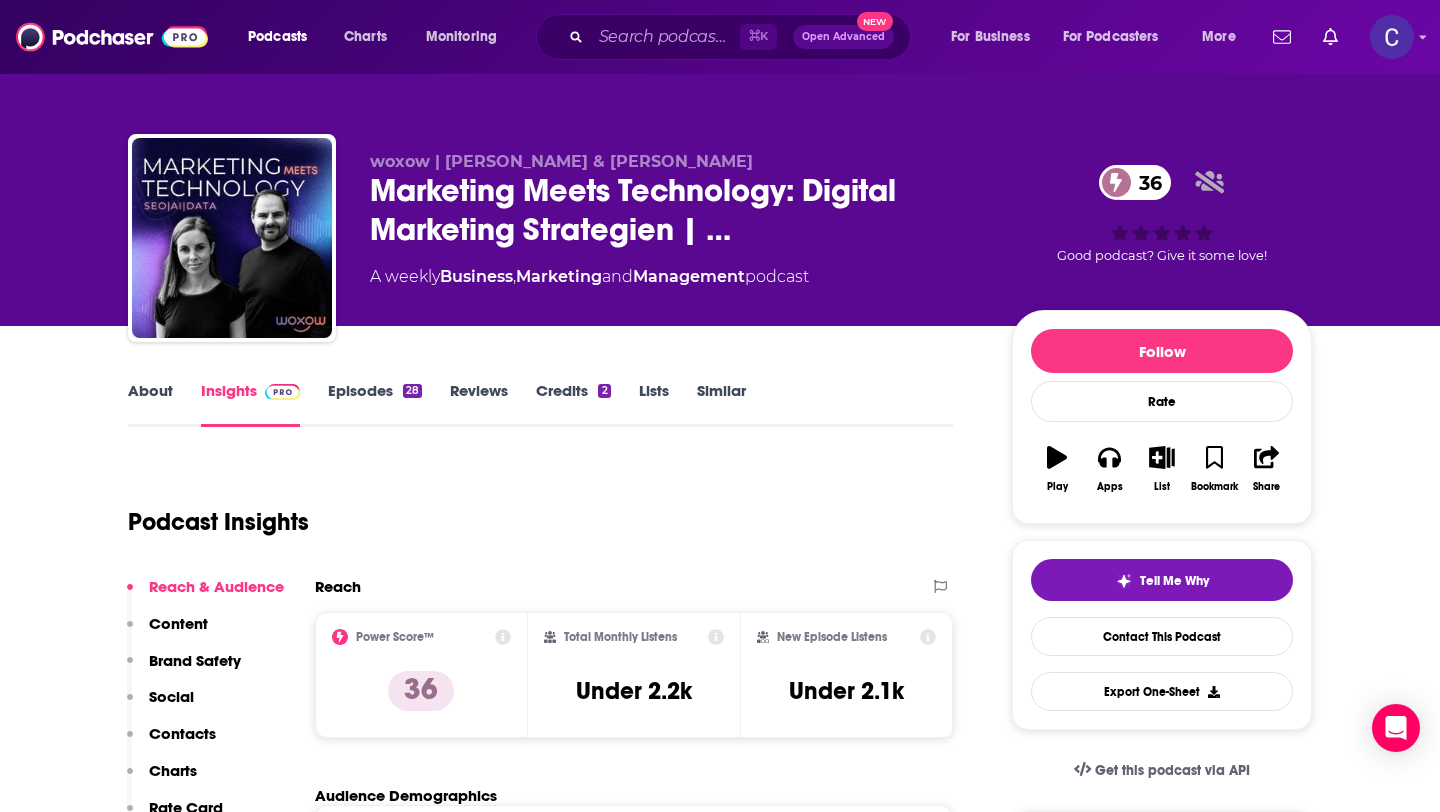 click on "Episodes 28" at bounding box center (375, 404) 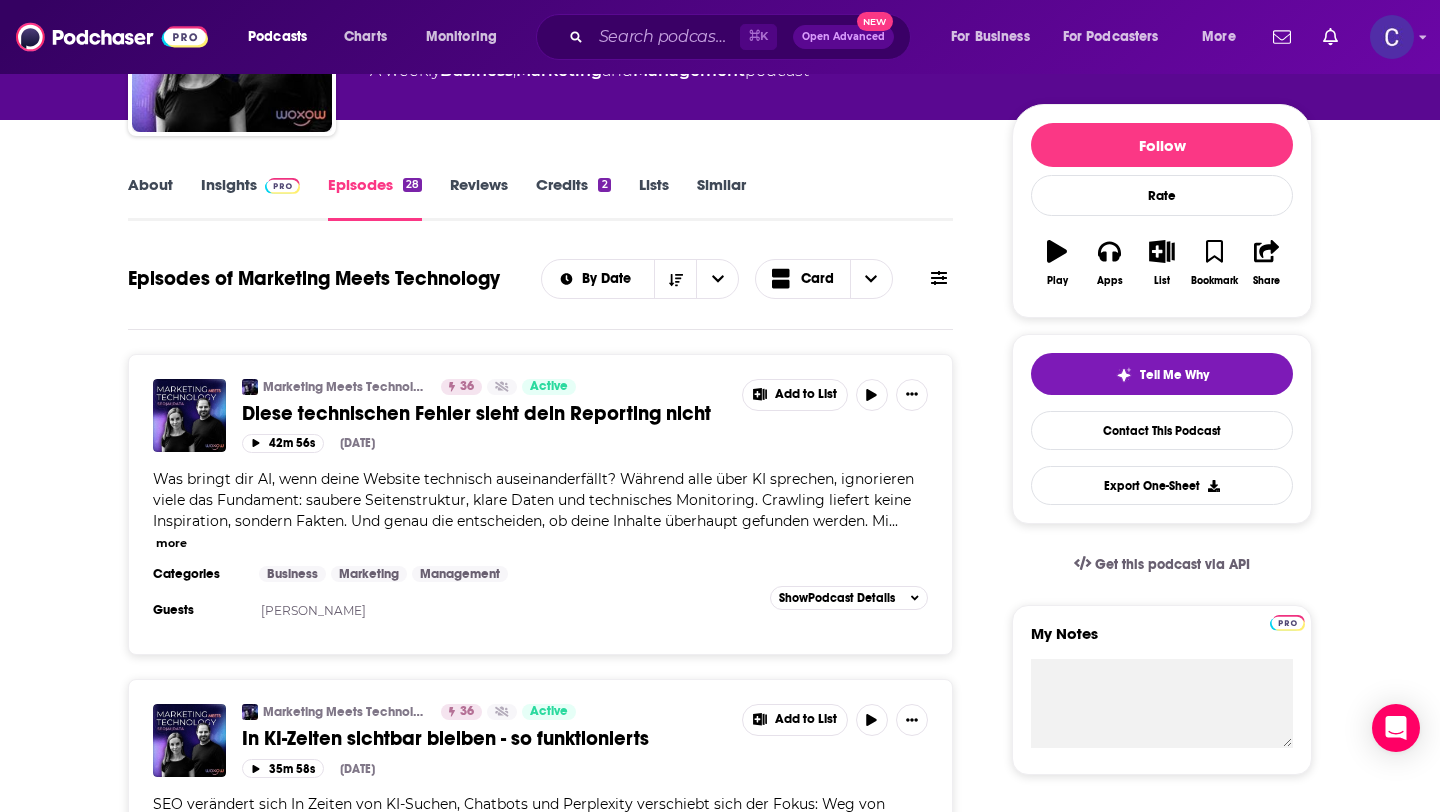 scroll, scrollTop: 189, scrollLeft: 0, axis: vertical 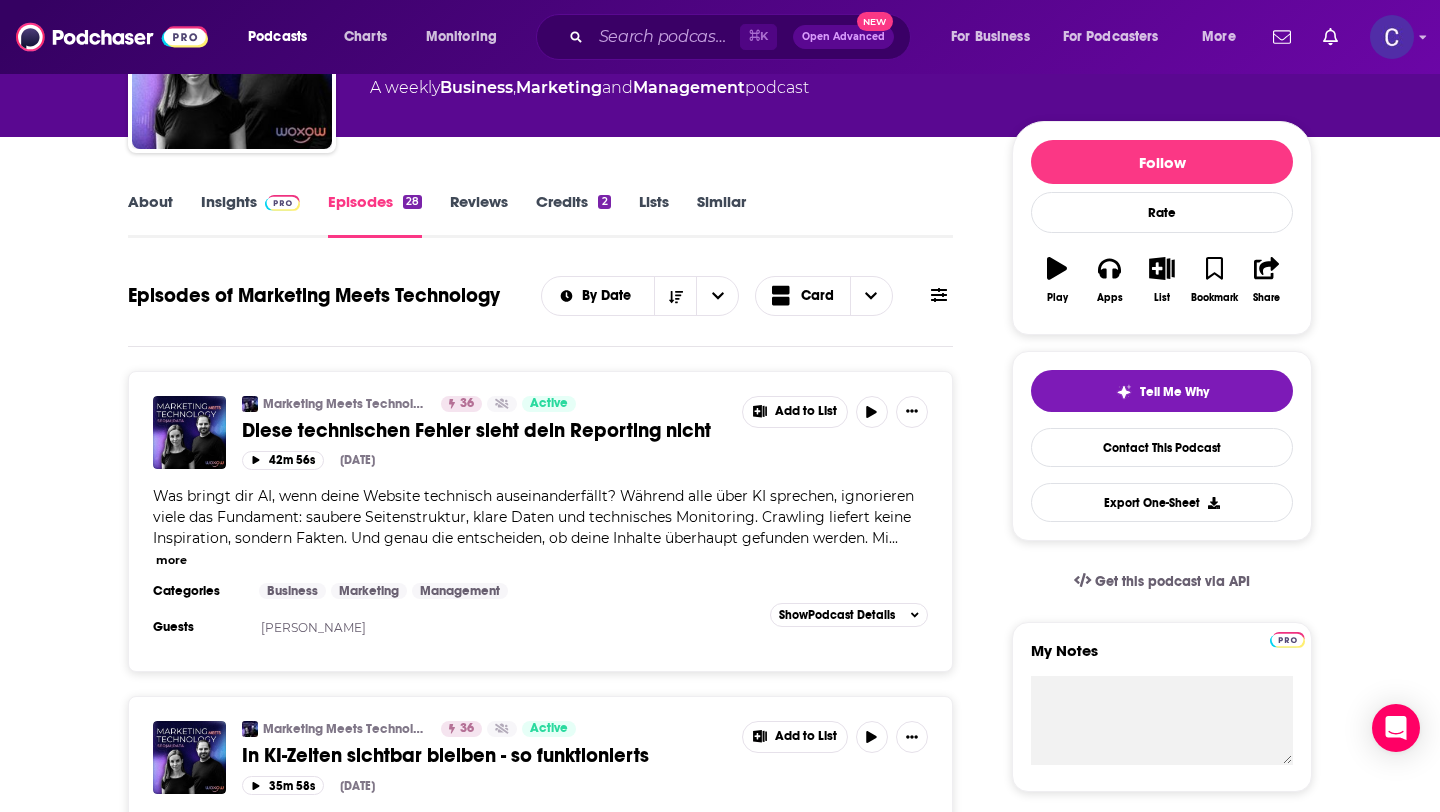 click on "Similar" at bounding box center [721, 215] 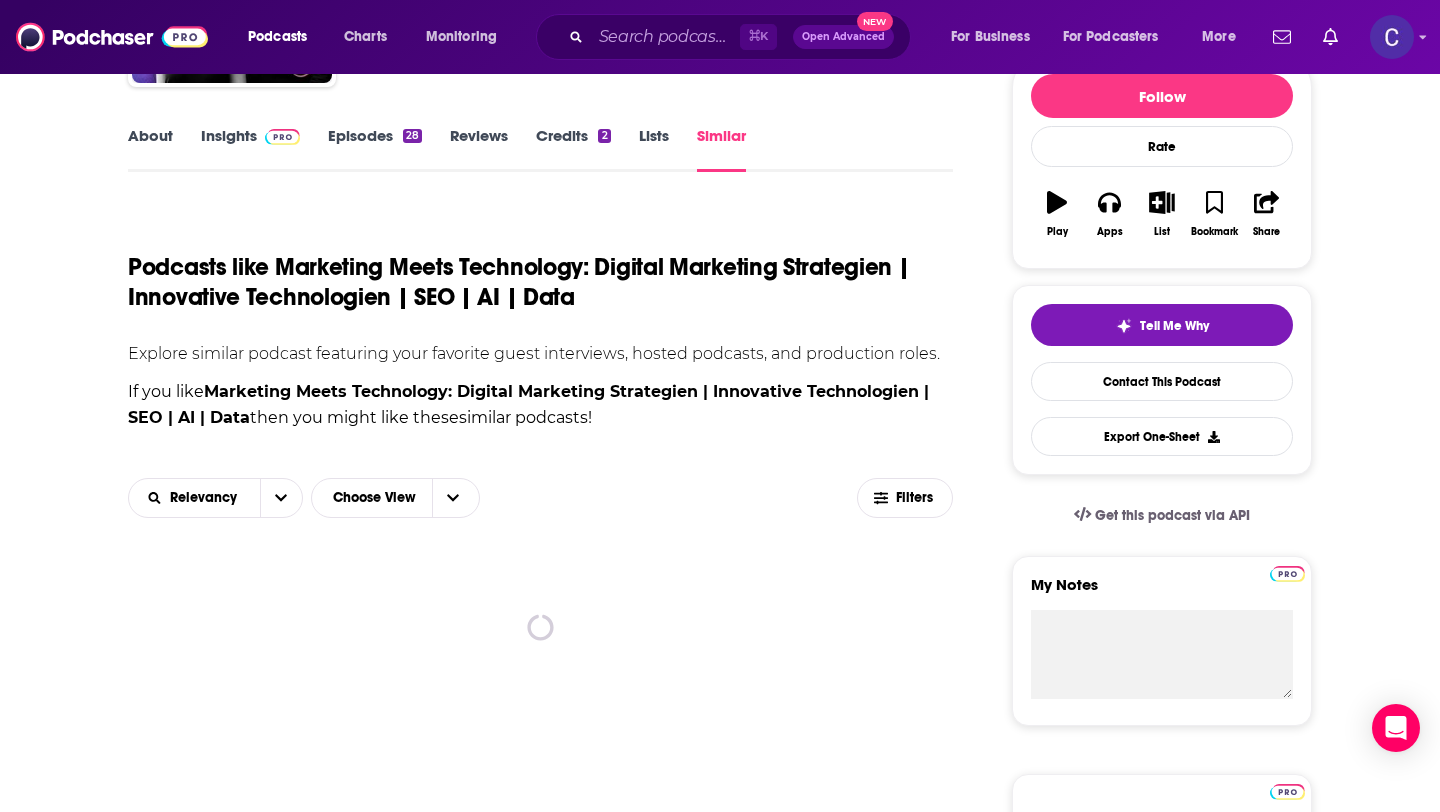 scroll, scrollTop: 276, scrollLeft: 0, axis: vertical 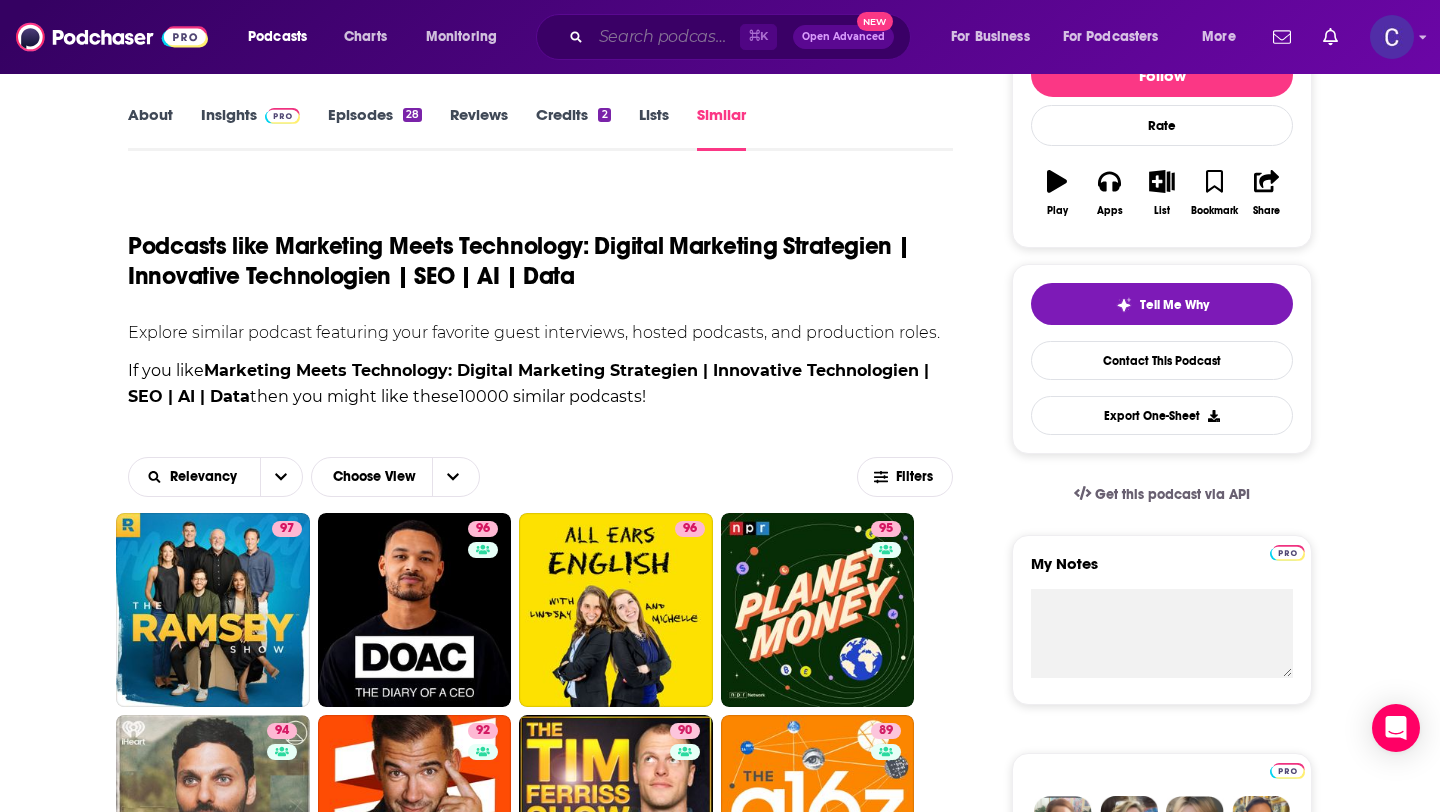 click at bounding box center [665, 37] 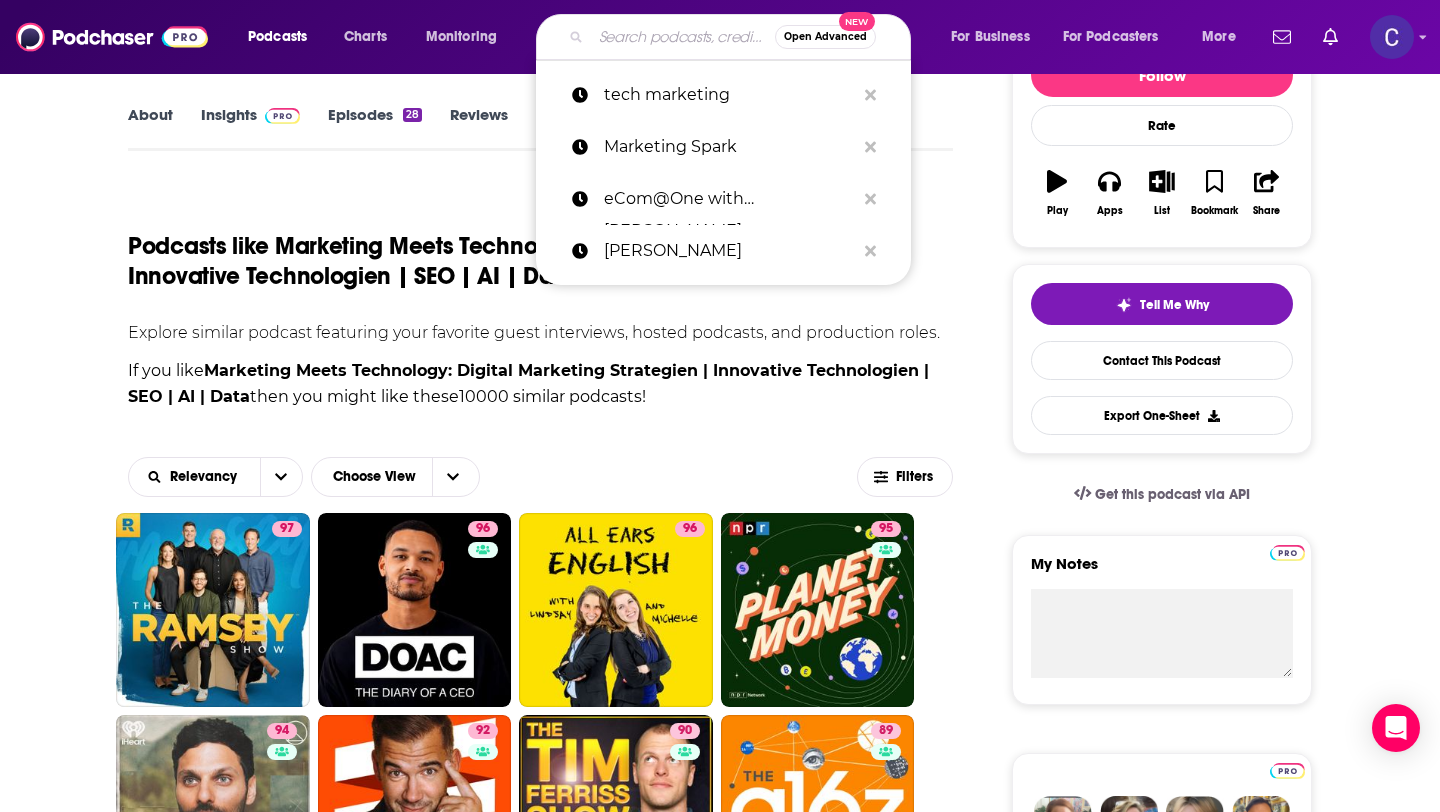 paste on "[PERSON_NAME] & [PERSON_NAME] St [PERSON_NAME]" 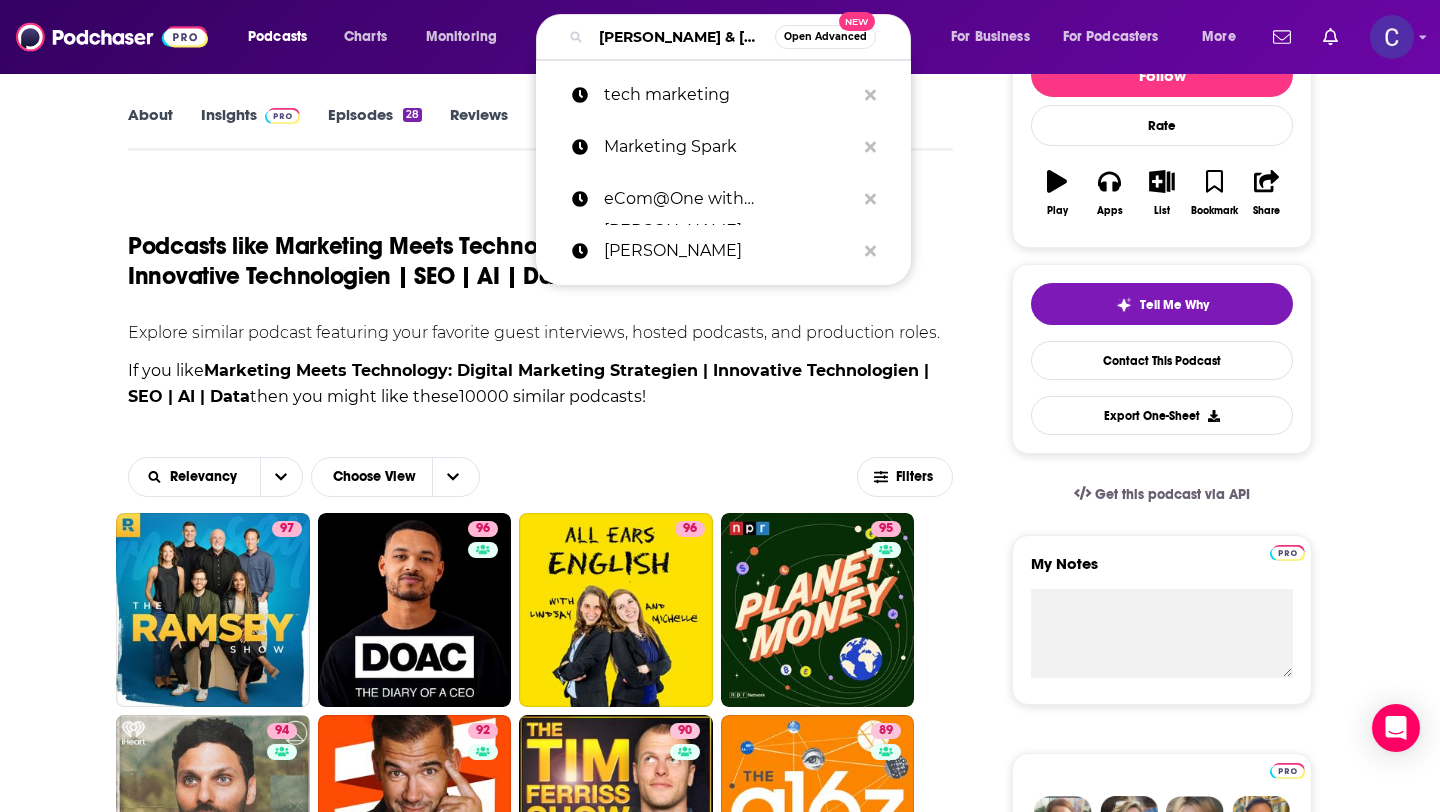 scroll, scrollTop: 0, scrollLeft: 111, axis: horizontal 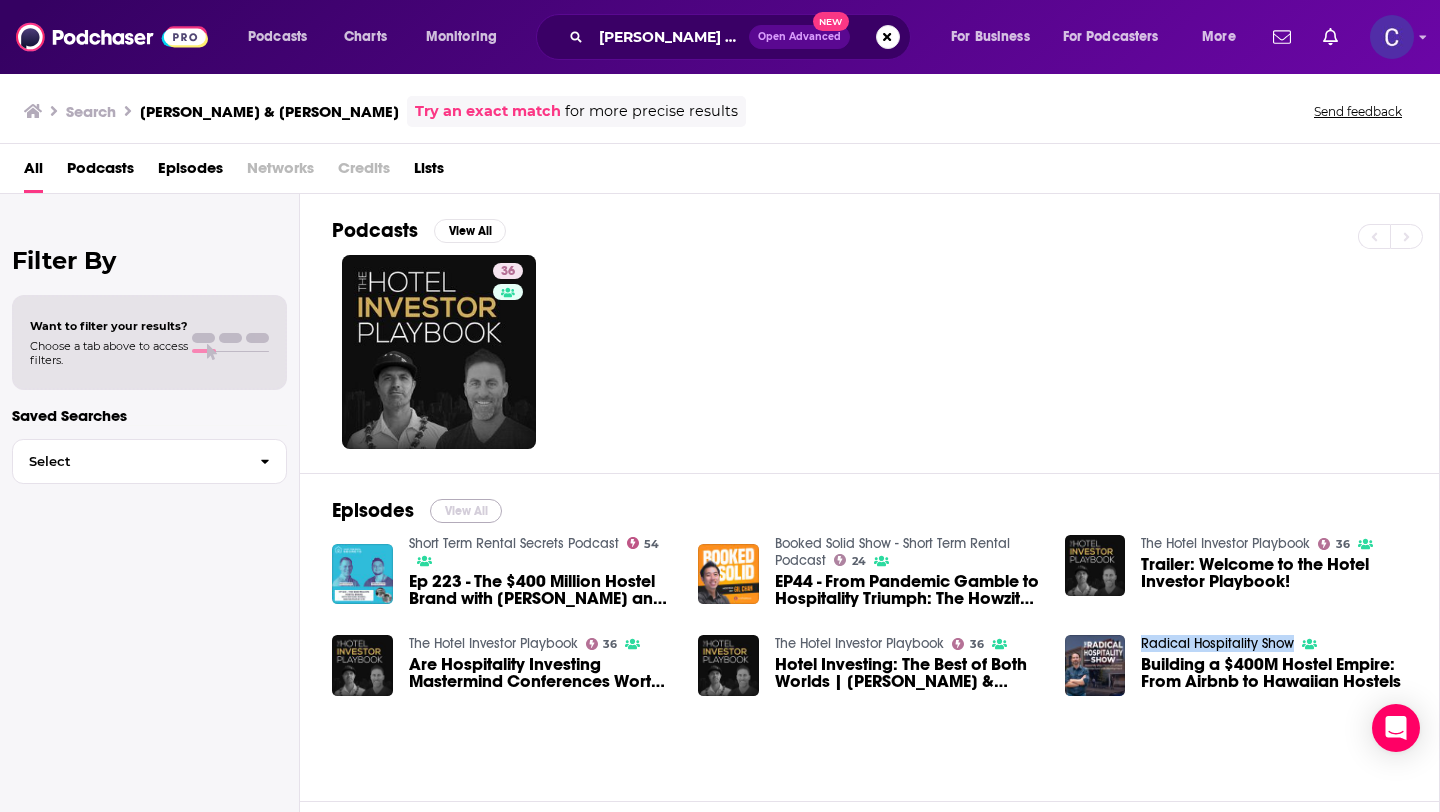 click on "View All" at bounding box center [466, 511] 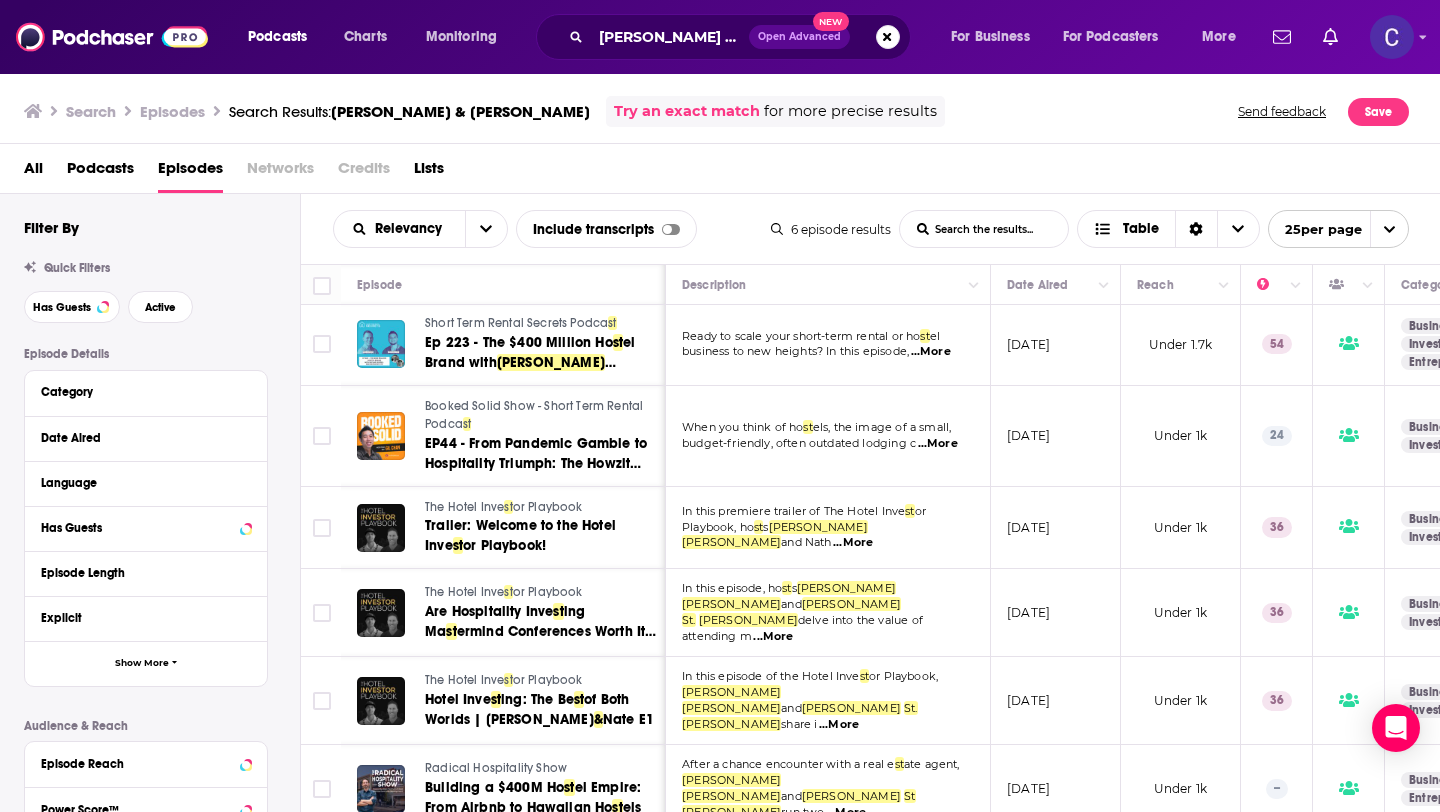 scroll, scrollTop: 0, scrollLeft: 0, axis: both 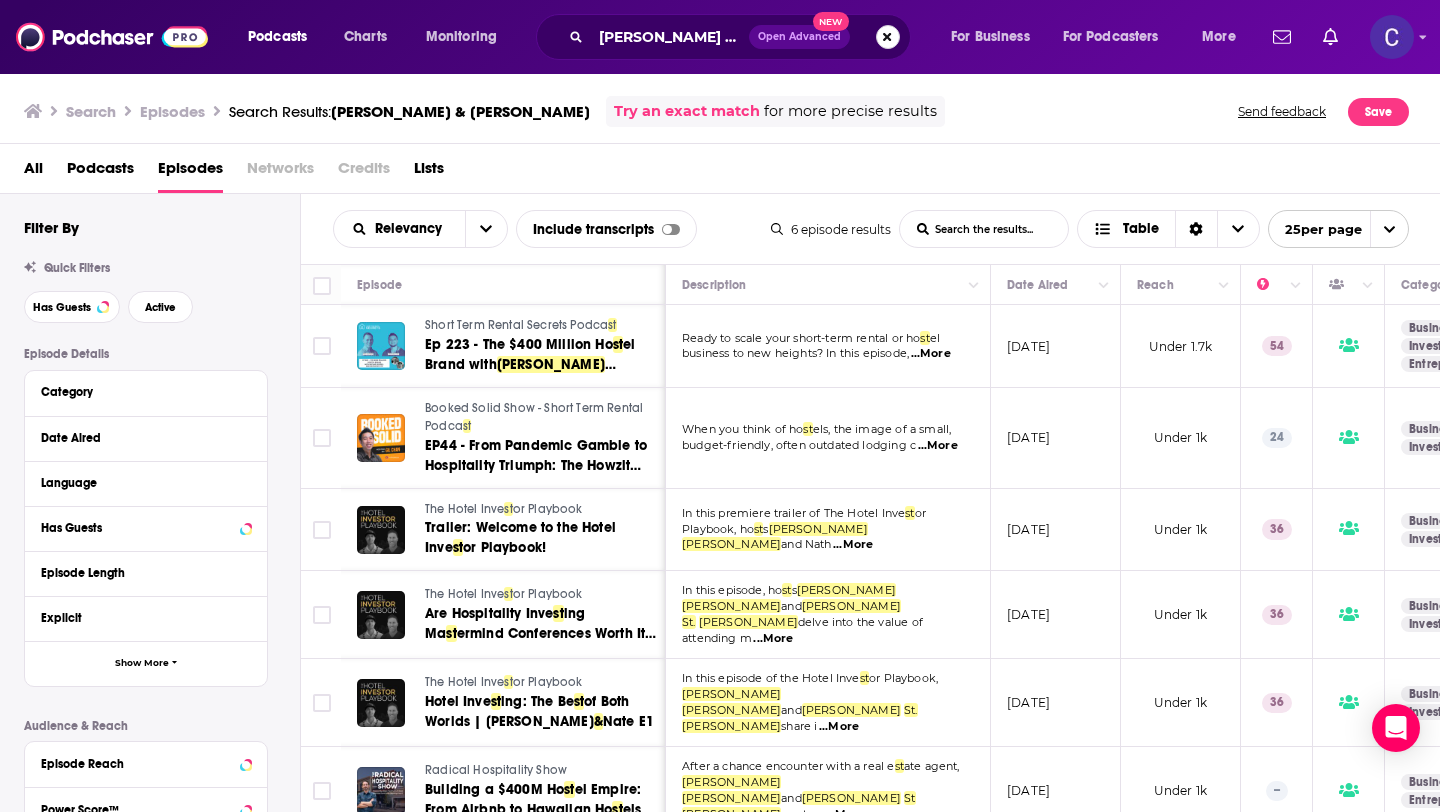 click at bounding box center [888, 37] 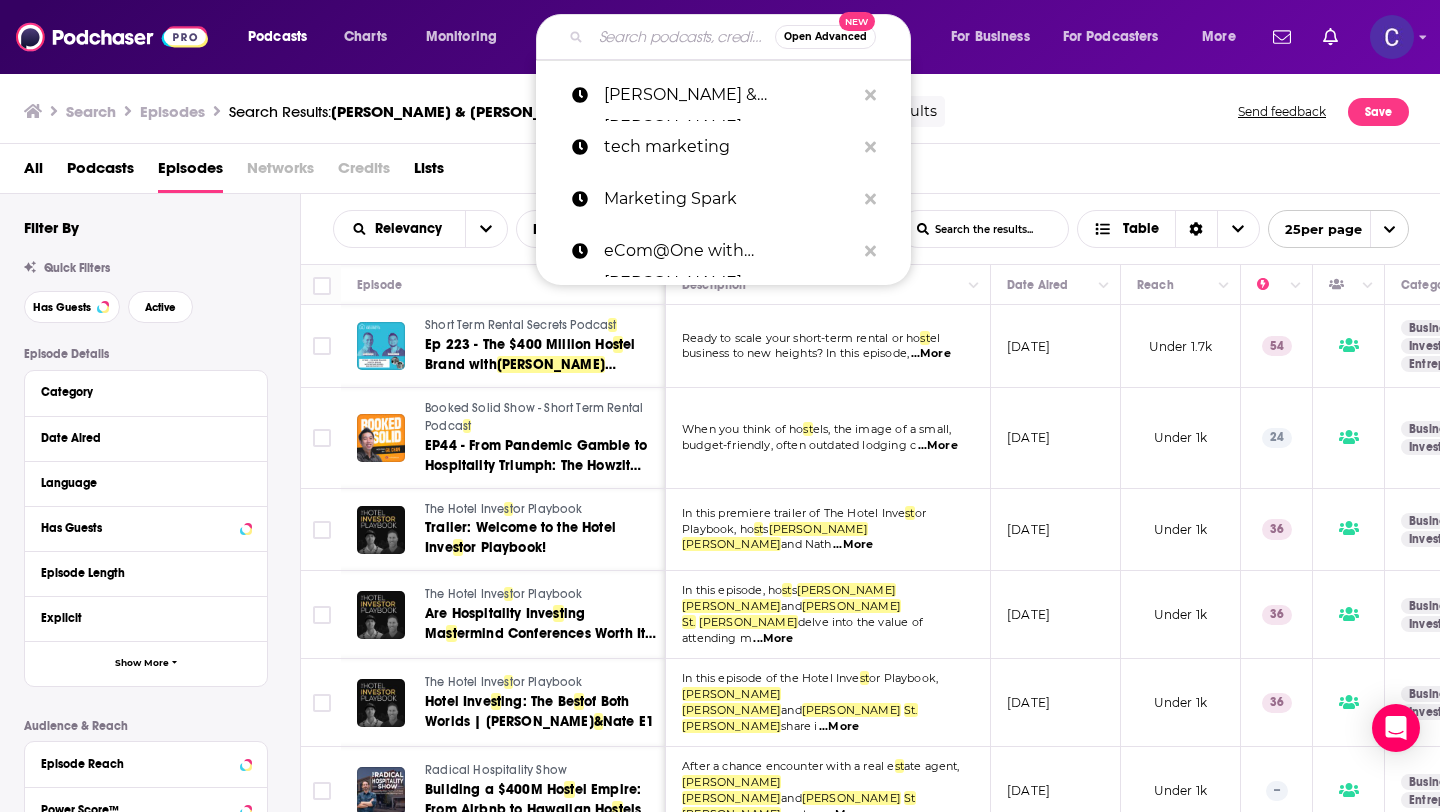 scroll, scrollTop: 0, scrollLeft: 0, axis: both 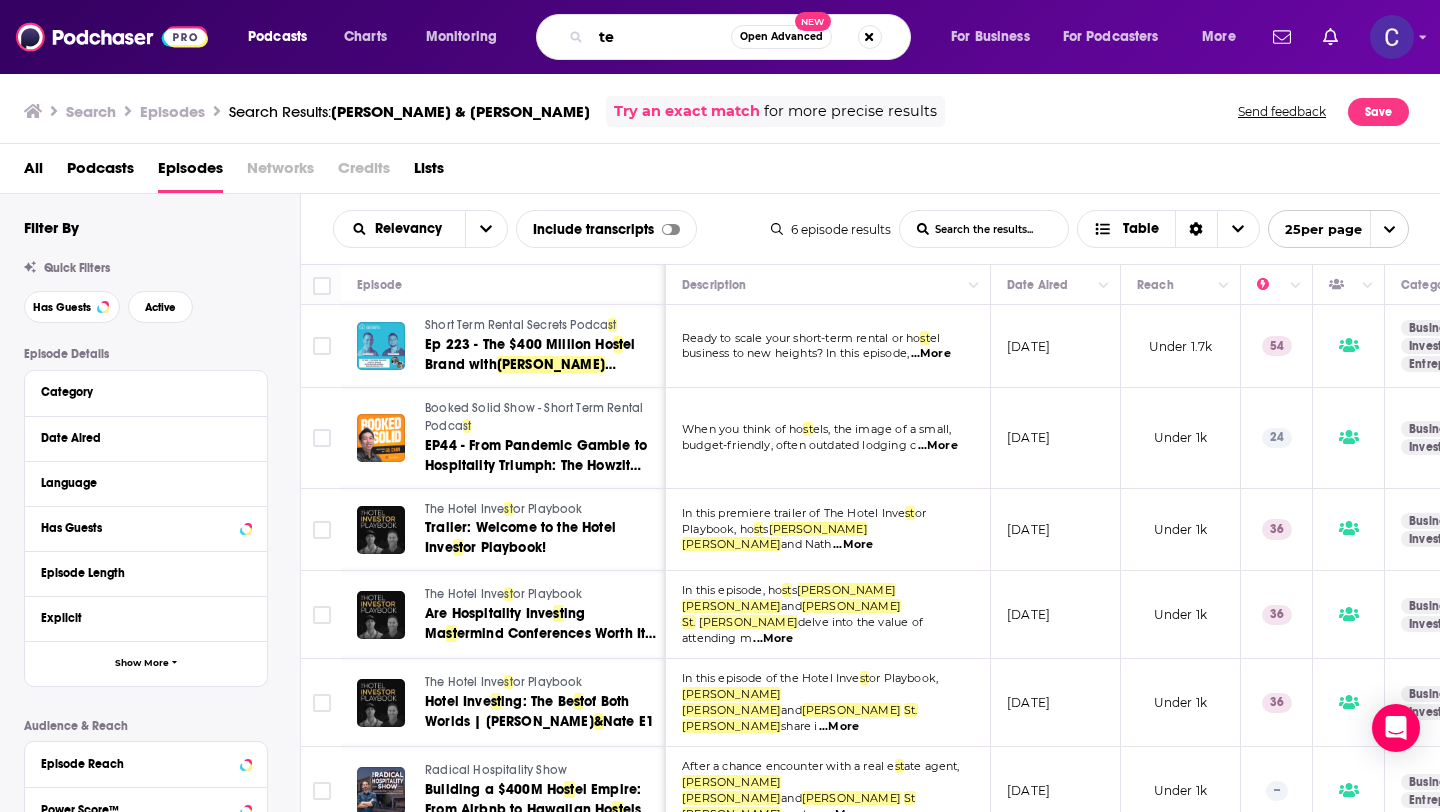 type on "t" 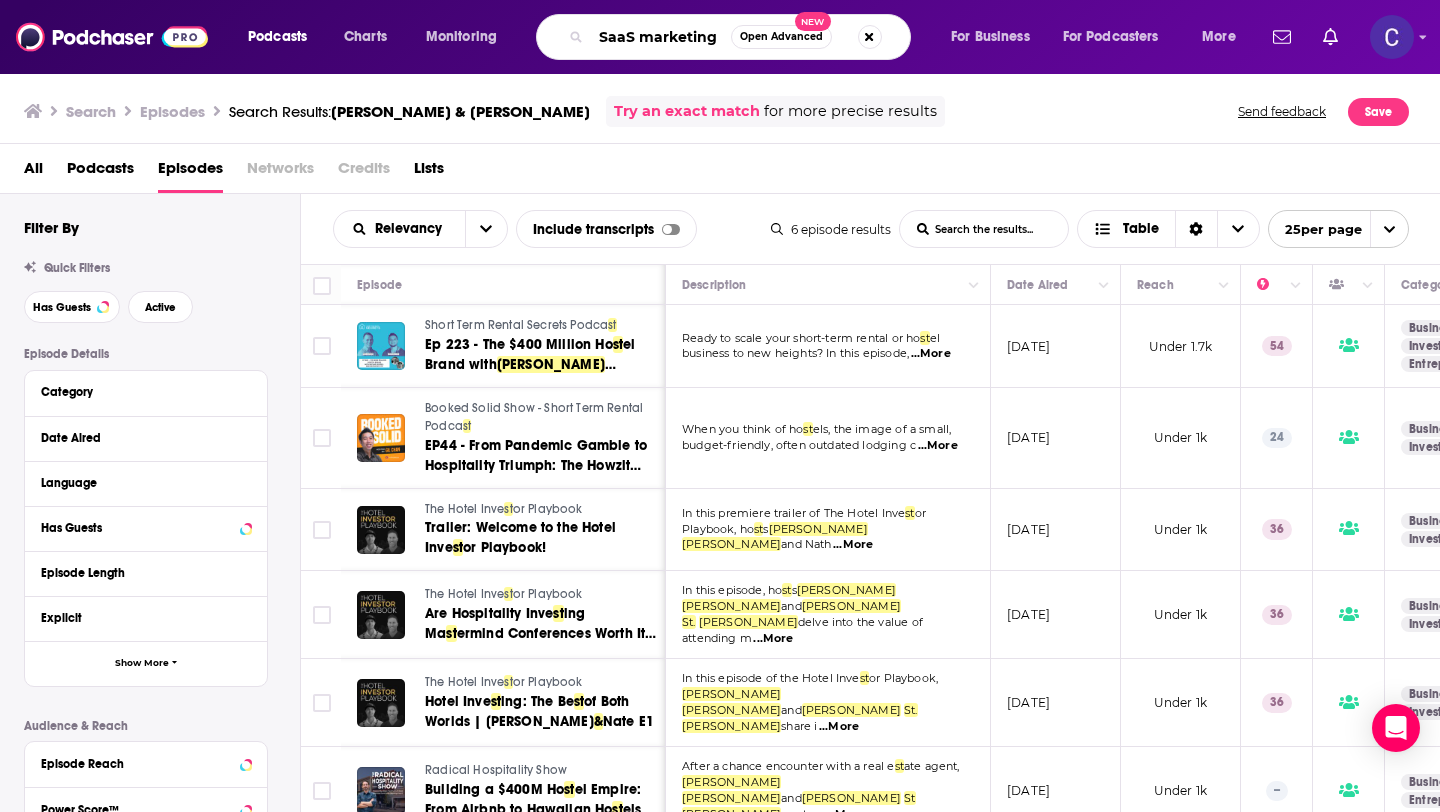 type on "SaaS marketing" 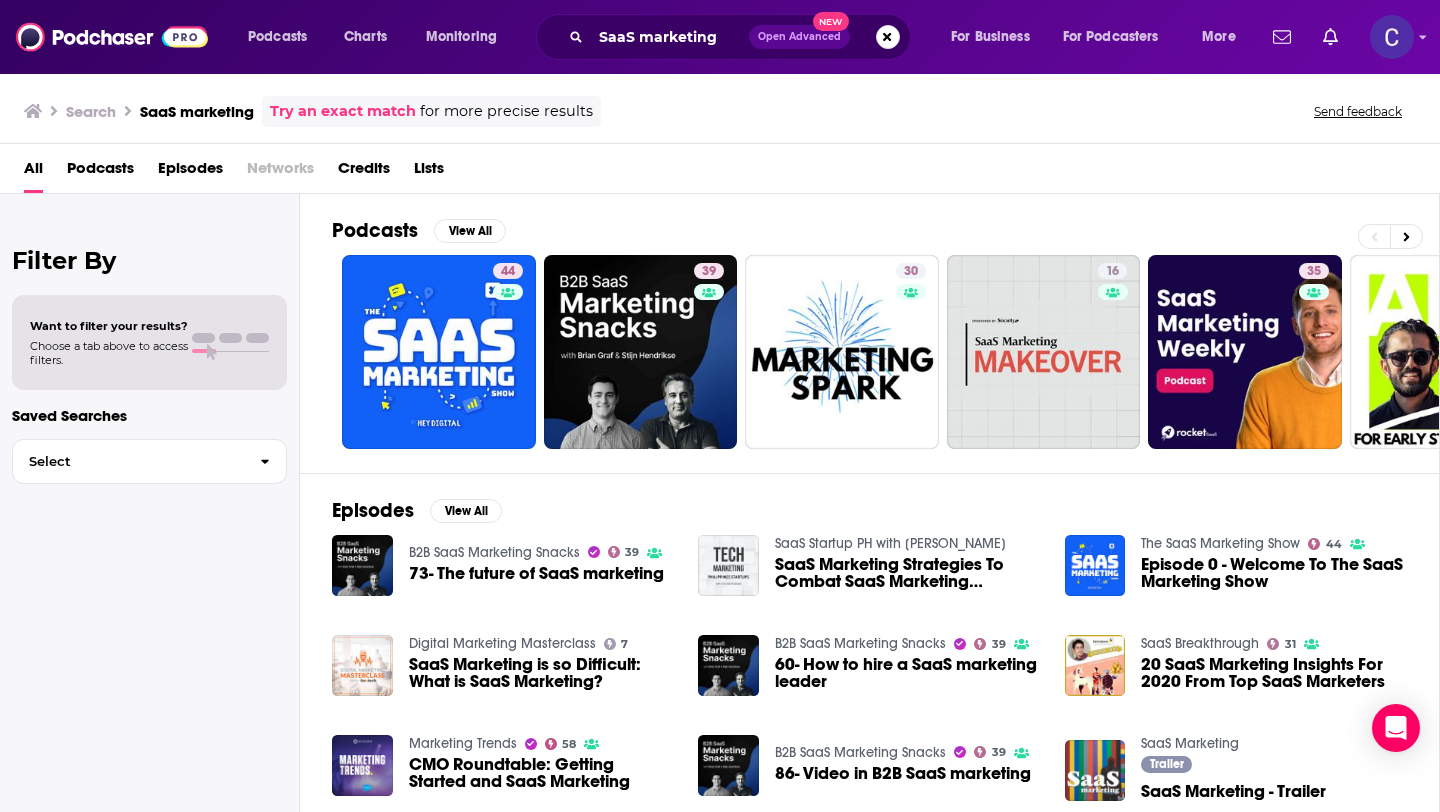scroll, scrollTop: 112, scrollLeft: 0, axis: vertical 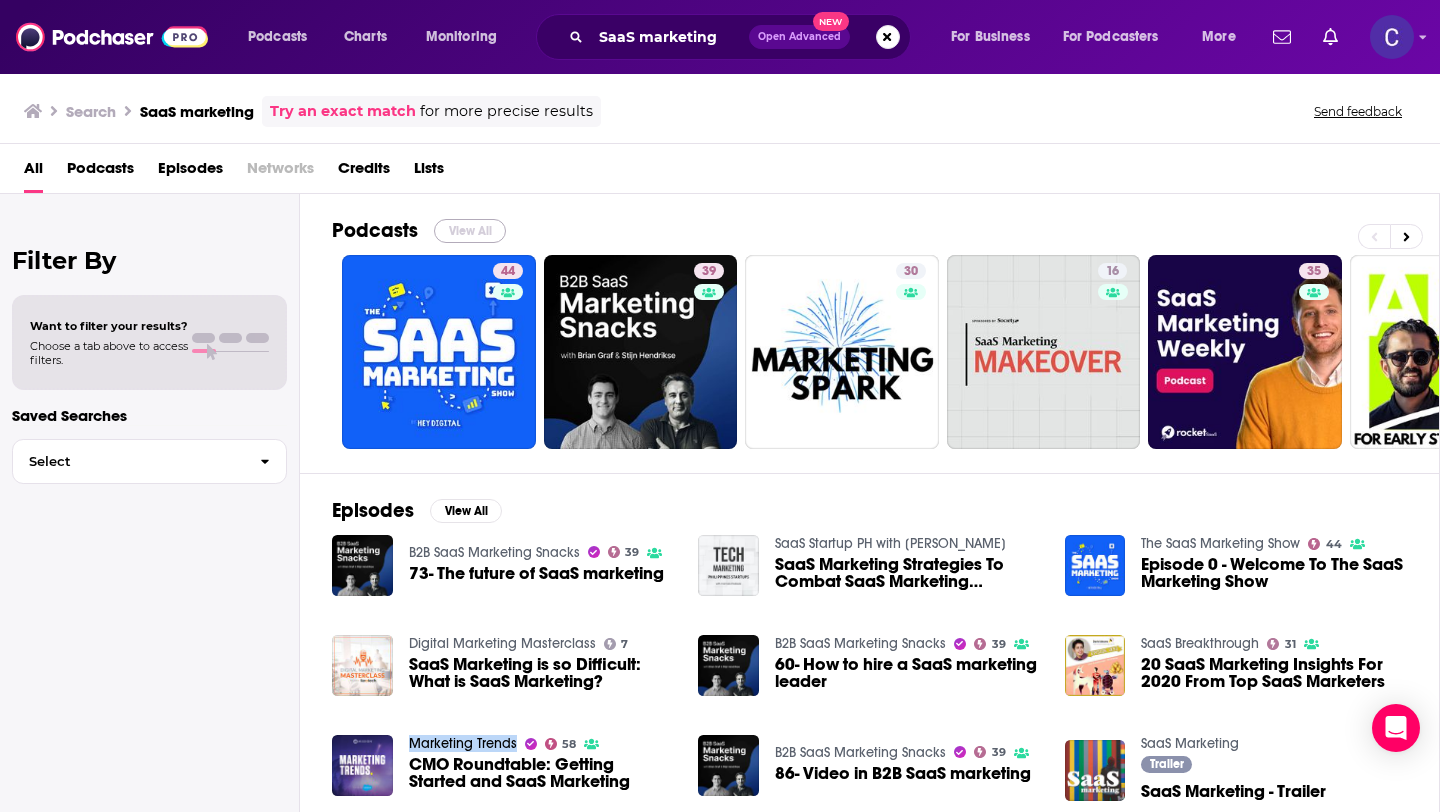 click on "View All" at bounding box center (470, 231) 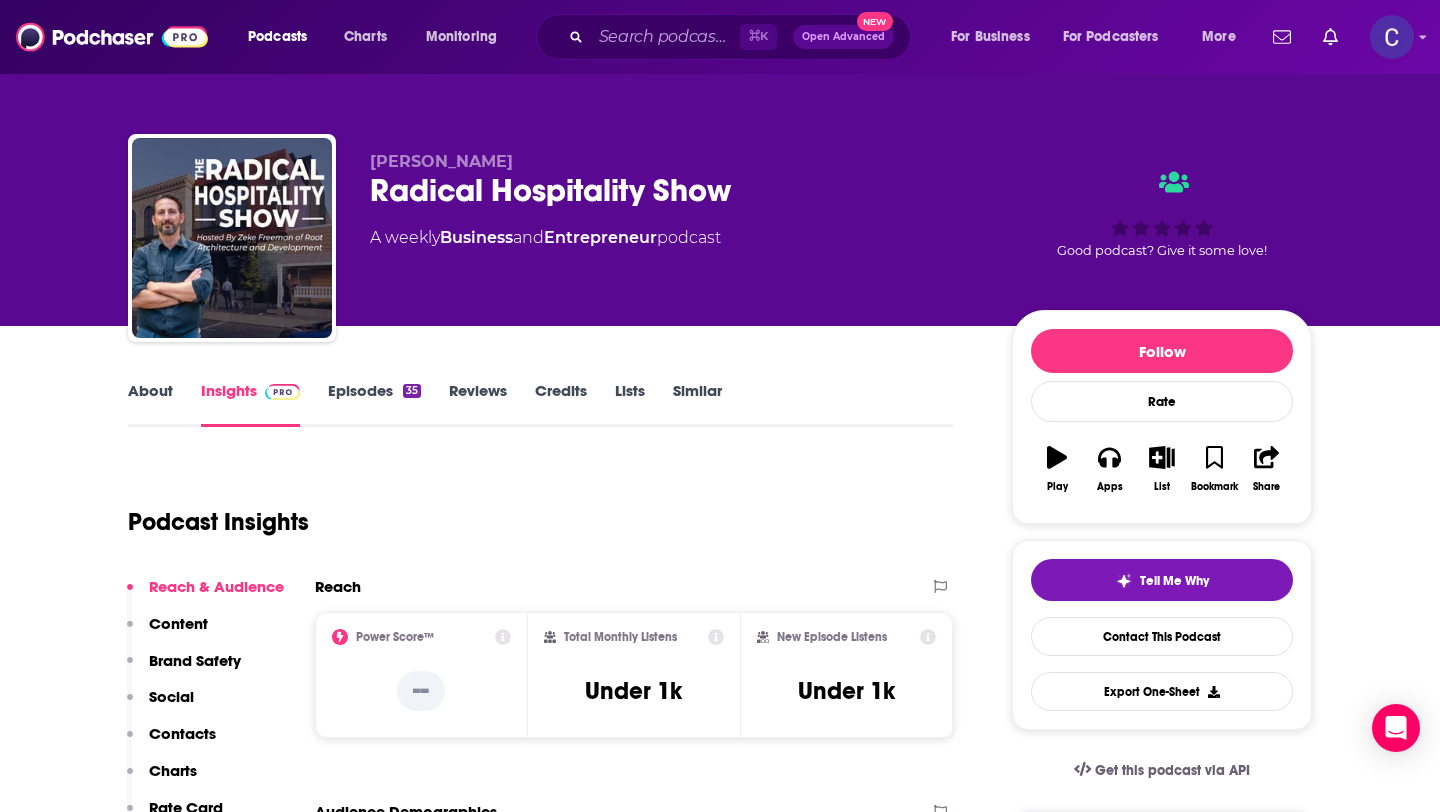 scroll, scrollTop: 0, scrollLeft: 0, axis: both 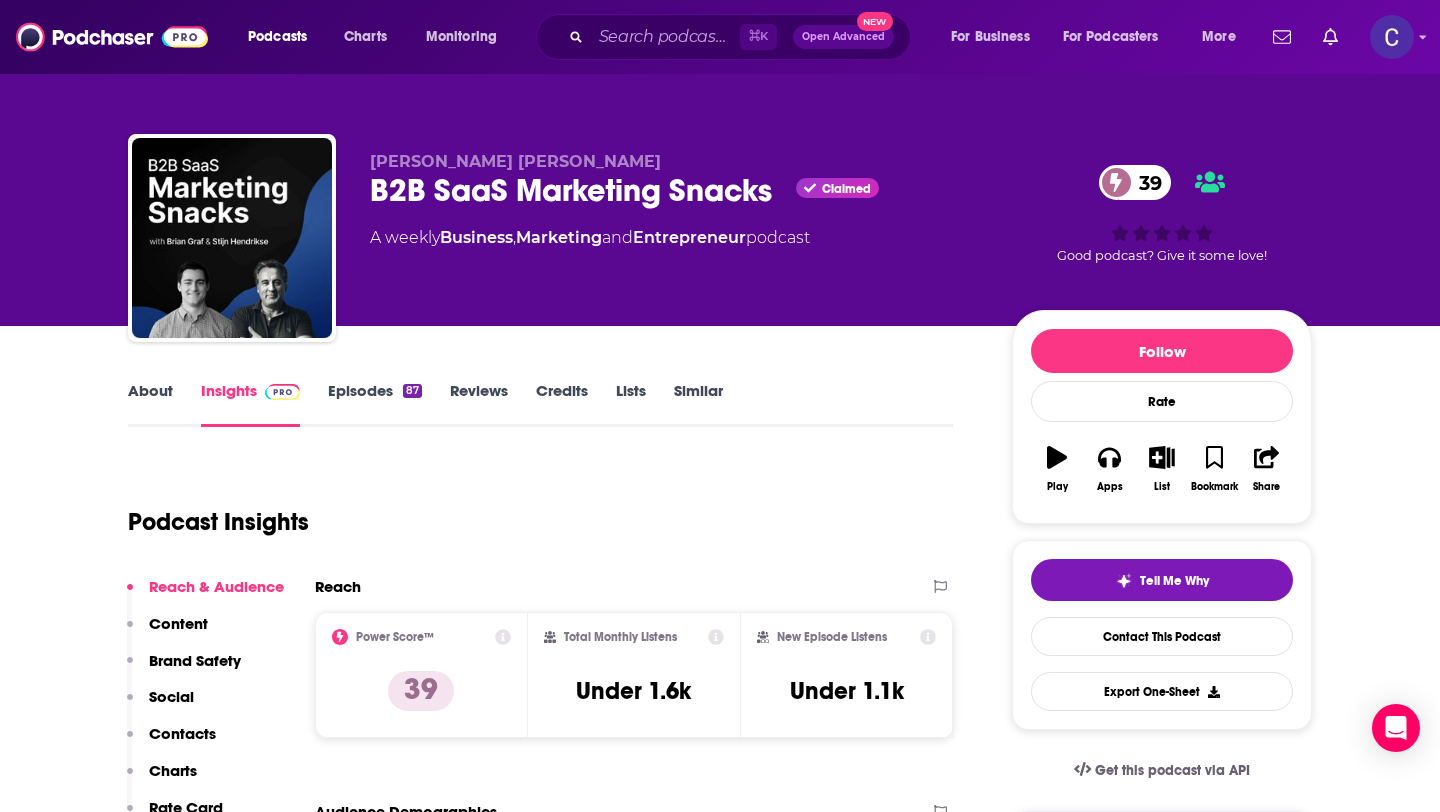 click on "Similar" at bounding box center [698, 404] 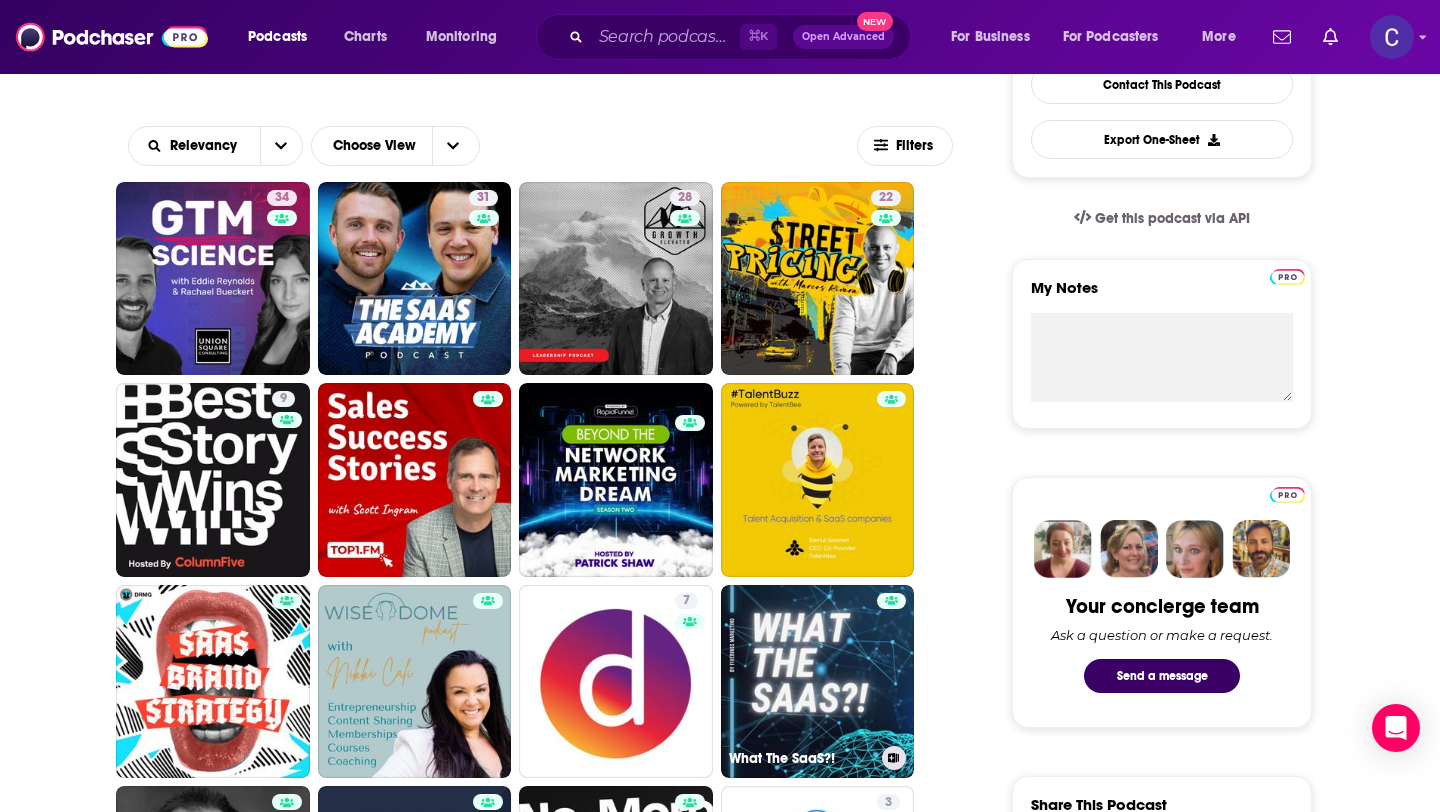 scroll, scrollTop: 554, scrollLeft: 0, axis: vertical 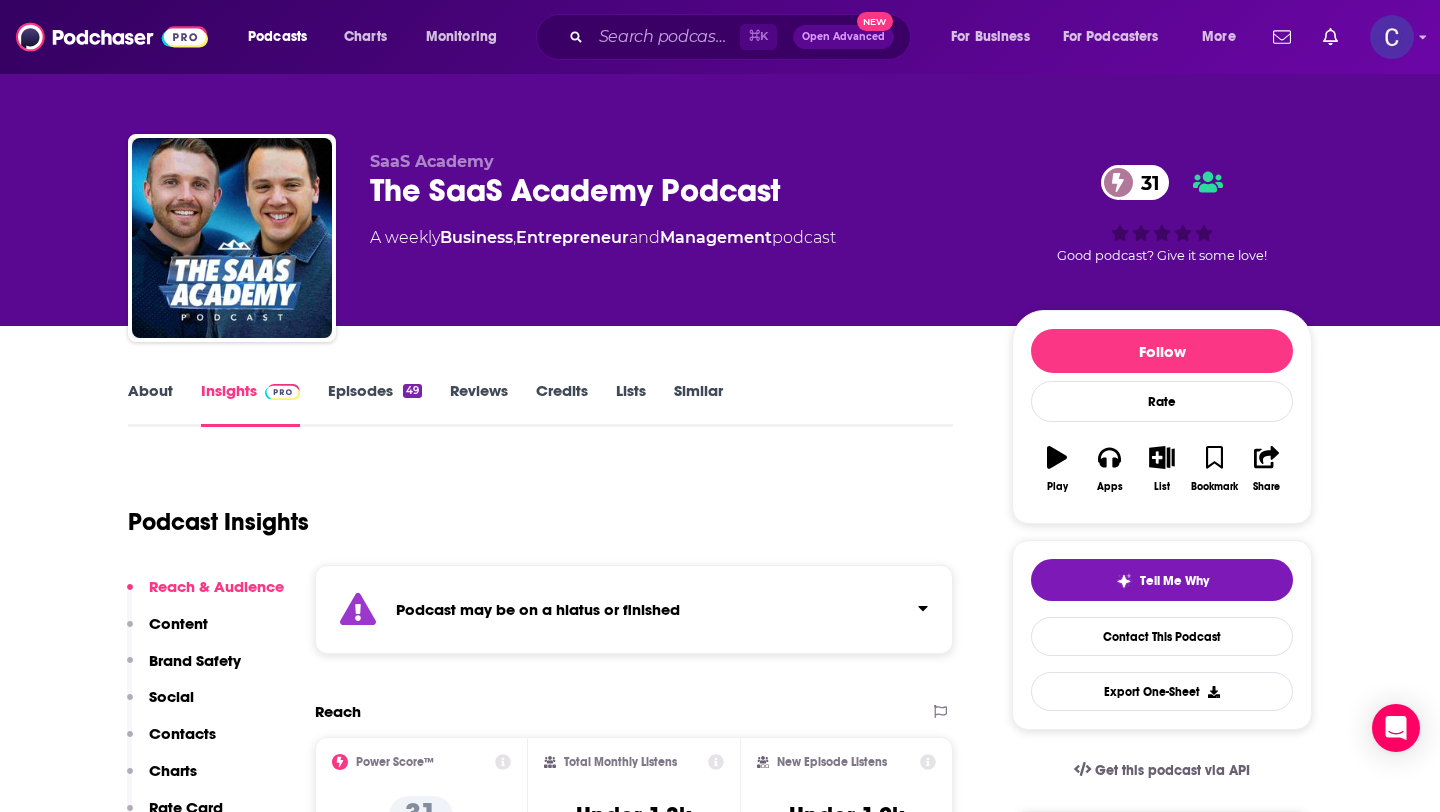 click on "Similar" at bounding box center (698, 404) 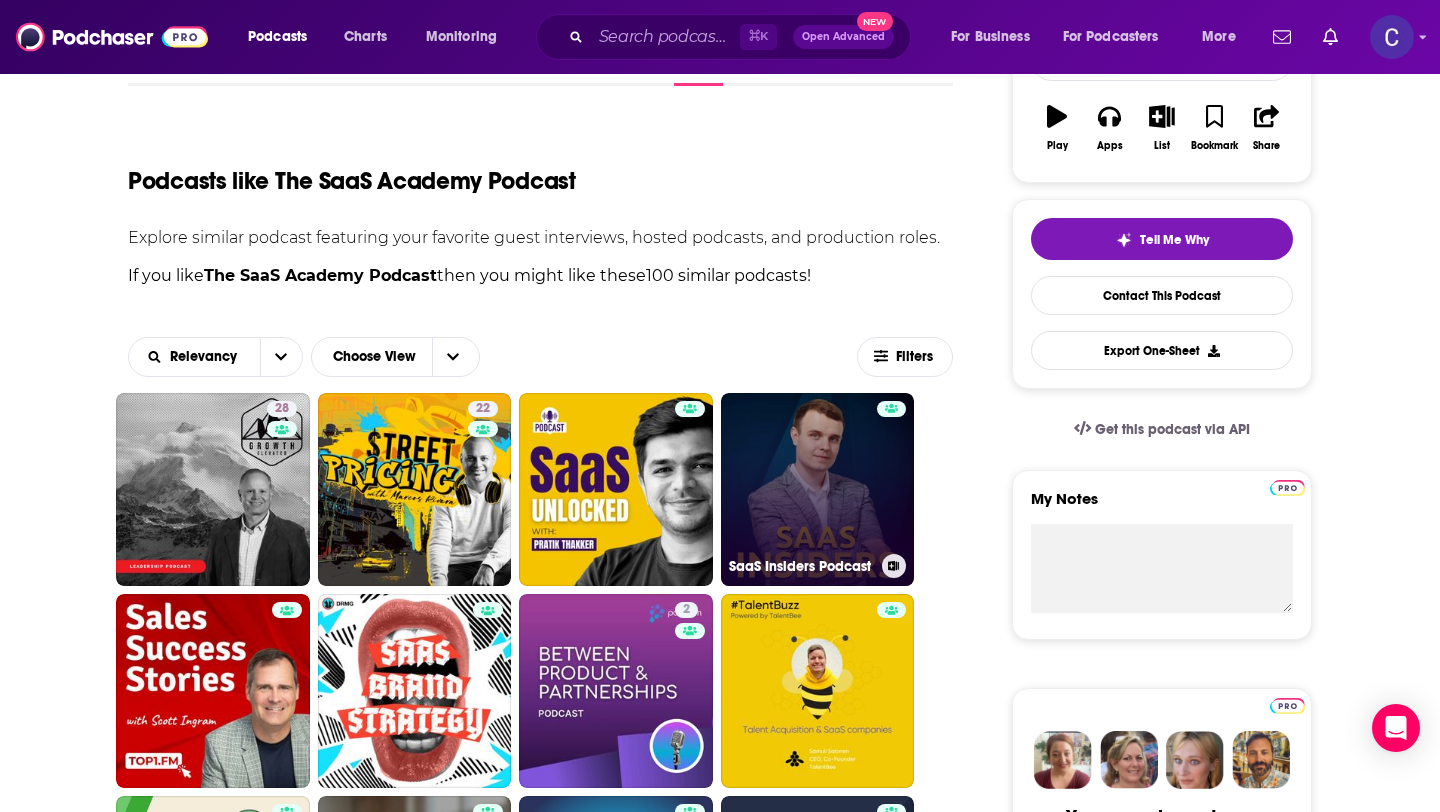 scroll, scrollTop: 597, scrollLeft: 0, axis: vertical 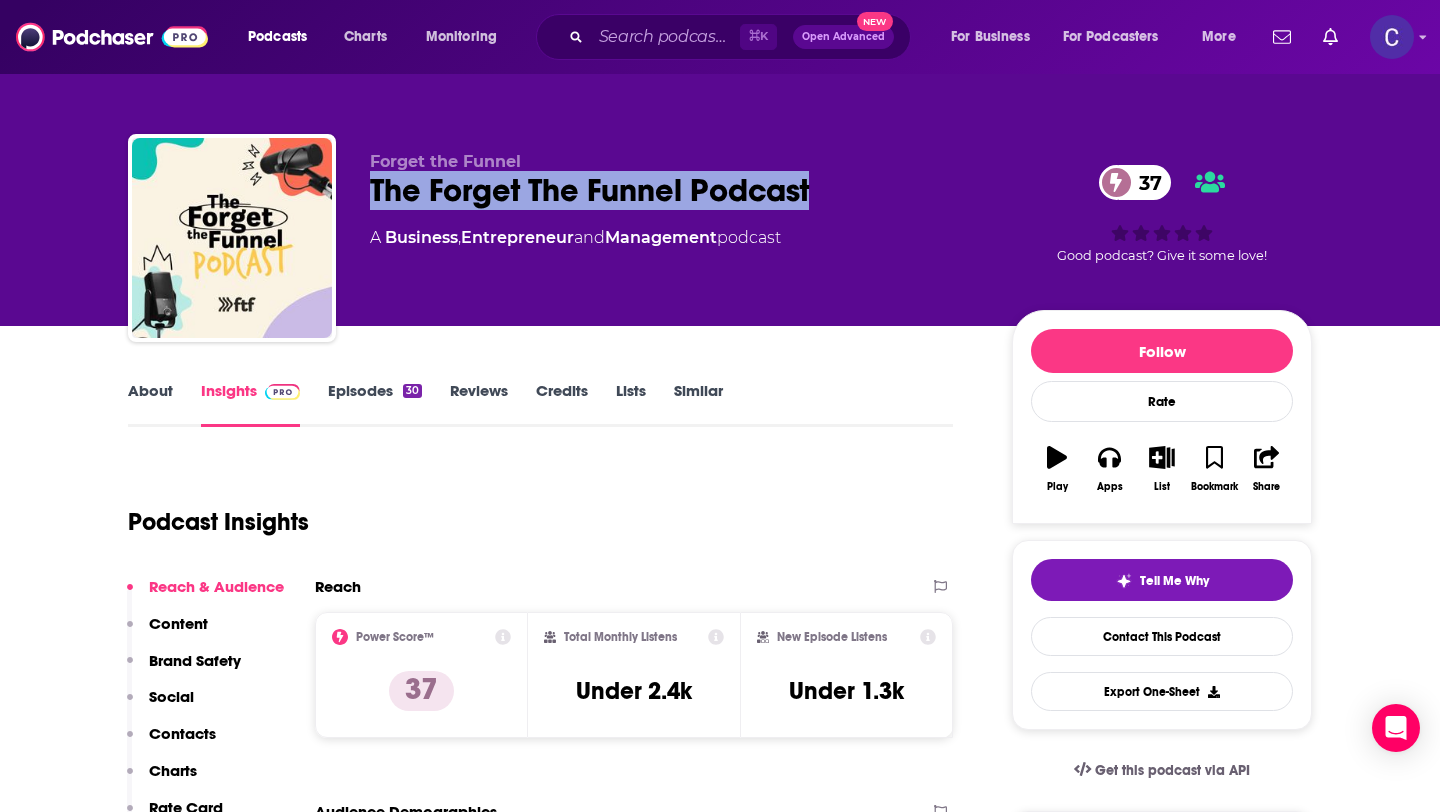 drag, startPoint x: 363, startPoint y: 194, endPoint x: 856, endPoint y: 199, distance: 493.02536 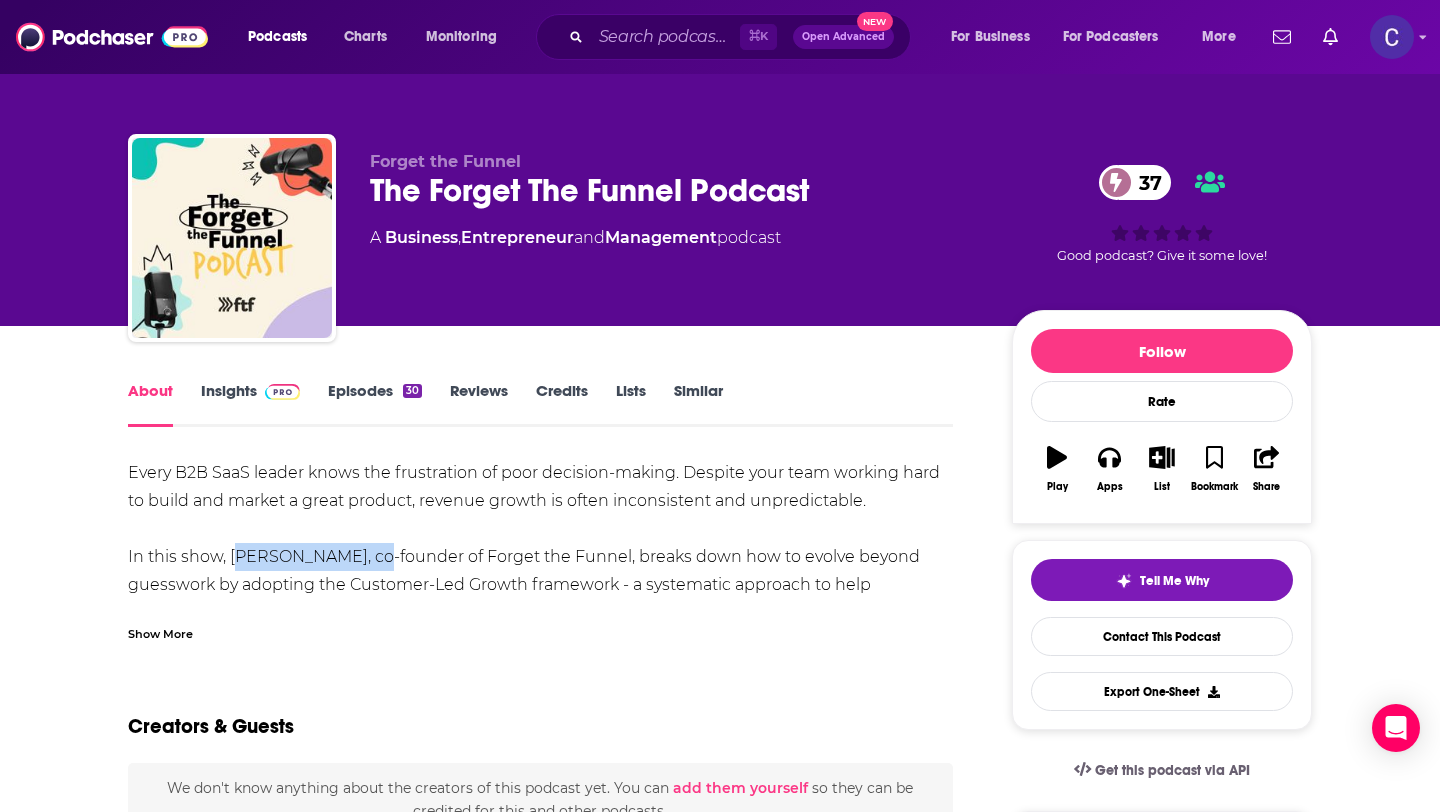 drag, startPoint x: 231, startPoint y: 555, endPoint x: 362, endPoint y: 561, distance: 131.13733 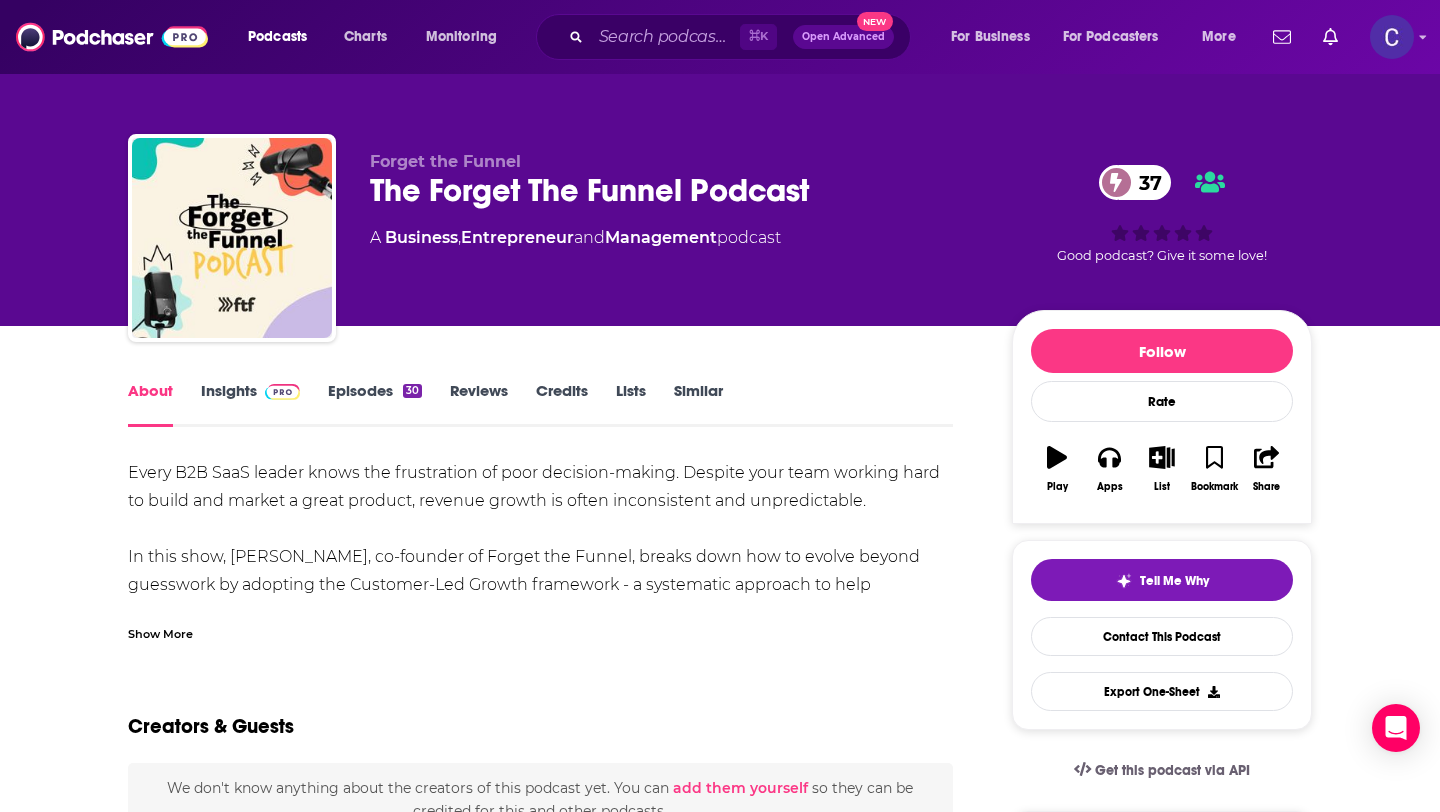 click on "Show More" at bounding box center (160, 632) 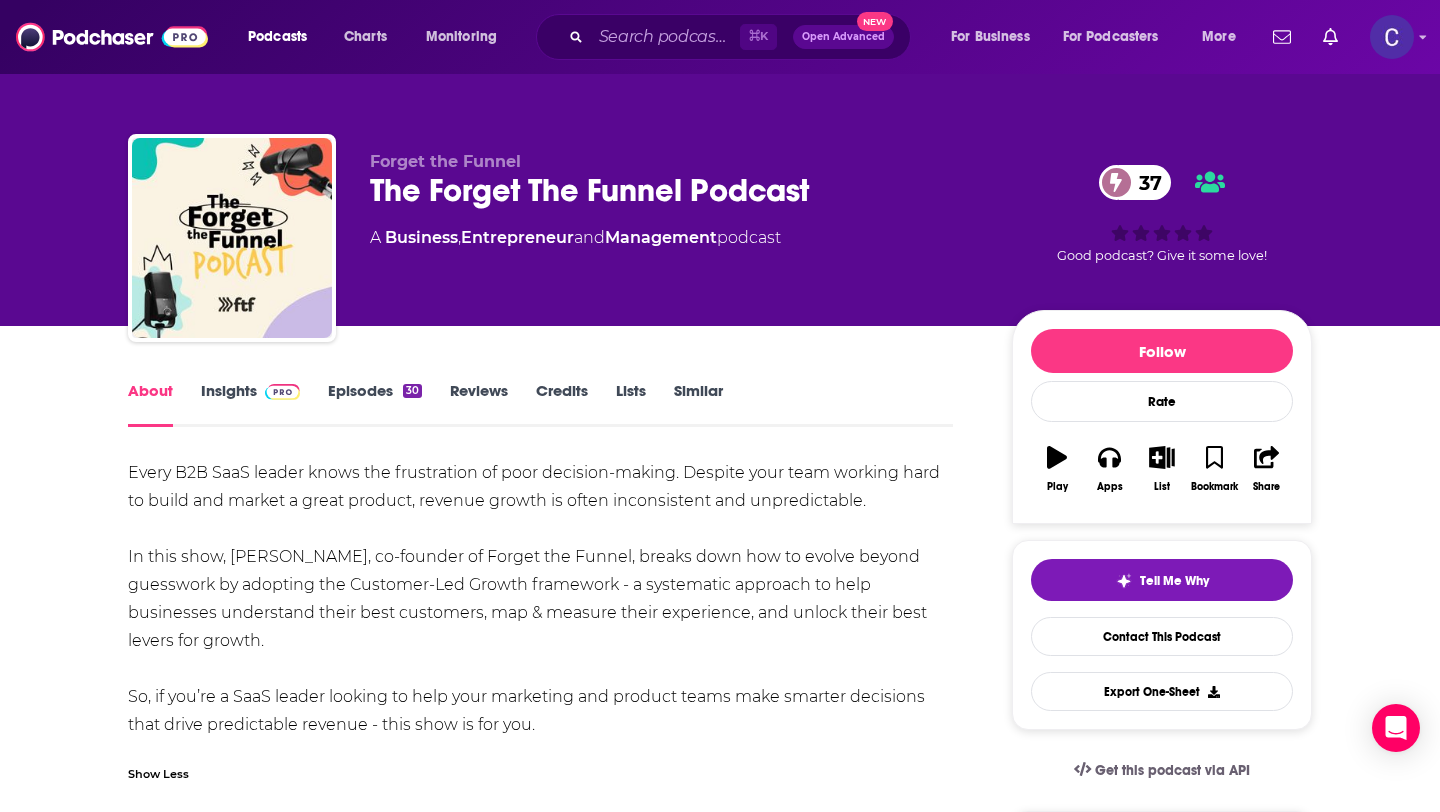 click on "Insights" at bounding box center (250, 404) 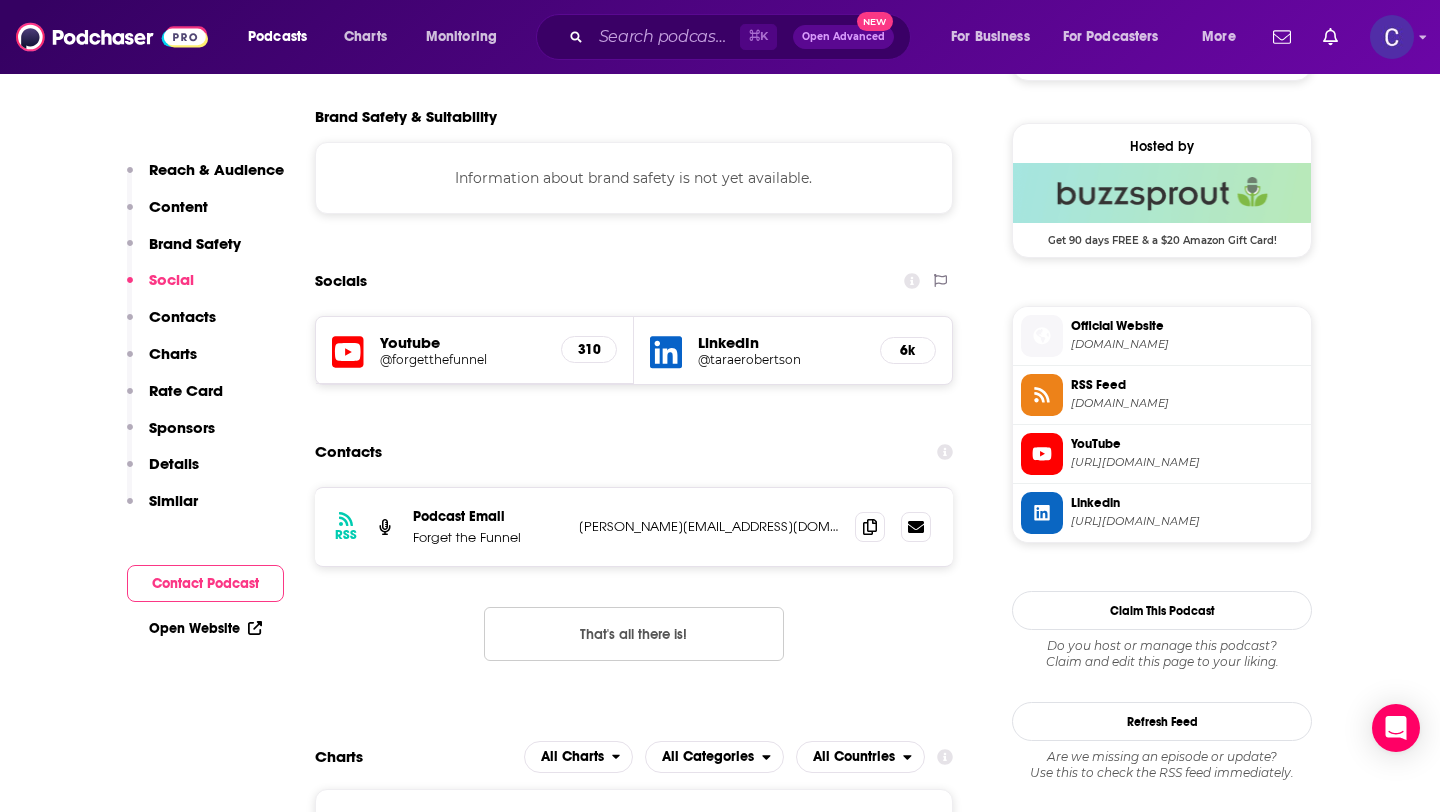 scroll, scrollTop: 1419, scrollLeft: 0, axis: vertical 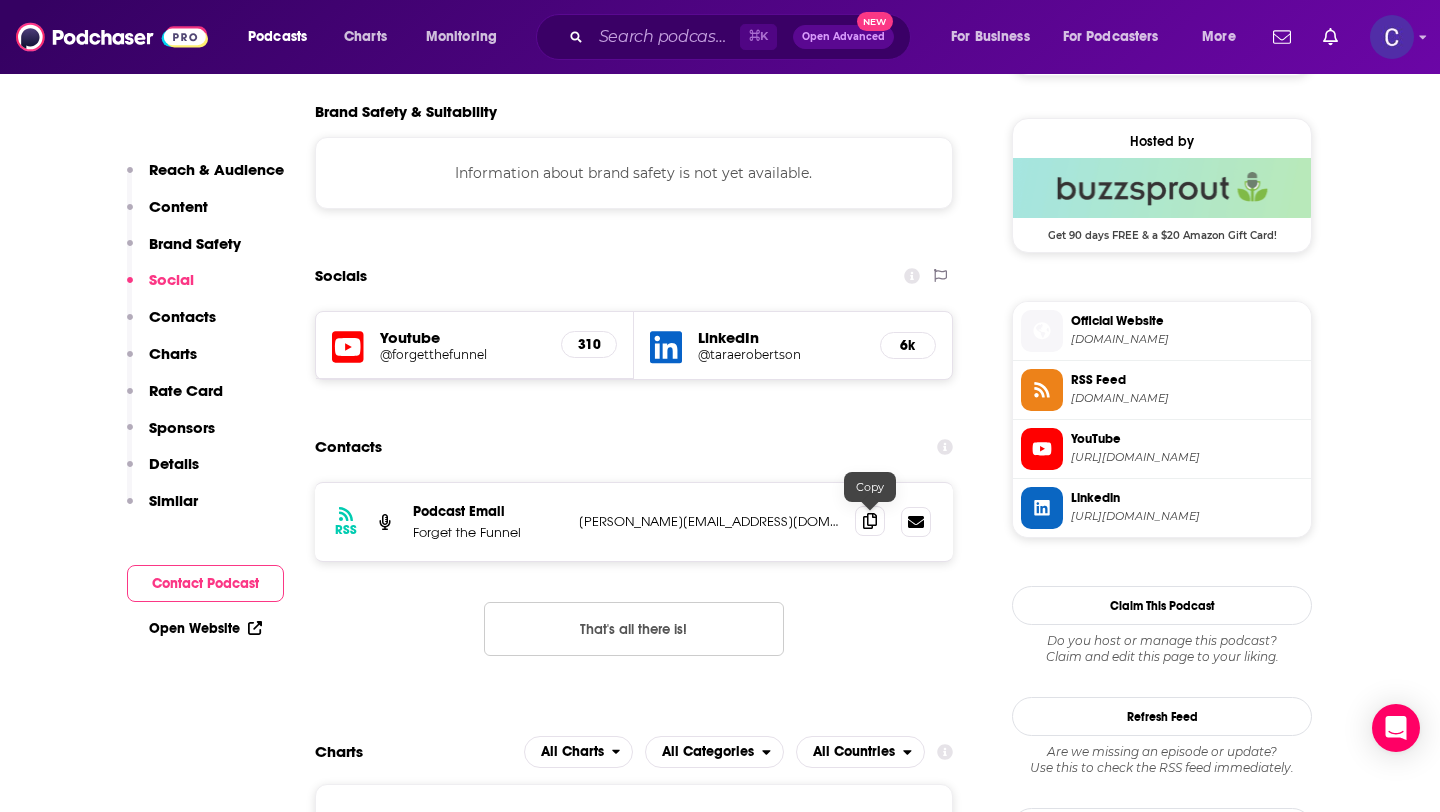 click at bounding box center [870, 521] 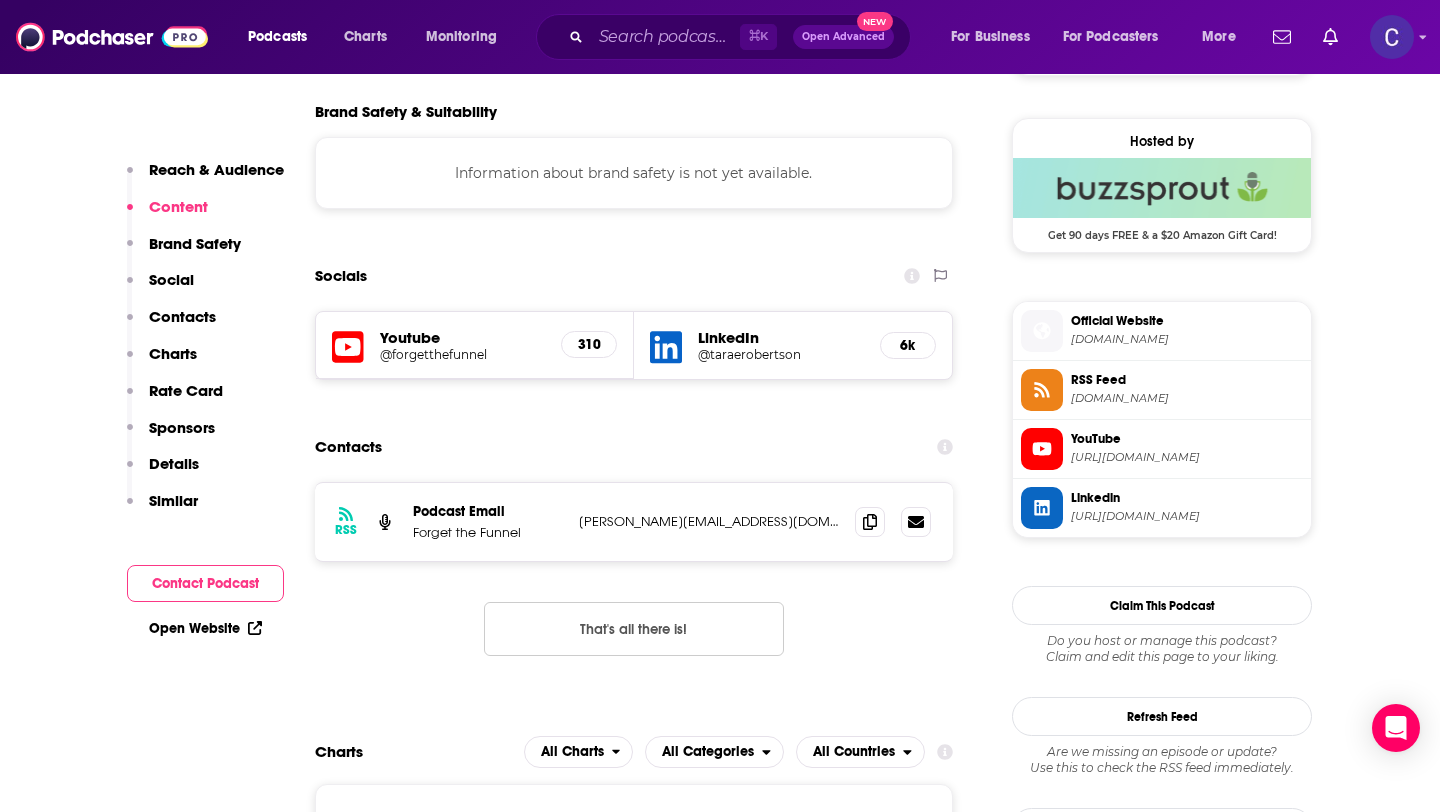 scroll, scrollTop: 0, scrollLeft: 0, axis: both 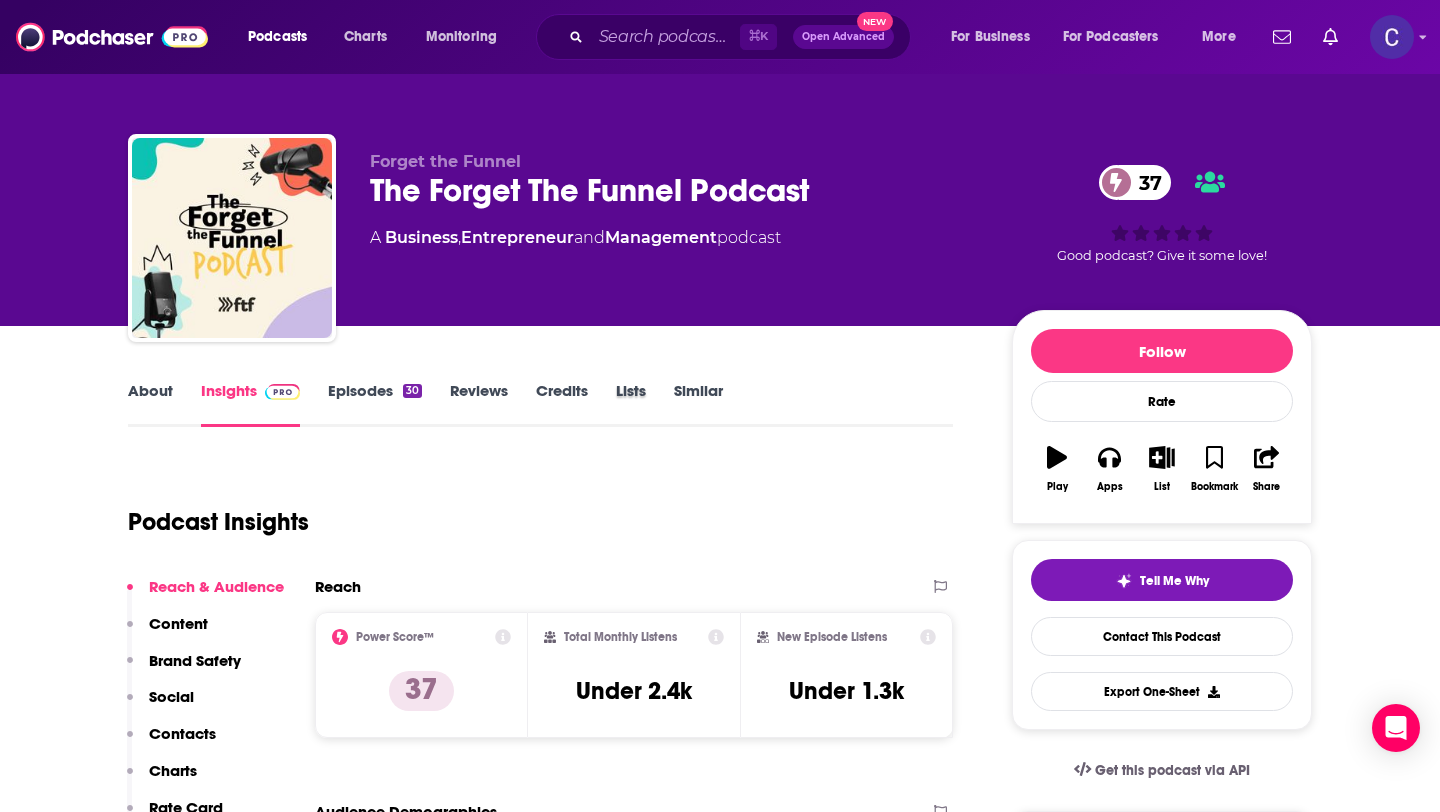 click on "Lists" at bounding box center [645, 404] 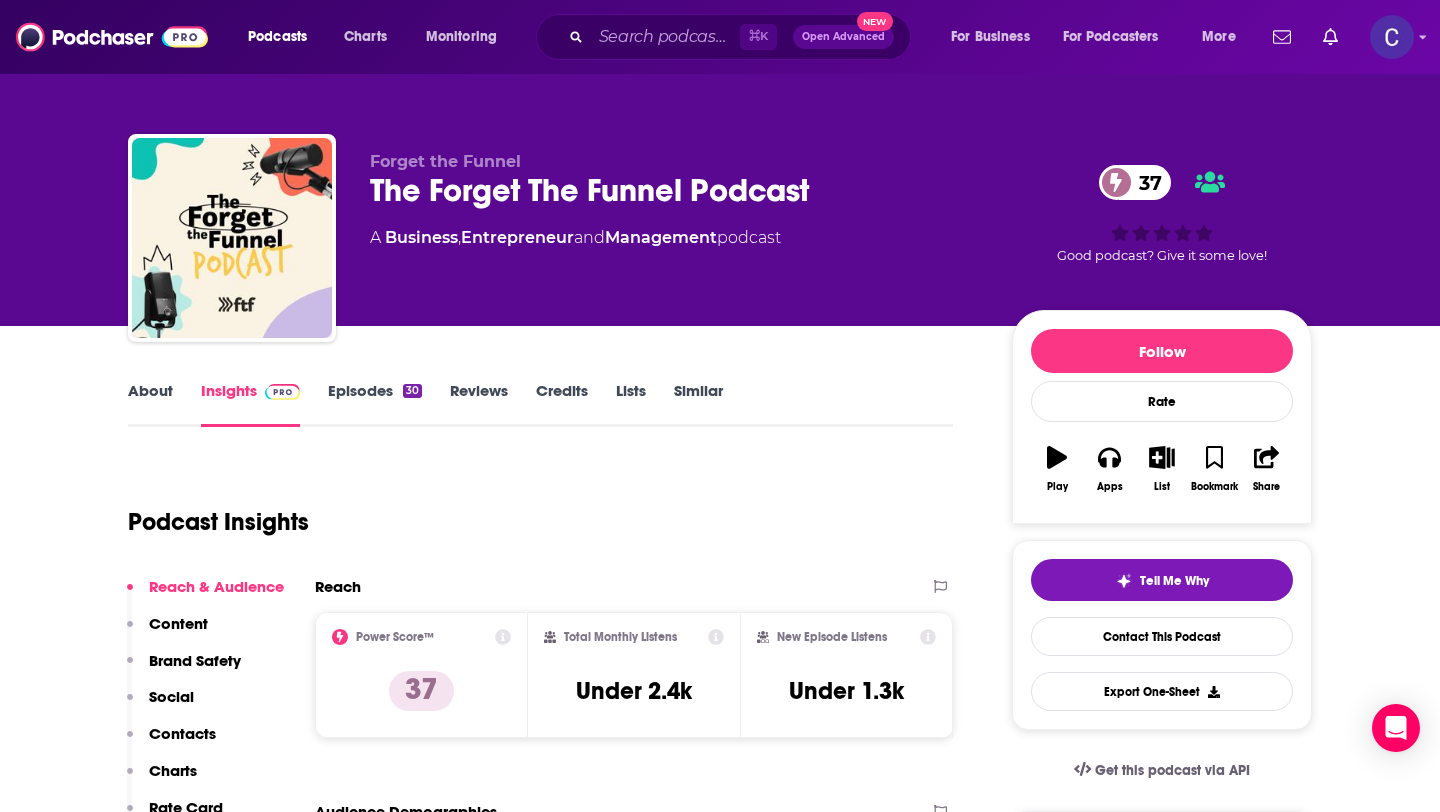 click on "Similar" at bounding box center (698, 404) 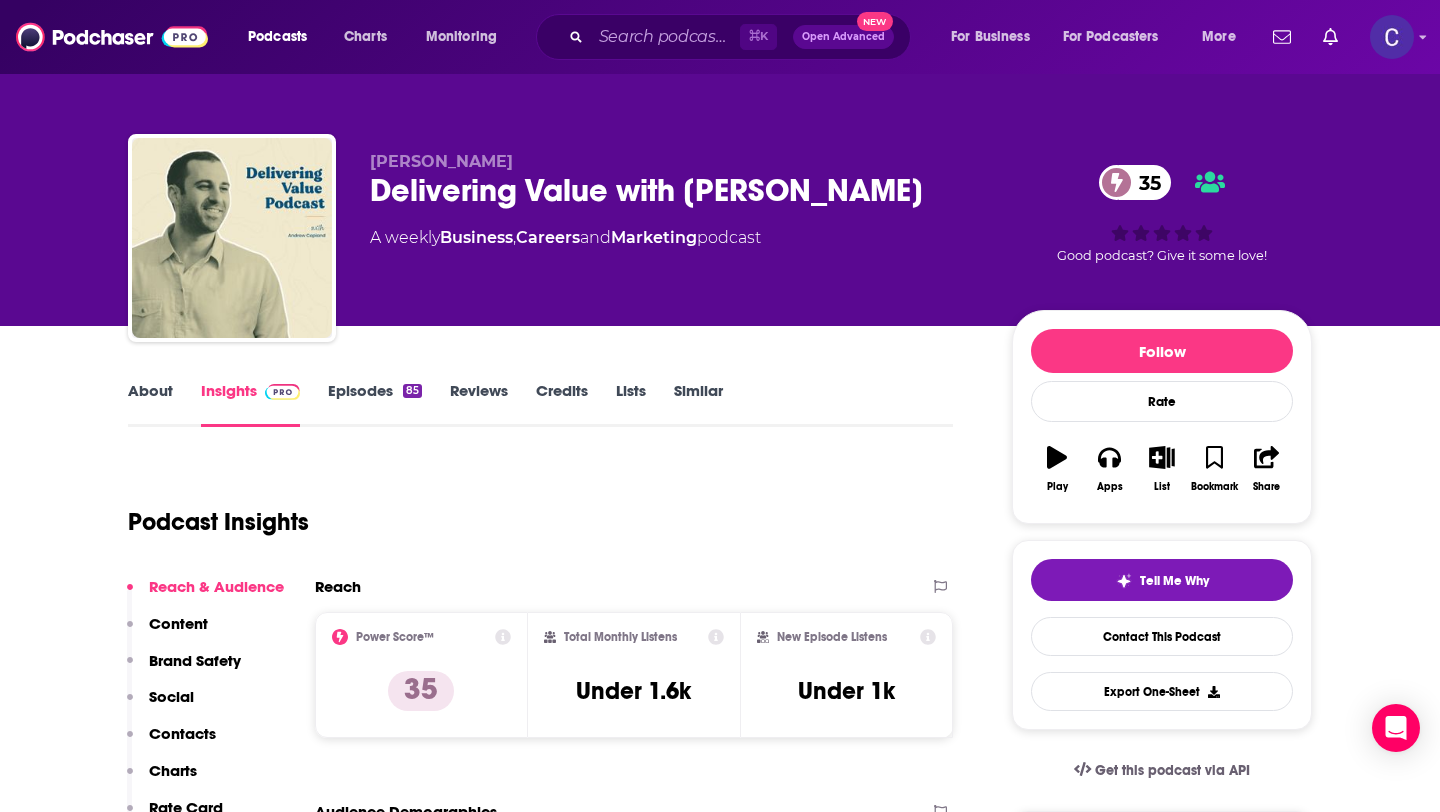 scroll, scrollTop: 0, scrollLeft: 0, axis: both 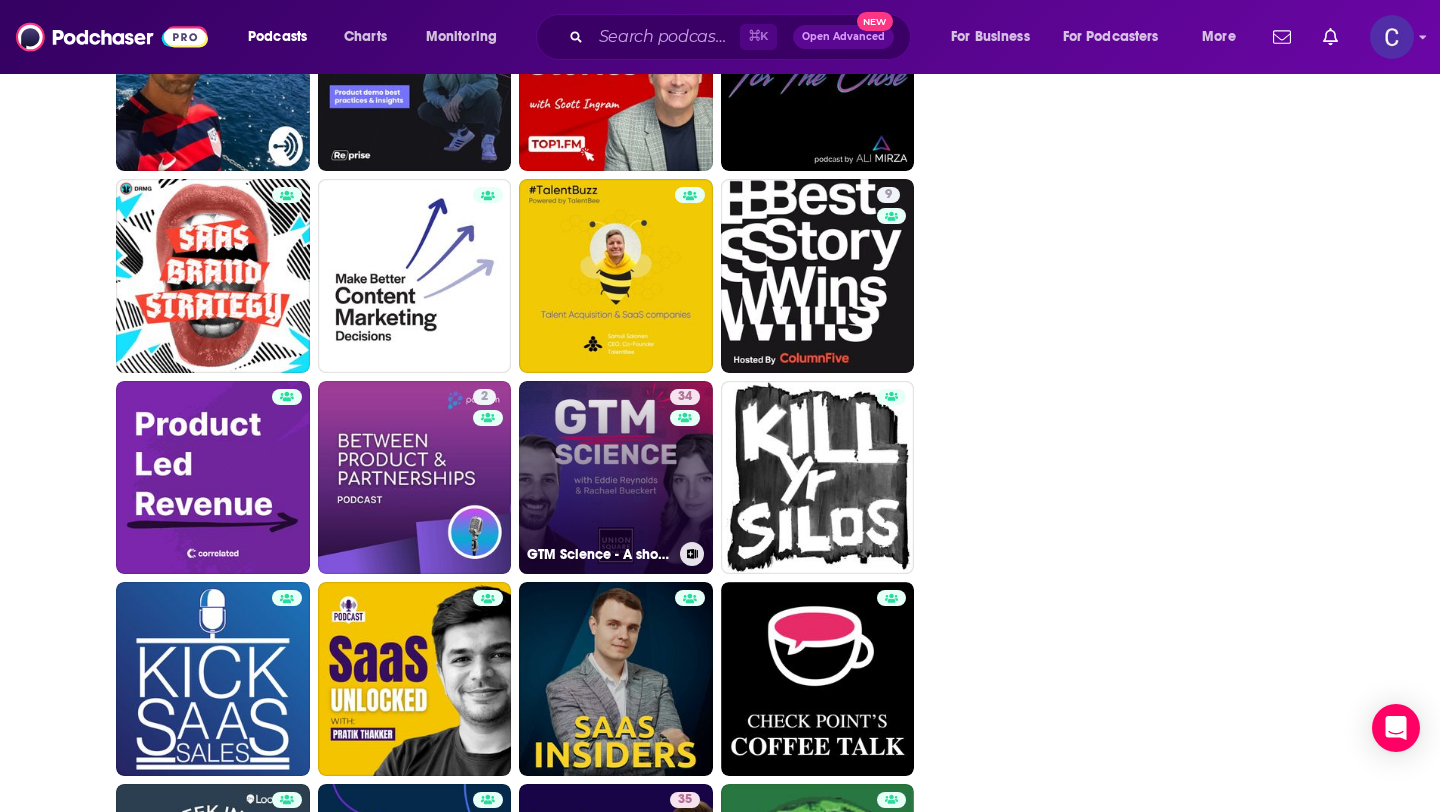 click on "34 GTM Science - A show for GTM and RevOps leaders" at bounding box center [616, 478] 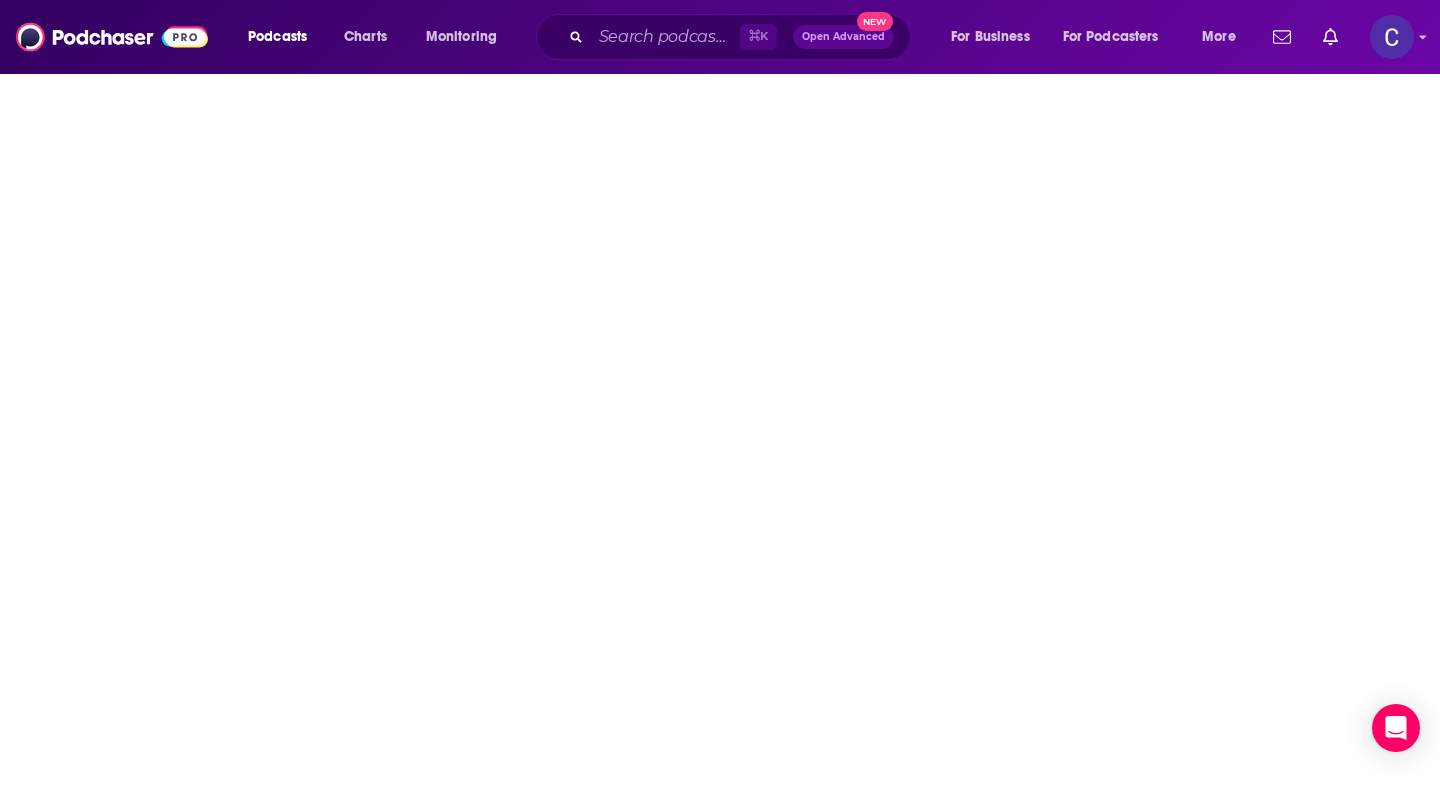 scroll, scrollTop: 0, scrollLeft: 0, axis: both 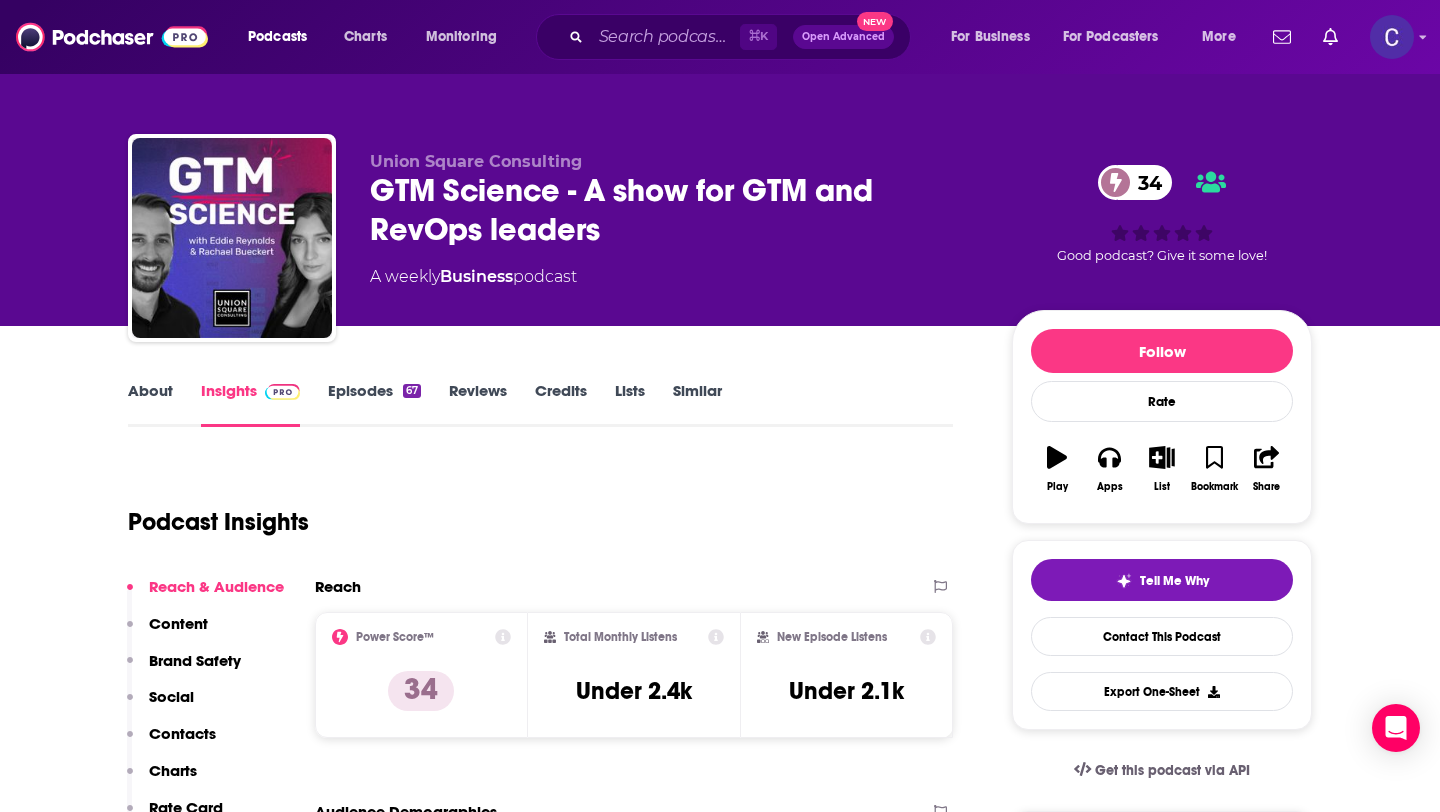 click on "About Insights Episodes 67 Reviews Credits Lists Similar Podcast Insights Reach & Audience Content Brand Safety Social Contacts Charts Rate Card Sponsors Details Similar Contact Podcast Open Website  Reach Power Score™ 34 Total Monthly Listens Under 2.4k New Episode Listens Under 2.1k Export One-Sheet Audience Demographics Gender [DEMOGRAPHIC_DATA] Age [DEMOGRAPHIC_DATA] yo Parental Status Mixed Countries 1 [GEOGRAPHIC_DATA] 2 [GEOGRAPHIC_DATA] 3 [GEOGRAPHIC_DATA] 4 Canada Education Level Mostly  Higher Education Content Political Skew Neutral/Mixed Brand Safety & Suitability Information about brand safety is not yet available. Socials This podcast does not have social handles yet. Contacts   RSS   Podcast Email Union Square Consulting [EMAIL_ADDRESS][DOMAIN_NAME] [EMAIL_ADDRESS][DOMAIN_NAME] That's all there is! Charts All Charts All Categories All Countries This podcast isn't ranking on any Apple or Spotify charts [DATE]. Estimated Rate Card Placement Cost Pre -roll Ads played  before an episode . $ 1  -  $ 100 Mid -roll Ads played  . $ 1  -  $ 100" at bounding box center [720, 4470] 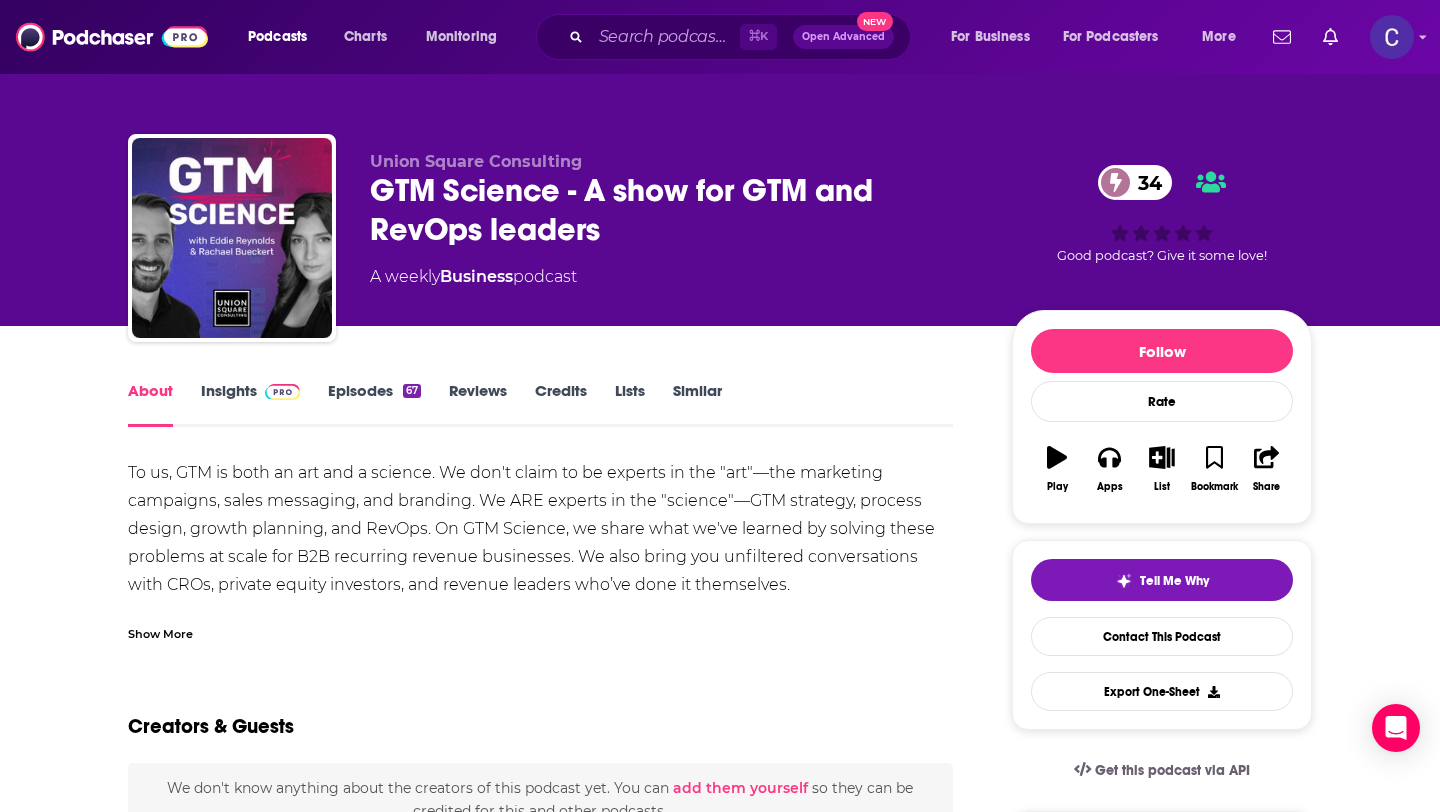 click on "Episodes 67" at bounding box center (374, 404) 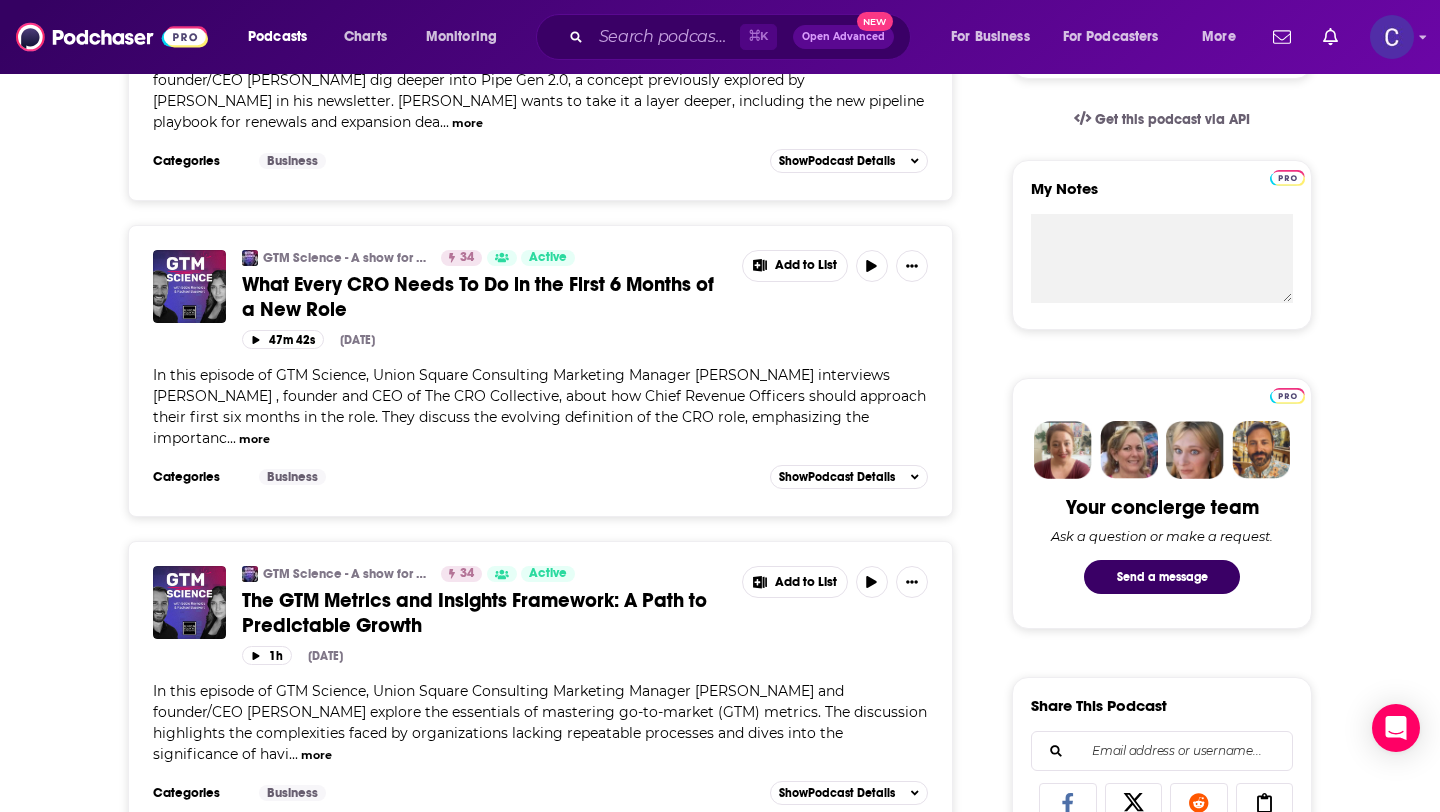 scroll, scrollTop: 0, scrollLeft: 0, axis: both 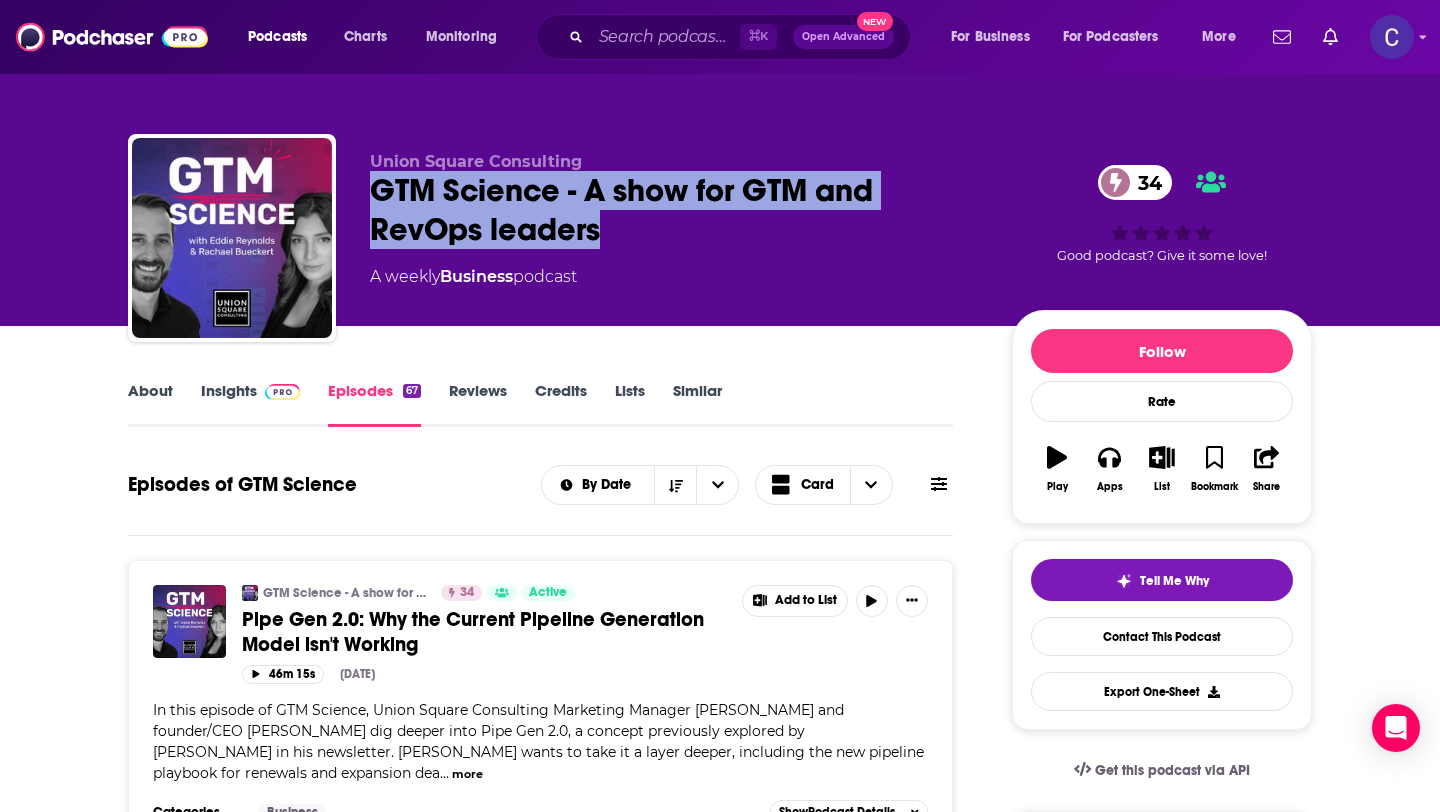 drag, startPoint x: 368, startPoint y: 187, endPoint x: 673, endPoint y: 219, distance: 306.6741 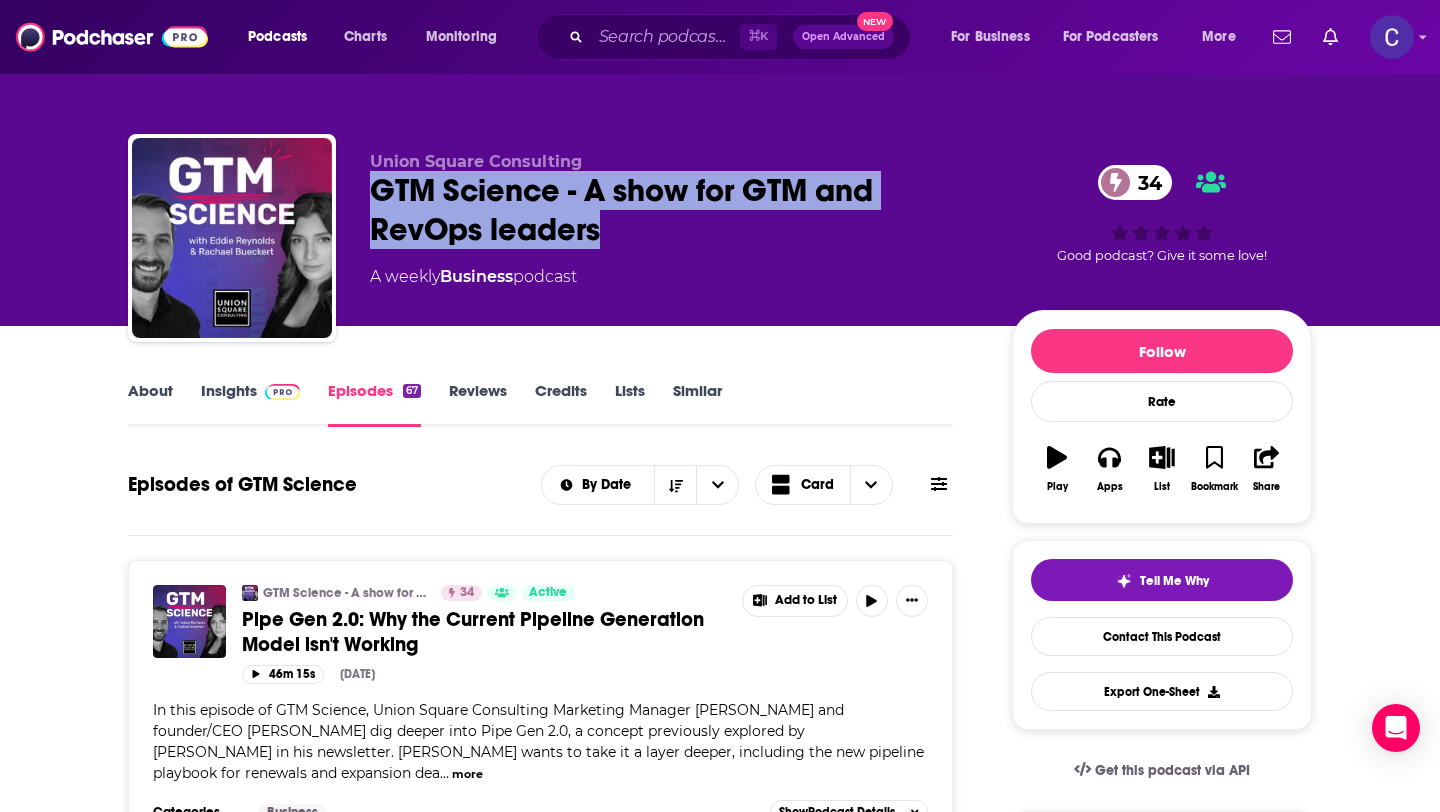 click on "About" at bounding box center (150, 404) 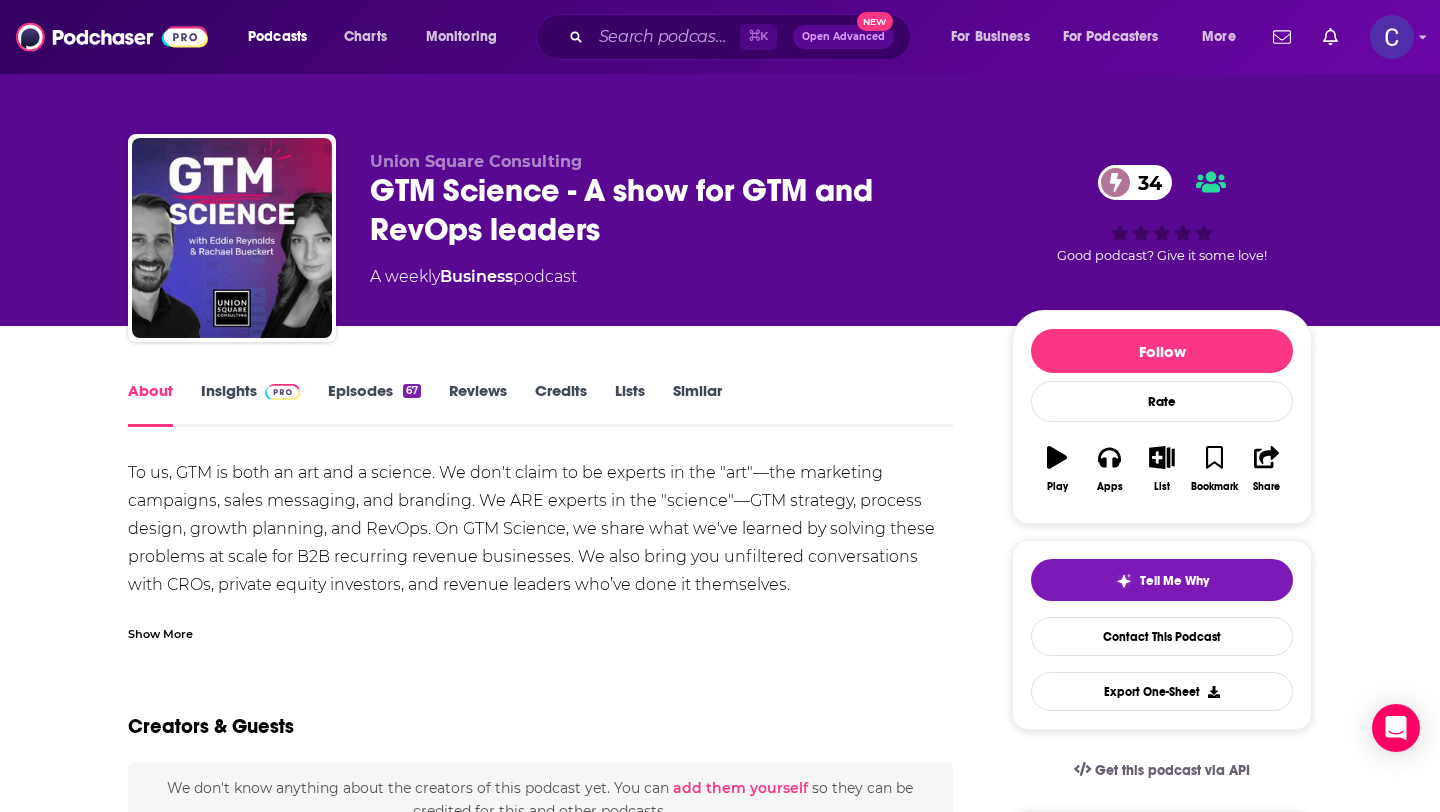 click on "Show More" at bounding box center (160, 632) 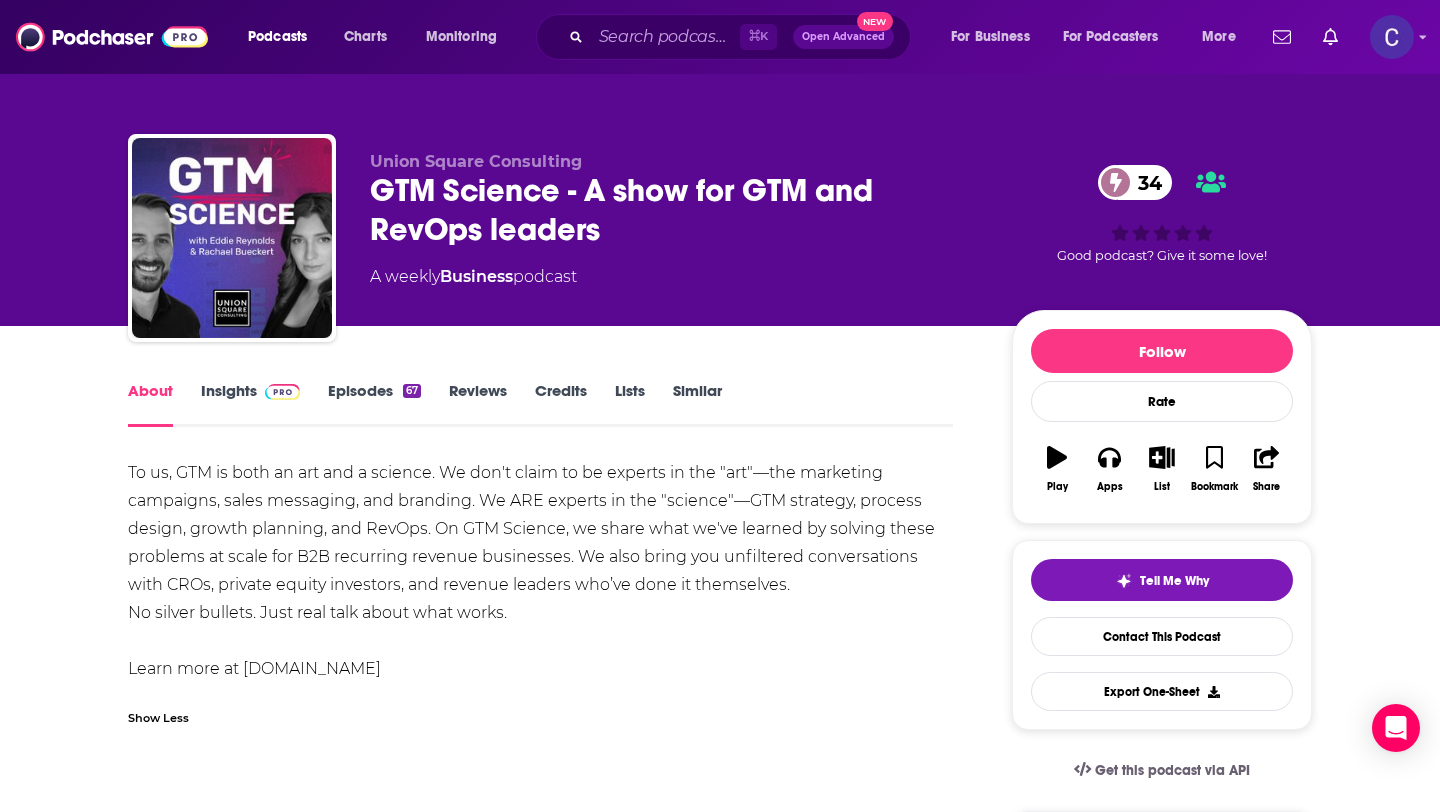 click on "Insights" at bounding box center (250, 404) 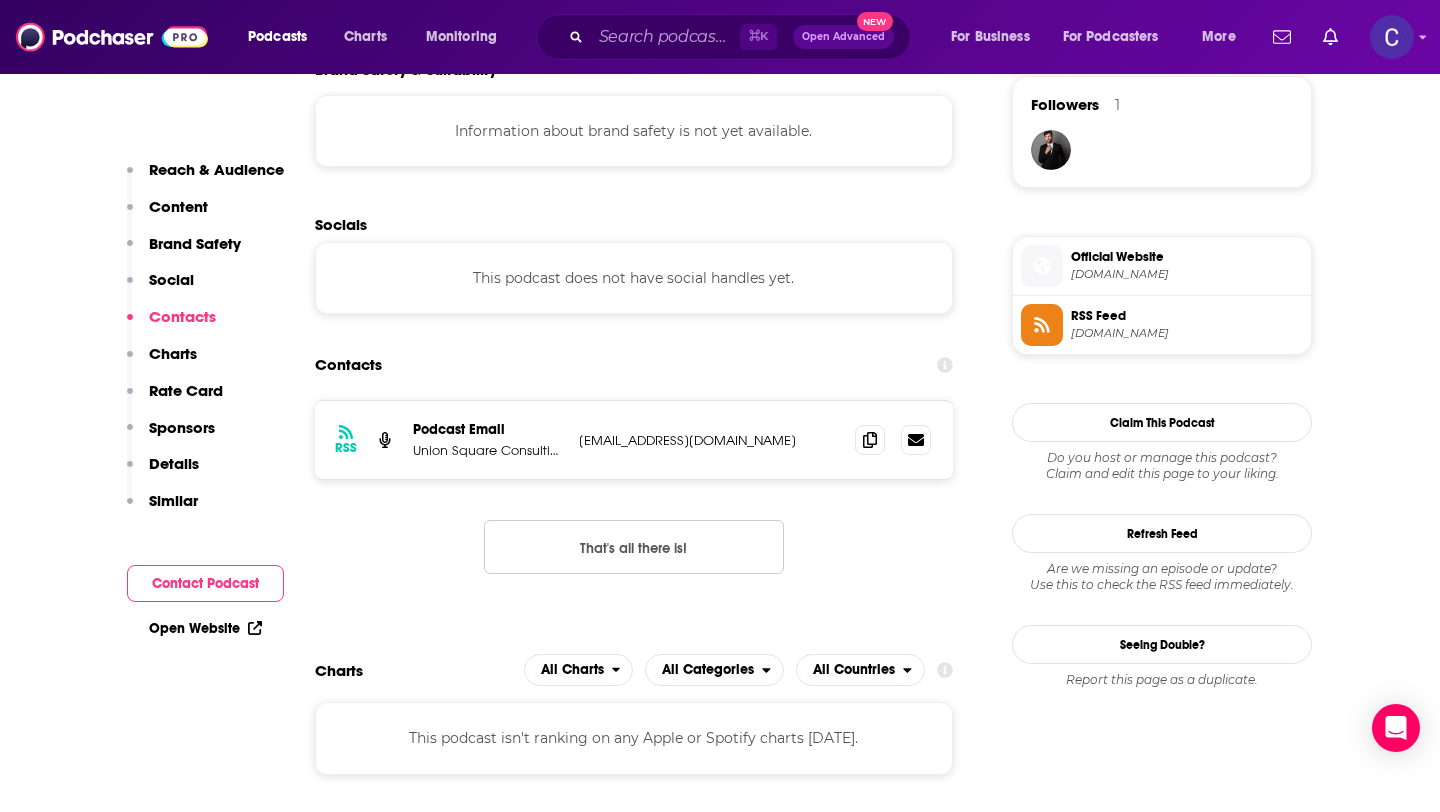 scroll, scrollTop: 1460, scrollLeft: 0, axis: vertical 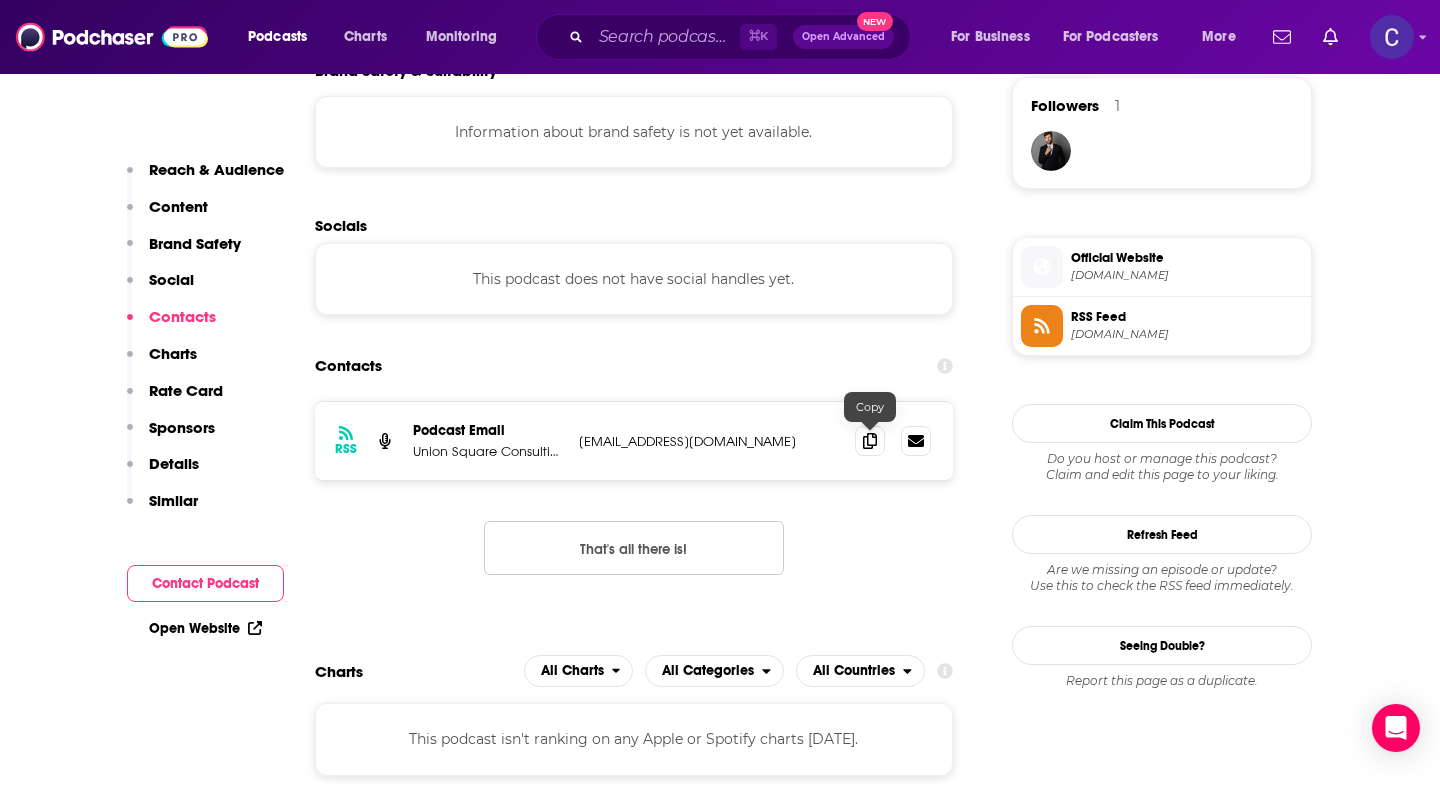 click on "RSS   Podcast Email Union Square Consulting [EMAIL_ADDRESS][DOMAIN_NAME] [EMAIL_ADDRESS][DOMAIN_NAME]" at bounding box center [634, 441] 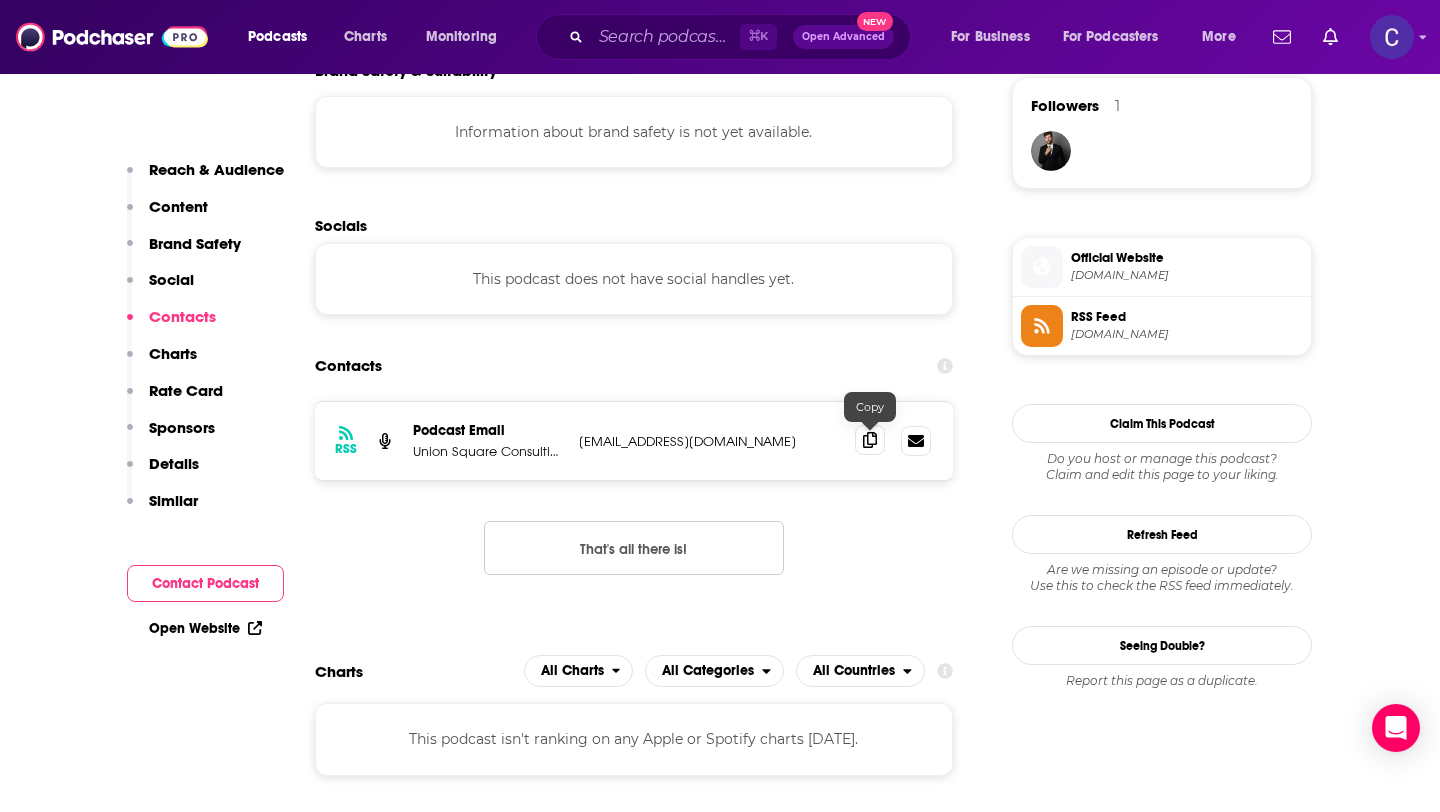 click 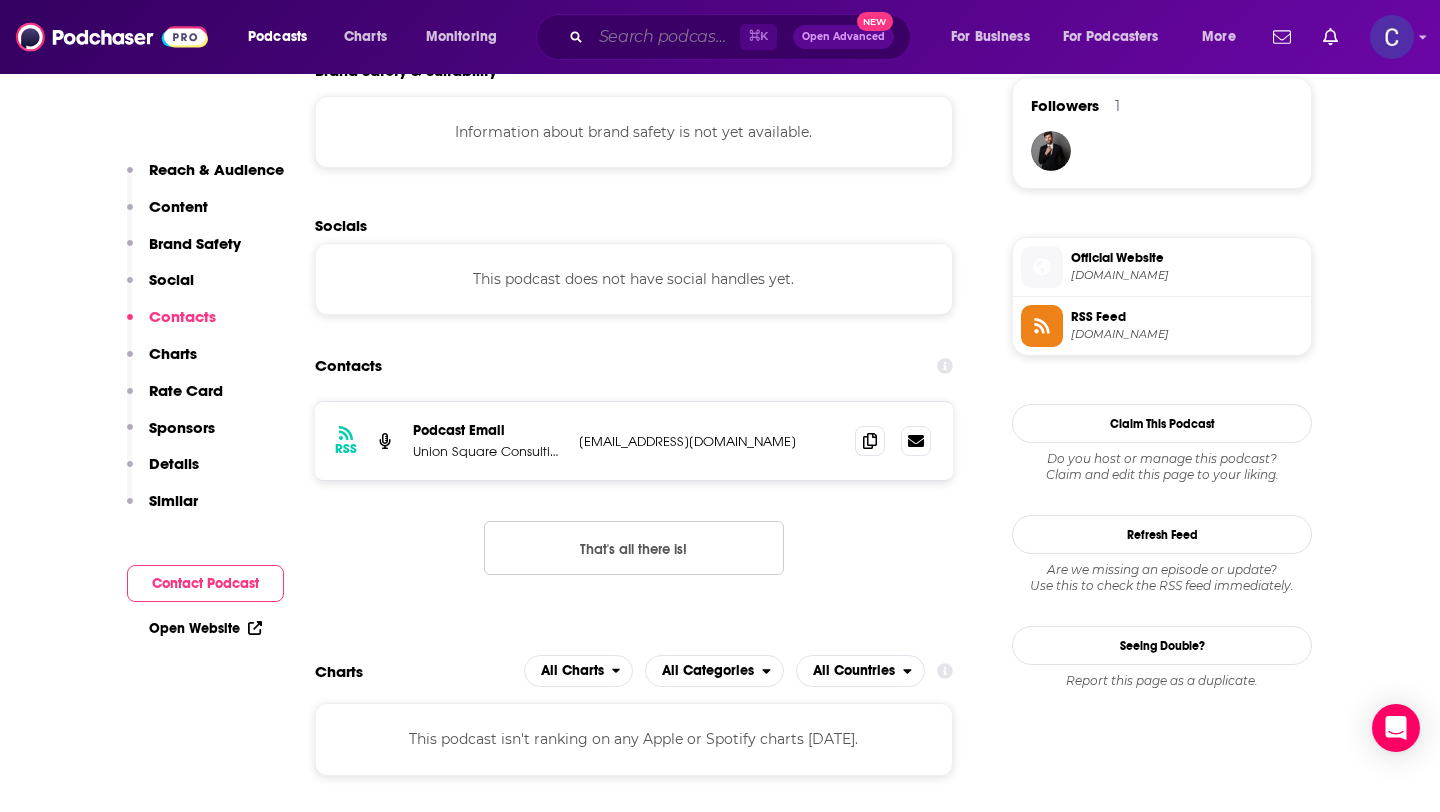 click at bounding box center (665, 37) 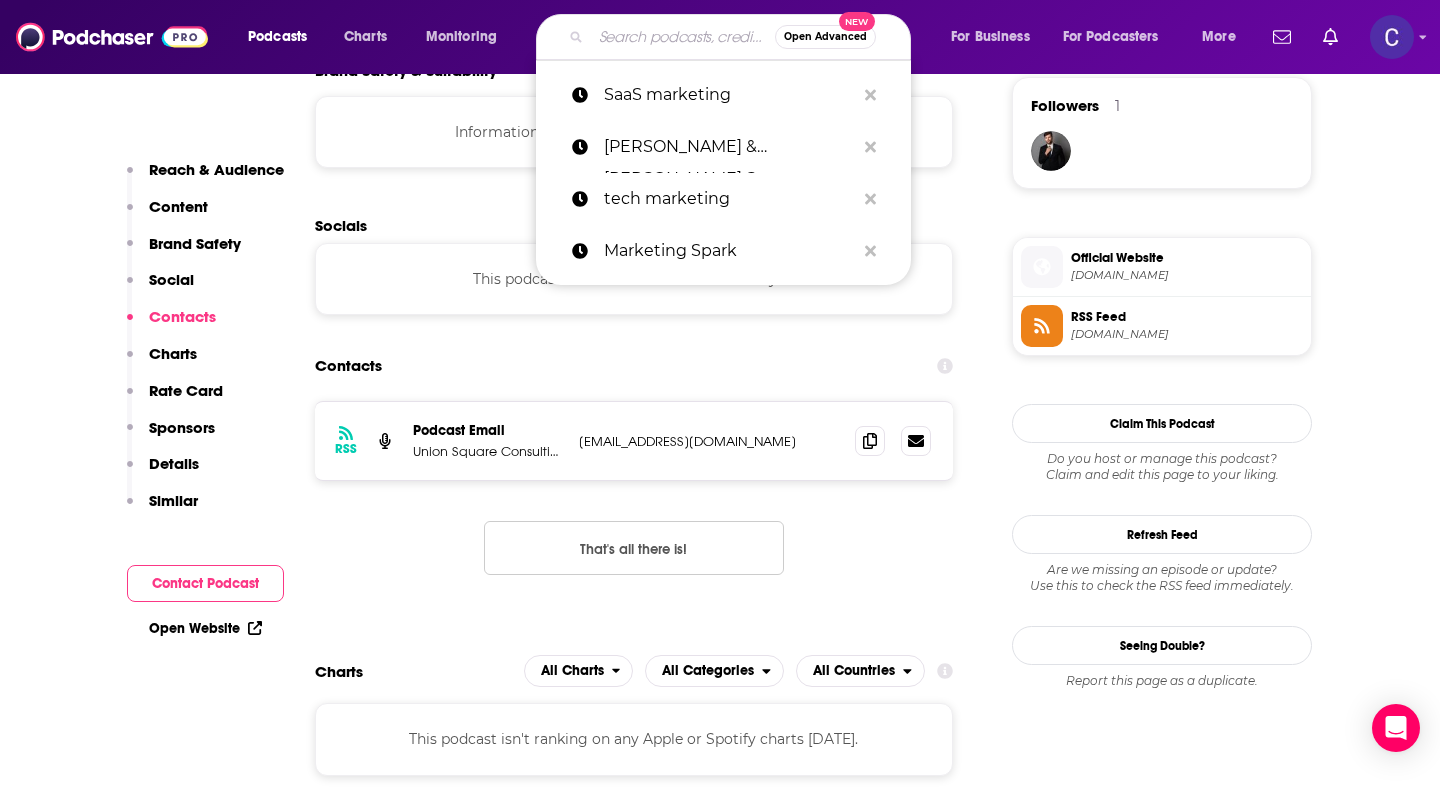 paste on "The Forget The Funnel Podcast" 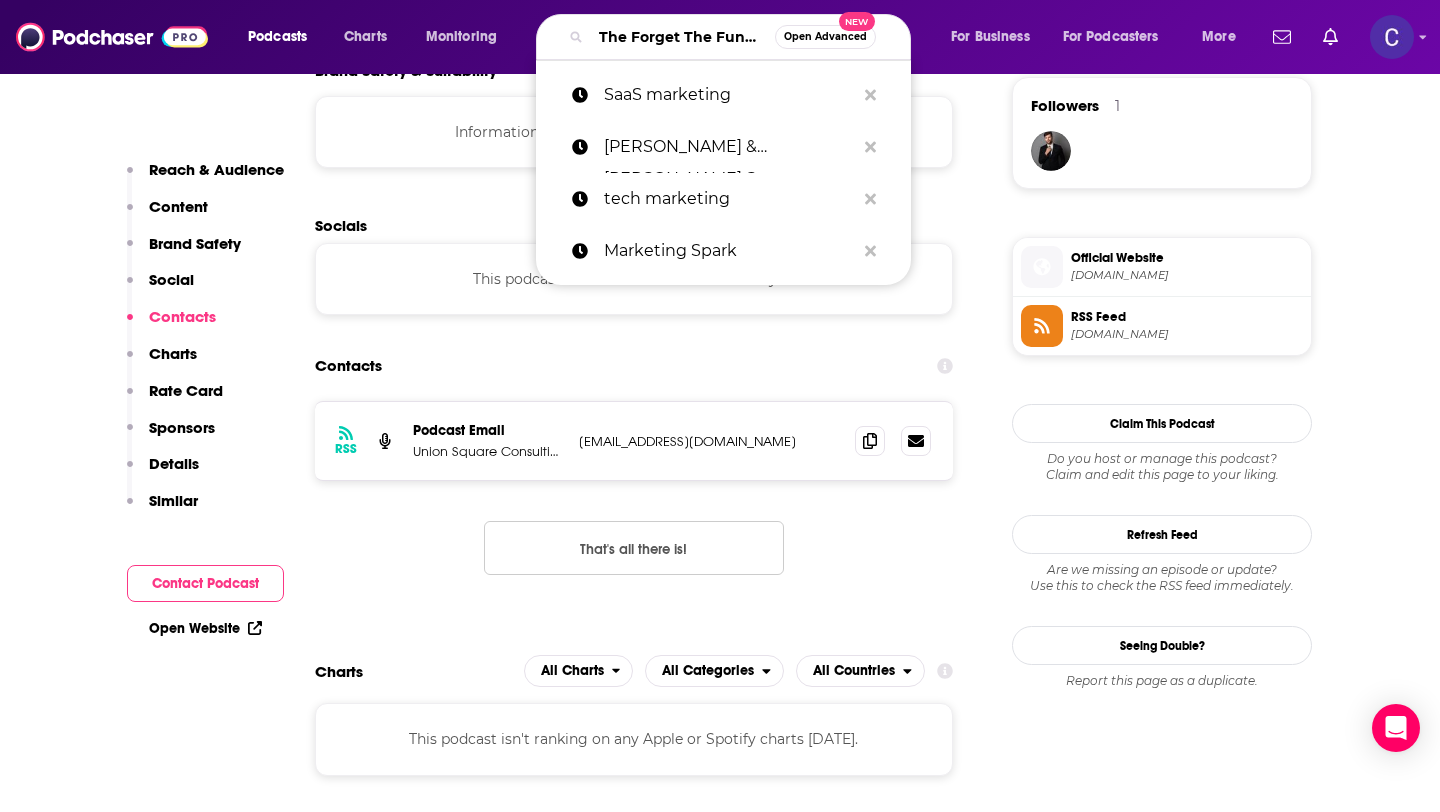 scroll, scrollTop: 0, scrollLeft: 107, axis: horizontal 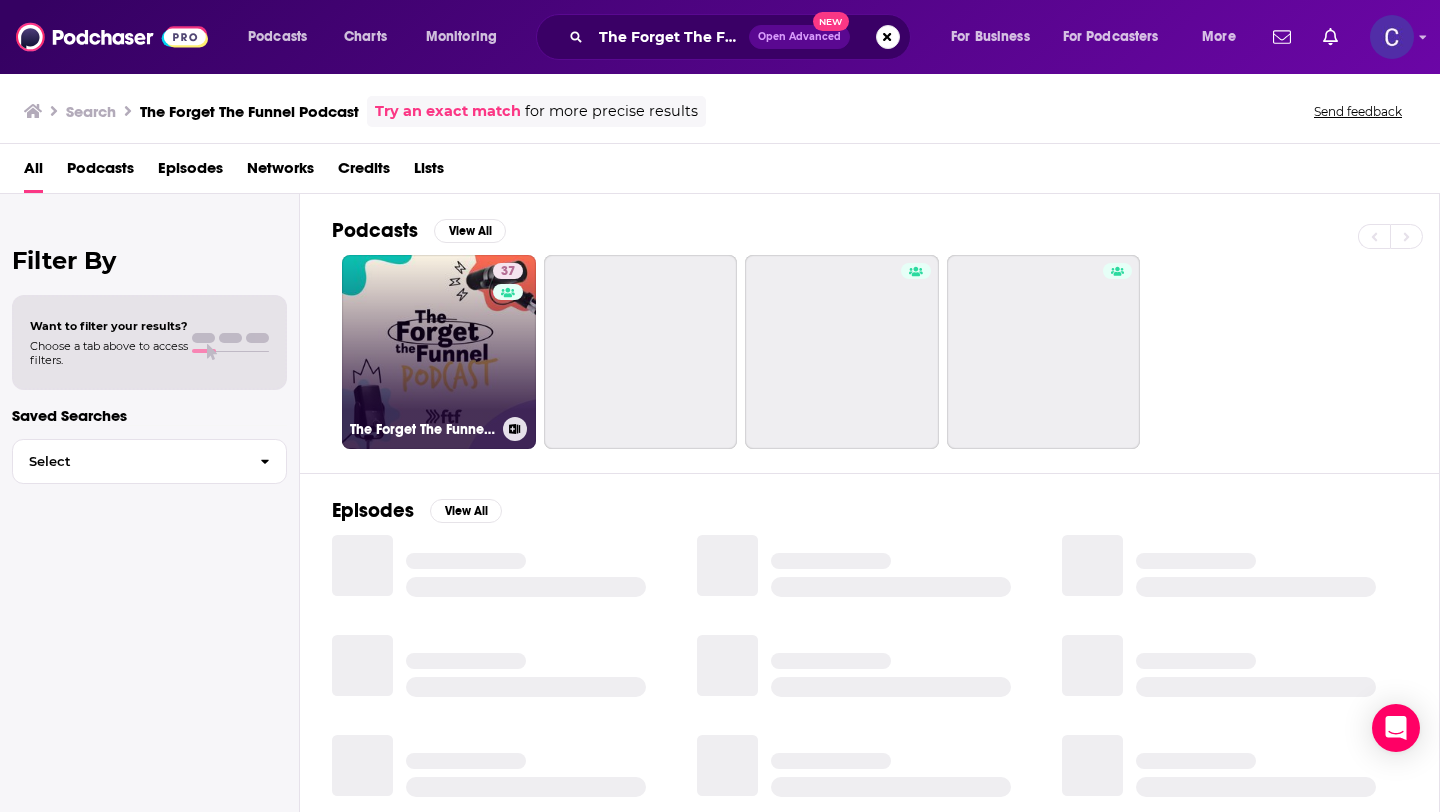 click on "37 The Forget The Funnel Podcast" at bounding box center [439, 352] 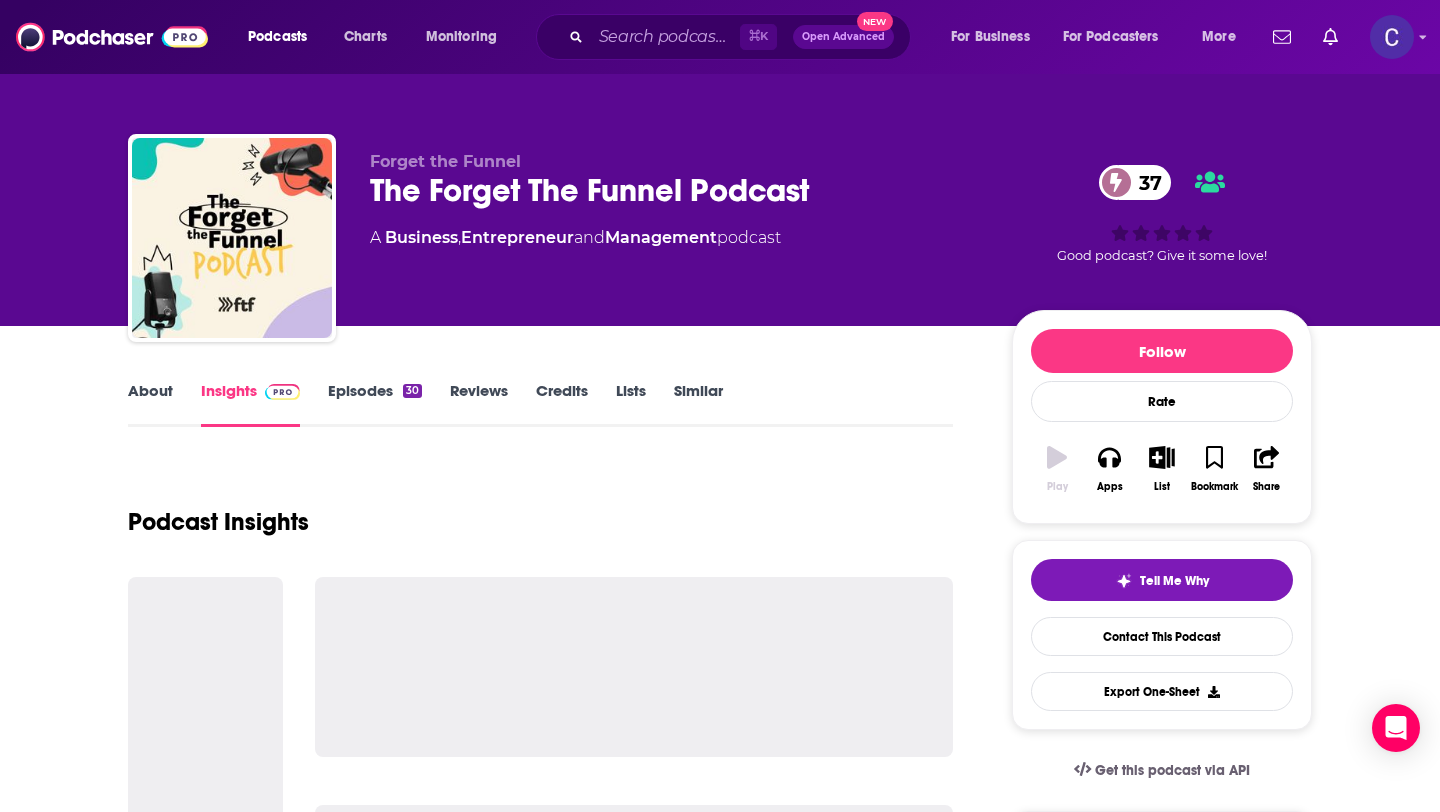 click on "Episodes 30" at bounding box center [375, 404] 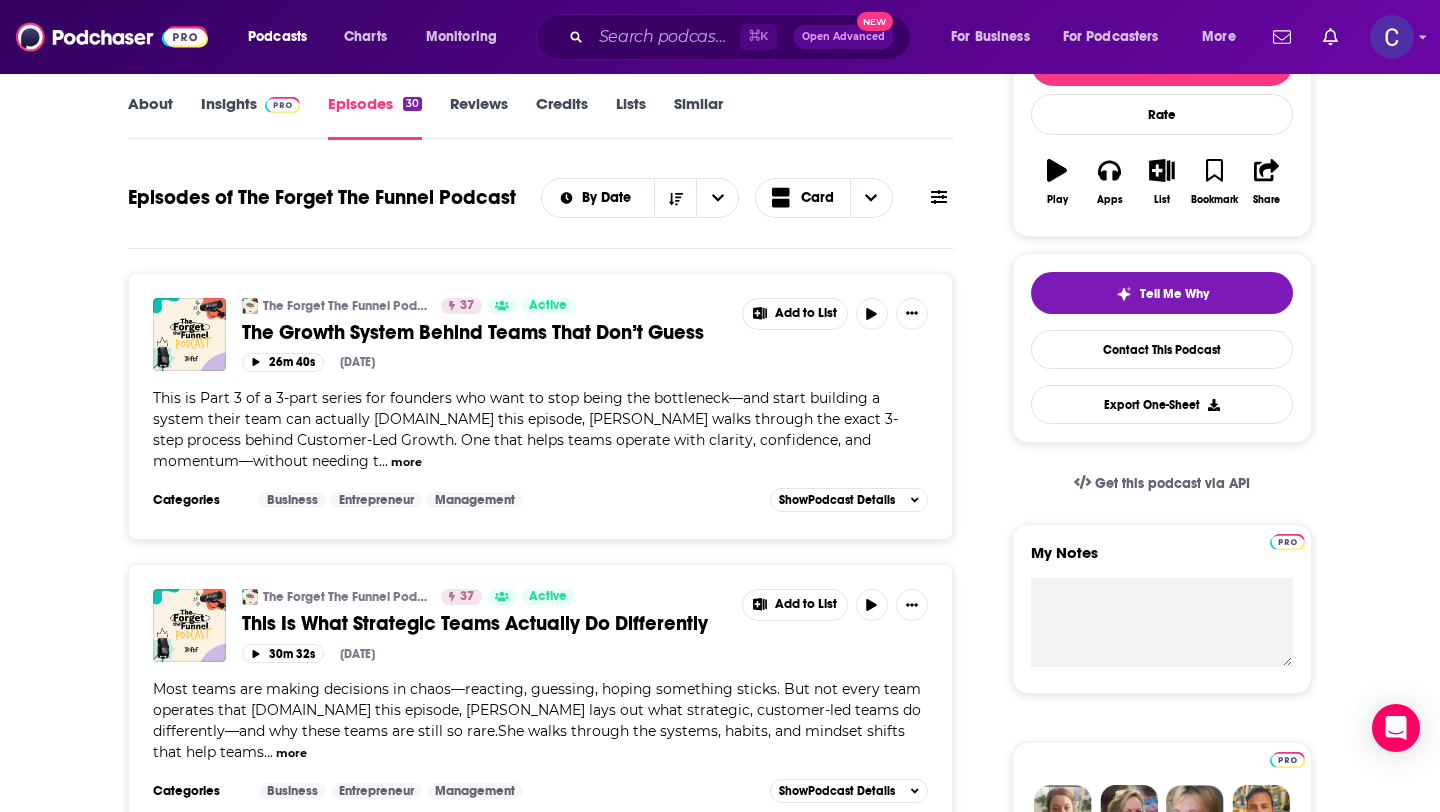 scroll, scrollTop: 0, scrollLeft: 0, axis: both 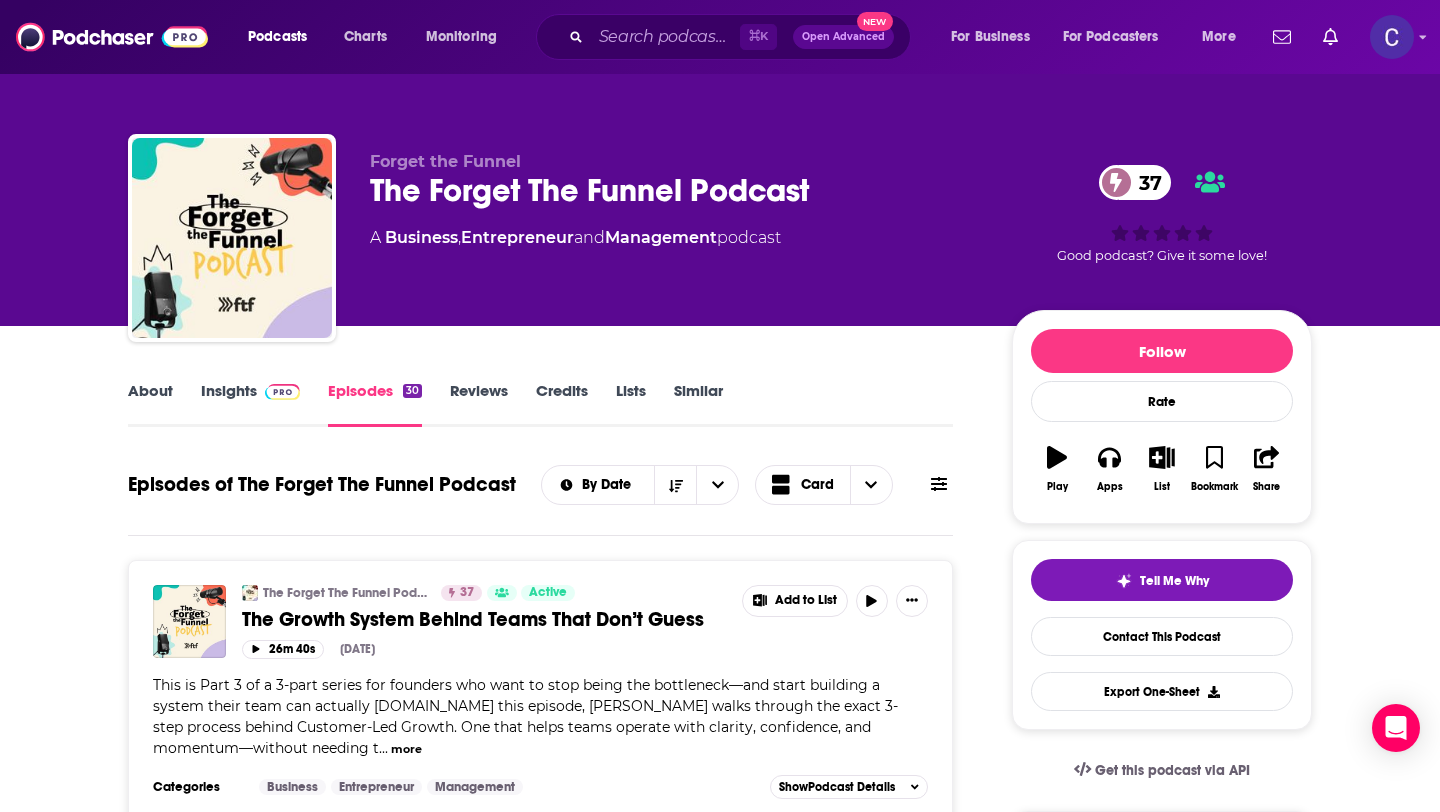 click on "Similar" at bounding box center [698, 404] 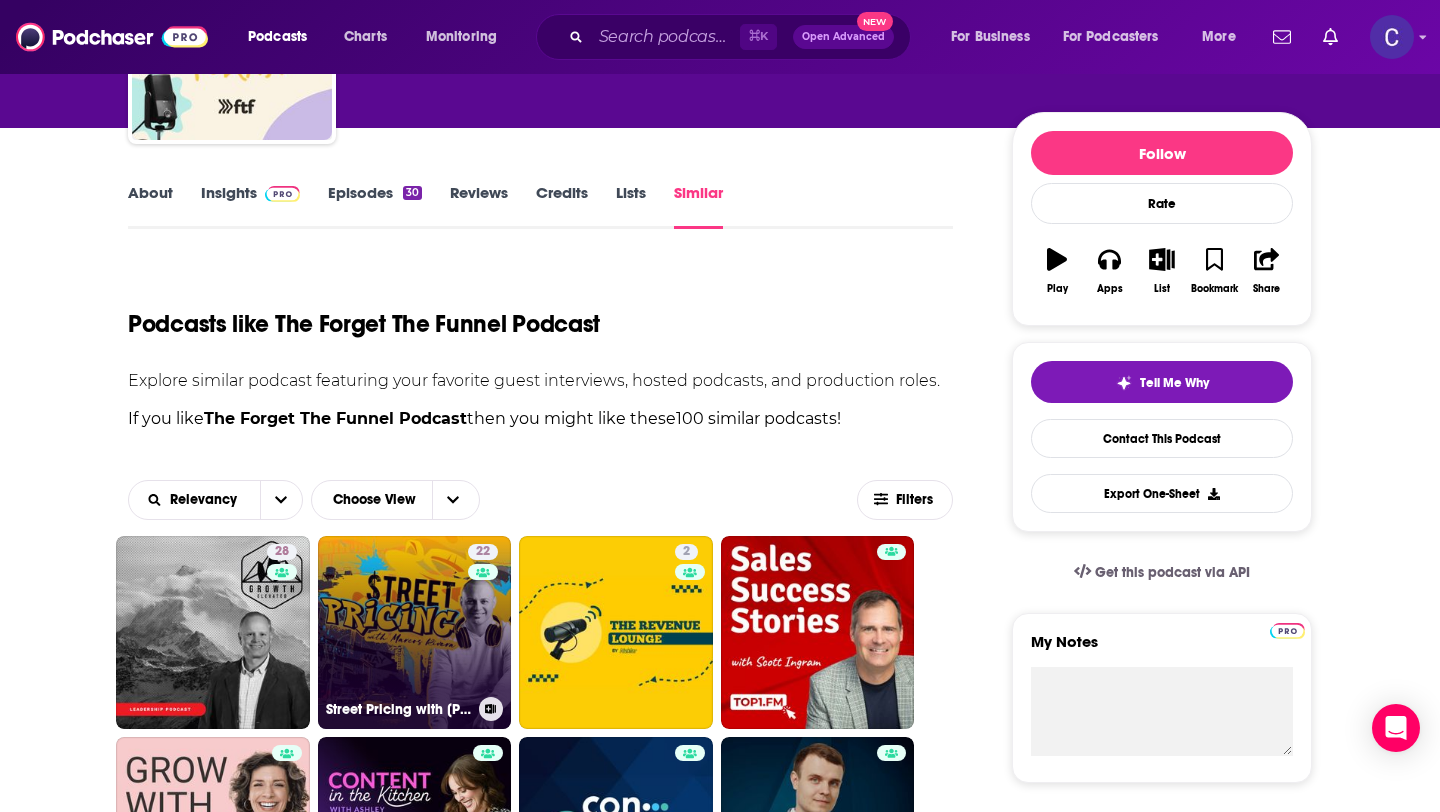 scroll, scrollTop: 195, scrollLeft: 0, axis: vertical 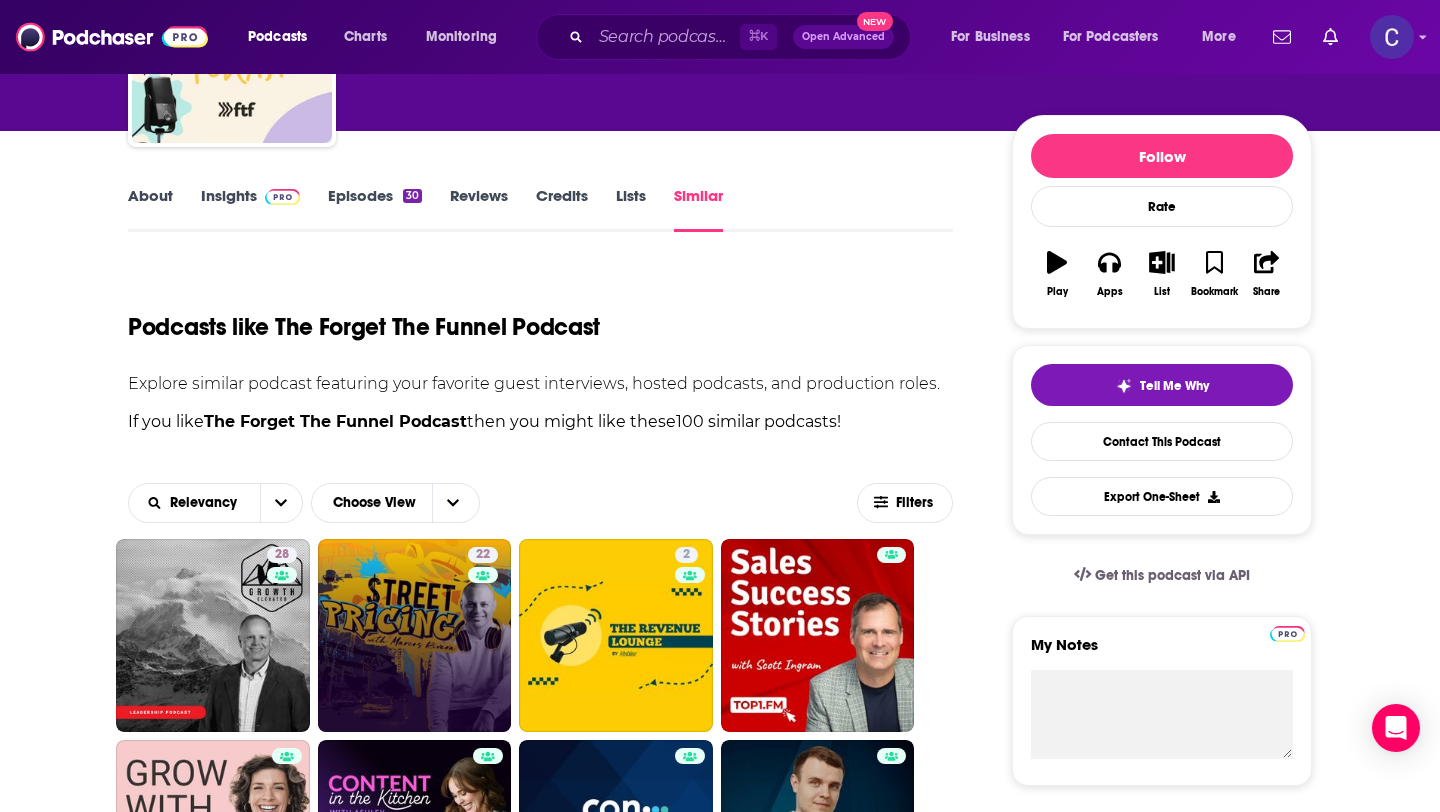 click on "Episodes 30" at bounding box center [375, 209] 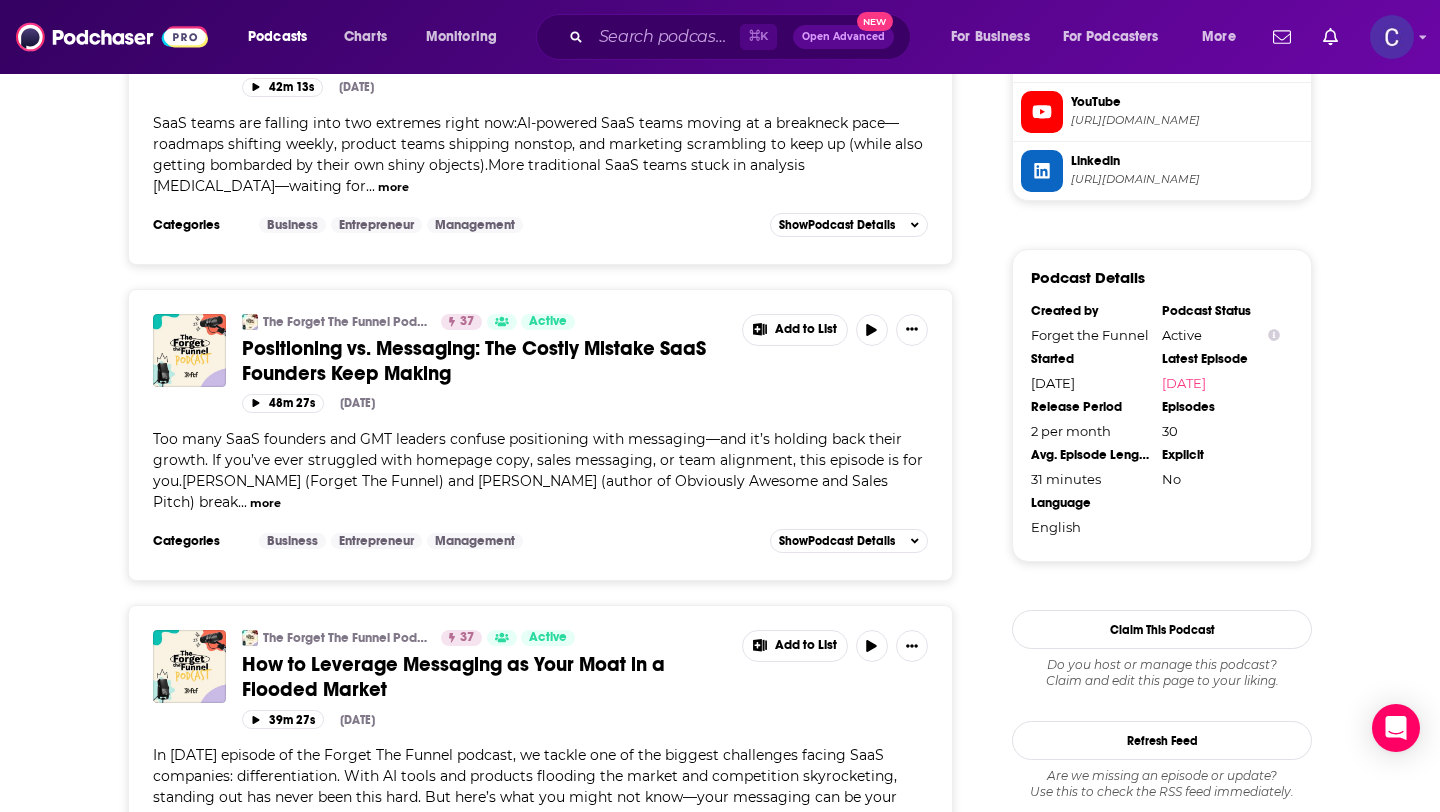scroll, scrollTop: 1775, scrollLeft: 0, axis: vertical 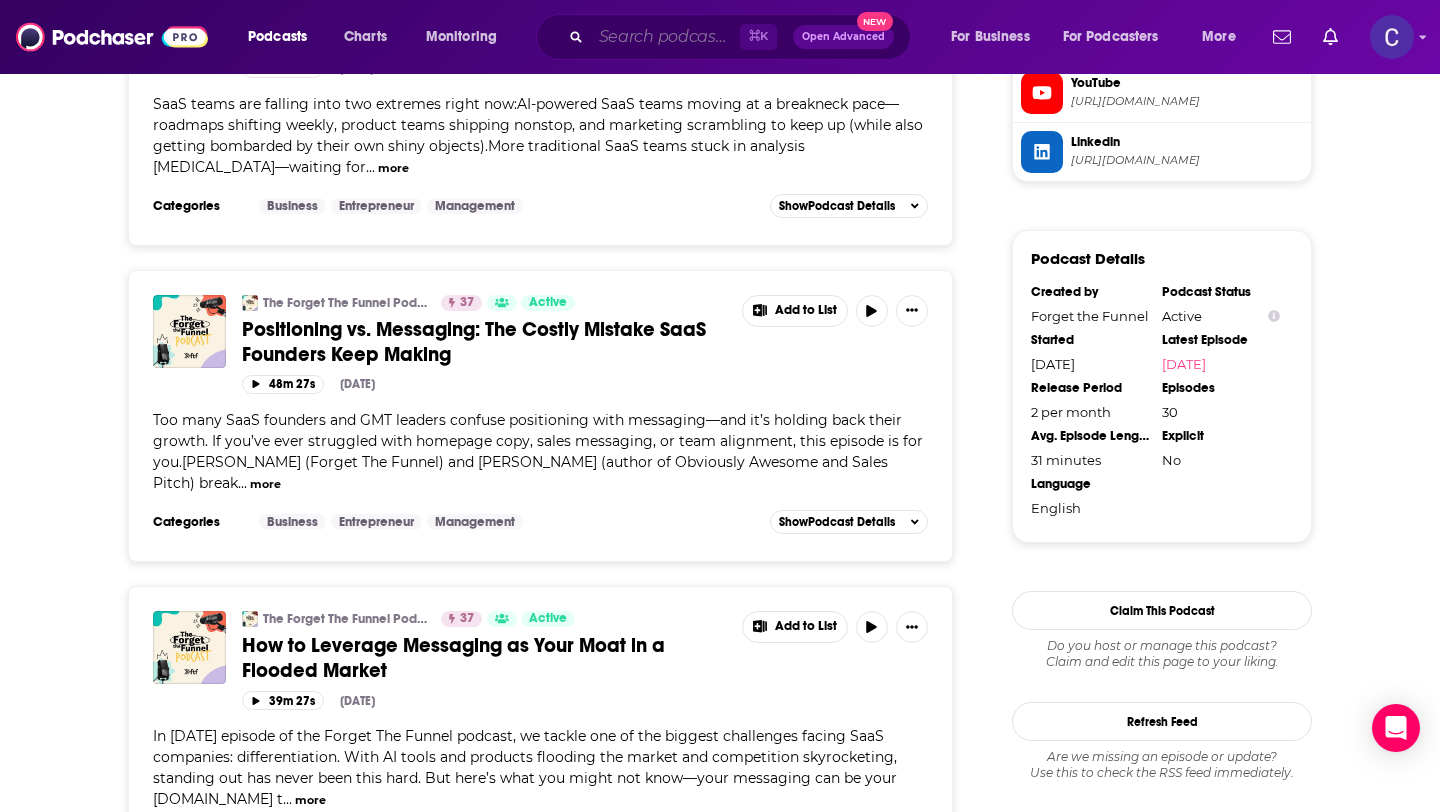 click at bounding box center (665, 37) 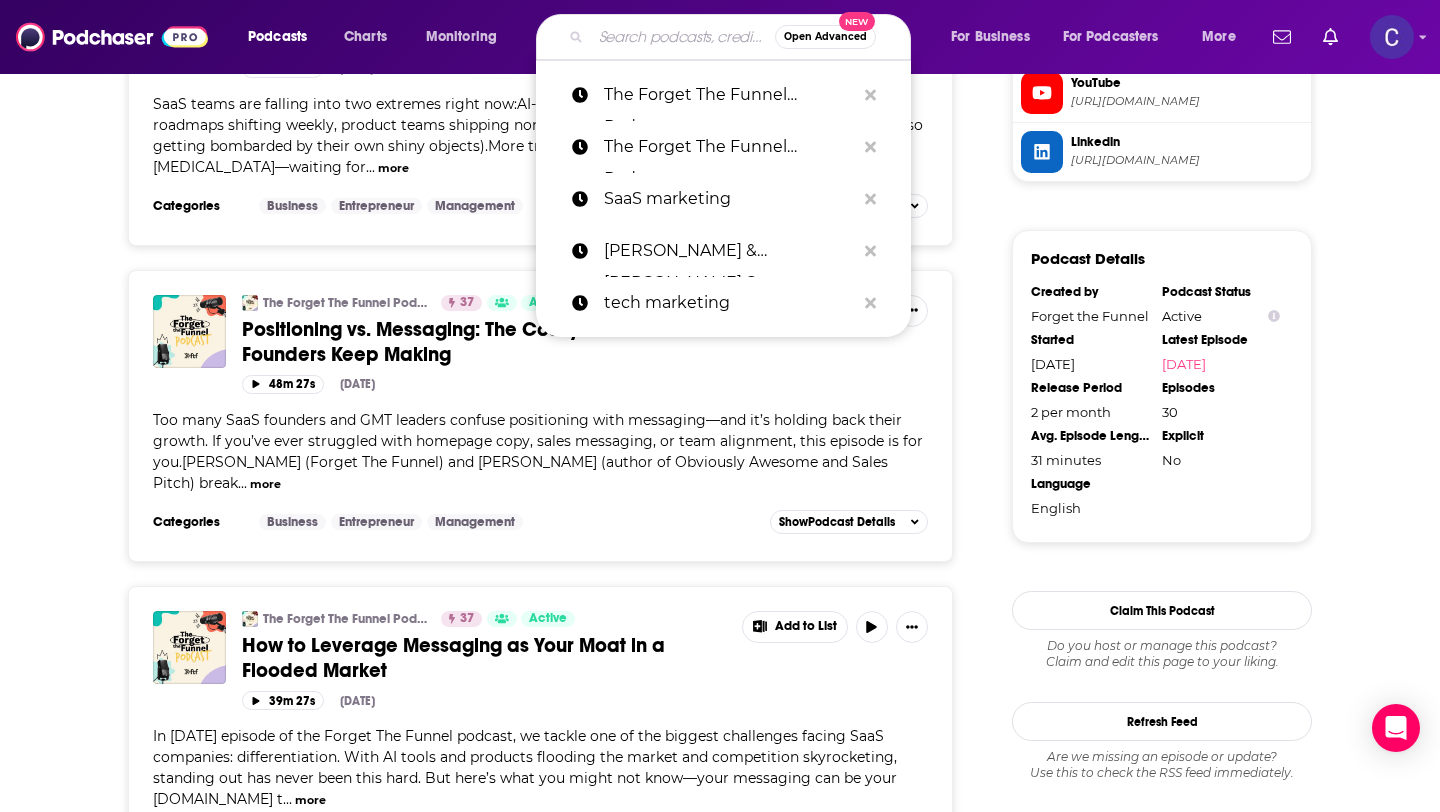 paste on "The Paid Search Podcast | A Weekly Podcast About Google Ads and Online Marketing" 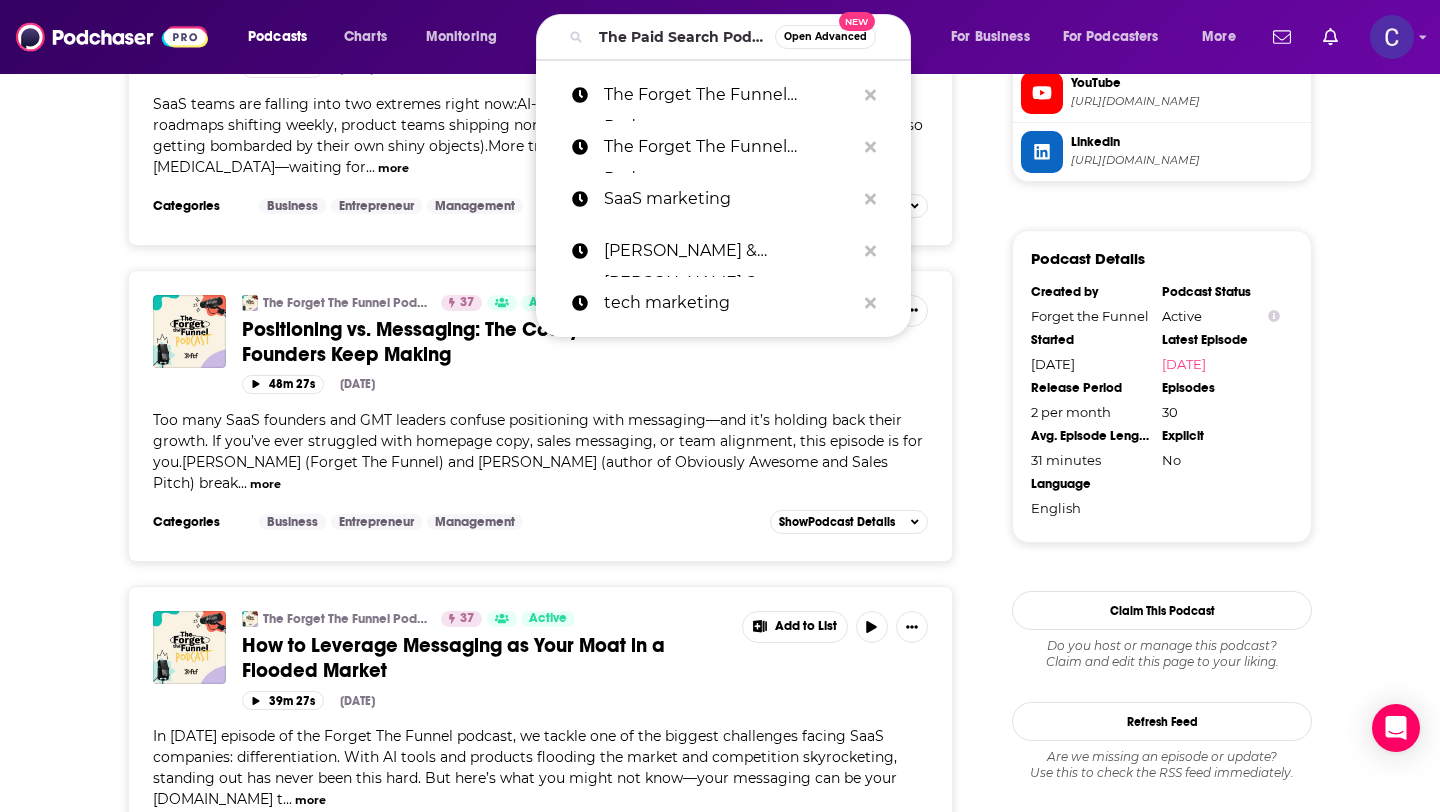 scroll, scrollTop: 0, scrollLeft: 0, axis: both 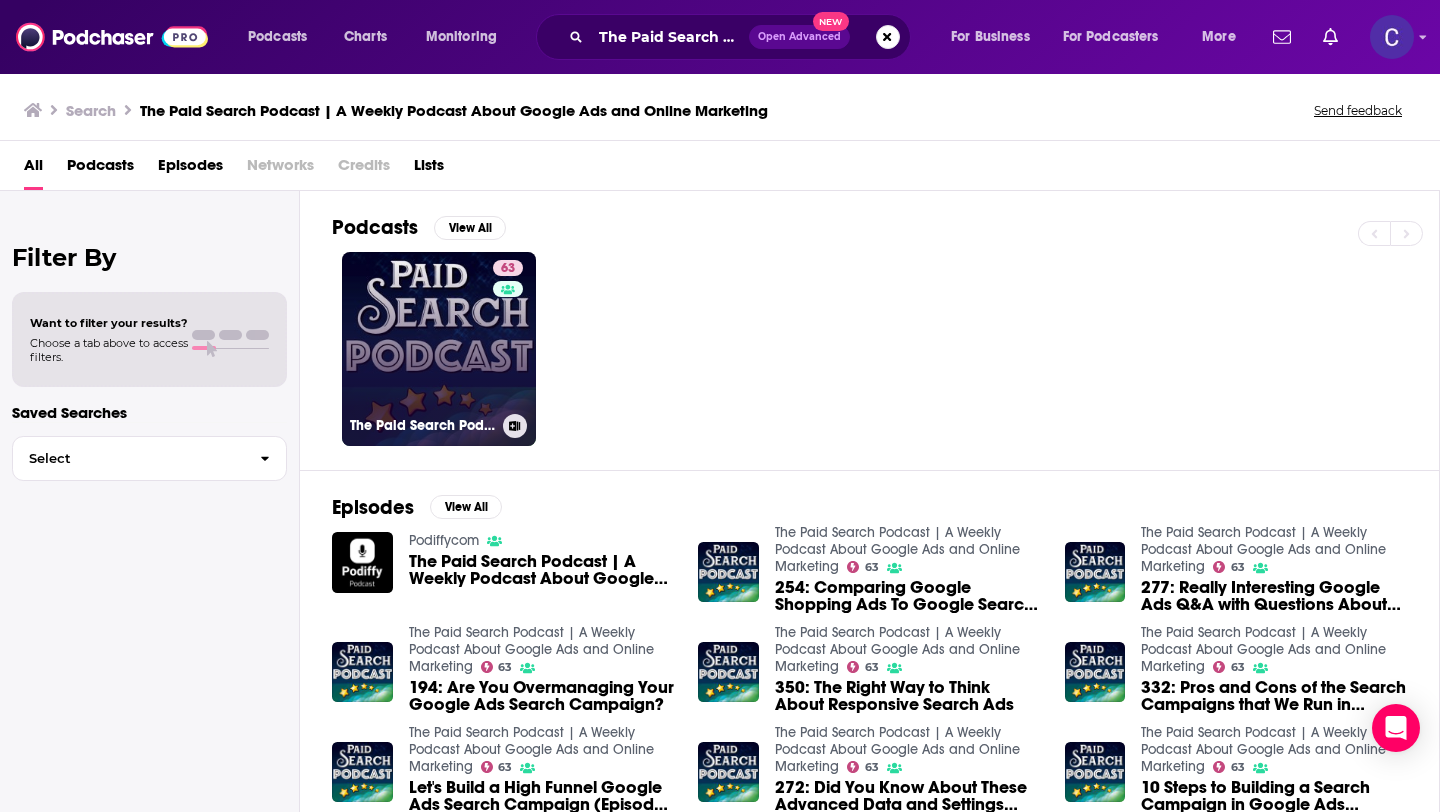 click on "63 The Paid Search Podcast | A Weekly Podcast About Google Ads and Online Marketing" at bounding box center [439, 349] 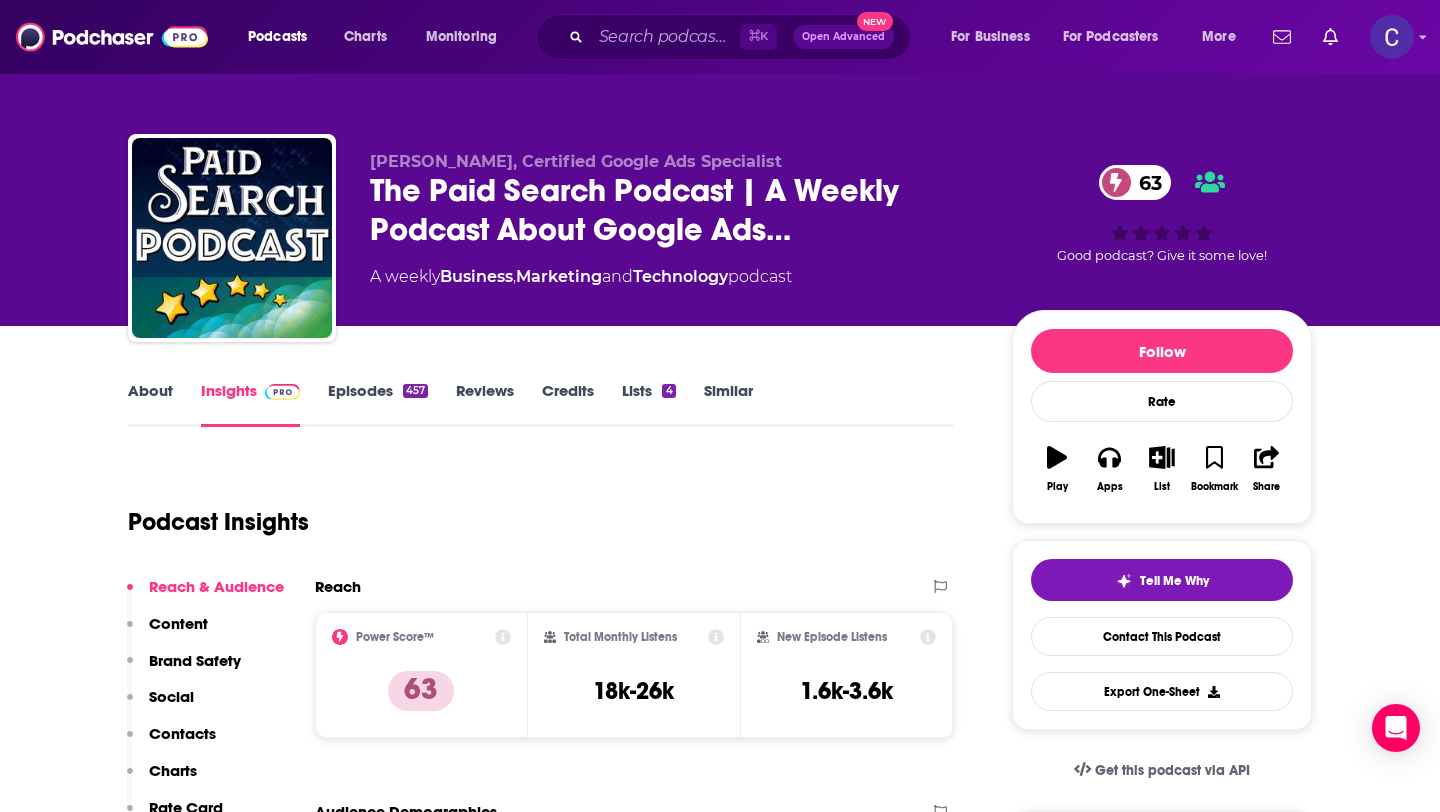 click on "Episodes 457" at bounding box center (378, 404) 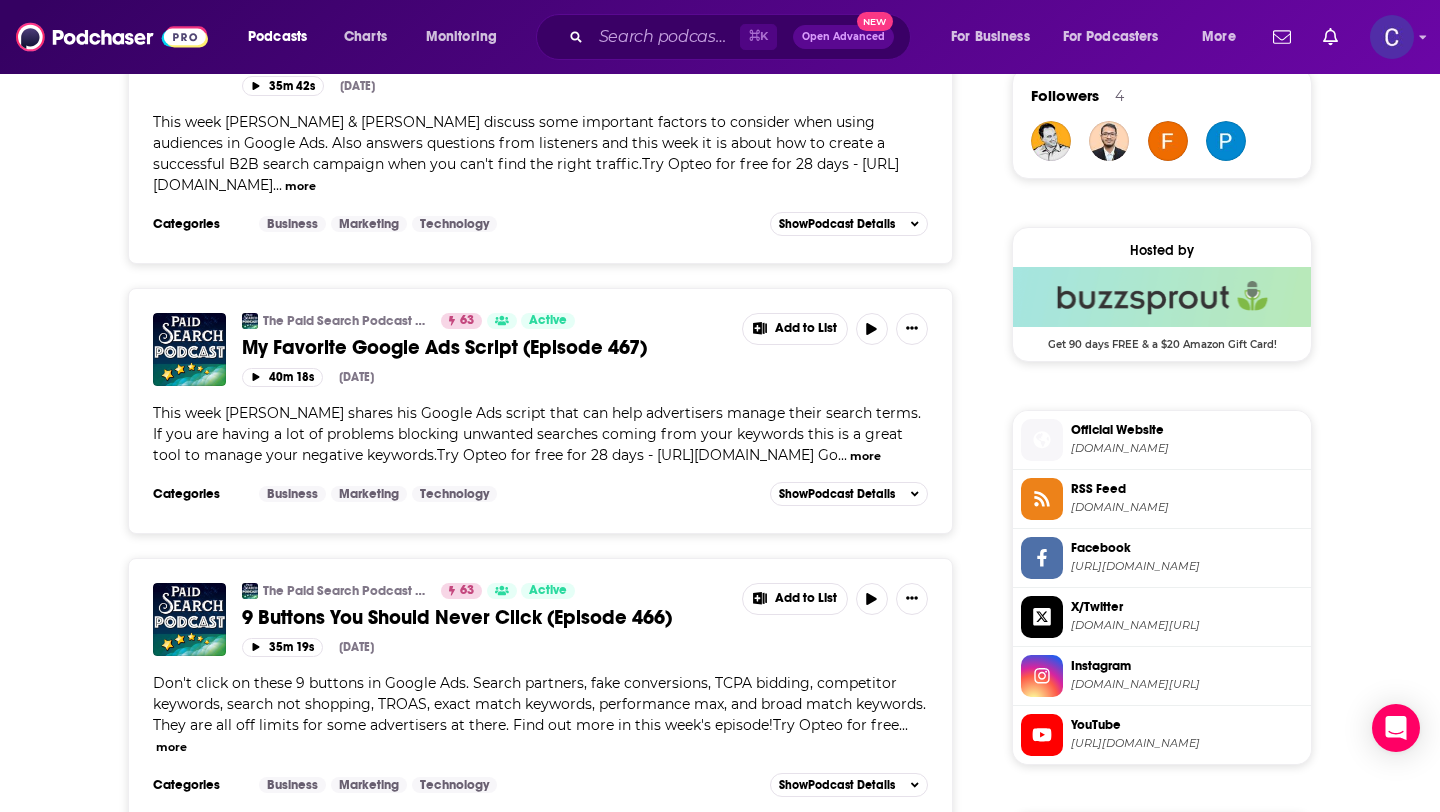 scroll, scrollTop: 1472, scrollLeft: 0, axis: vertical 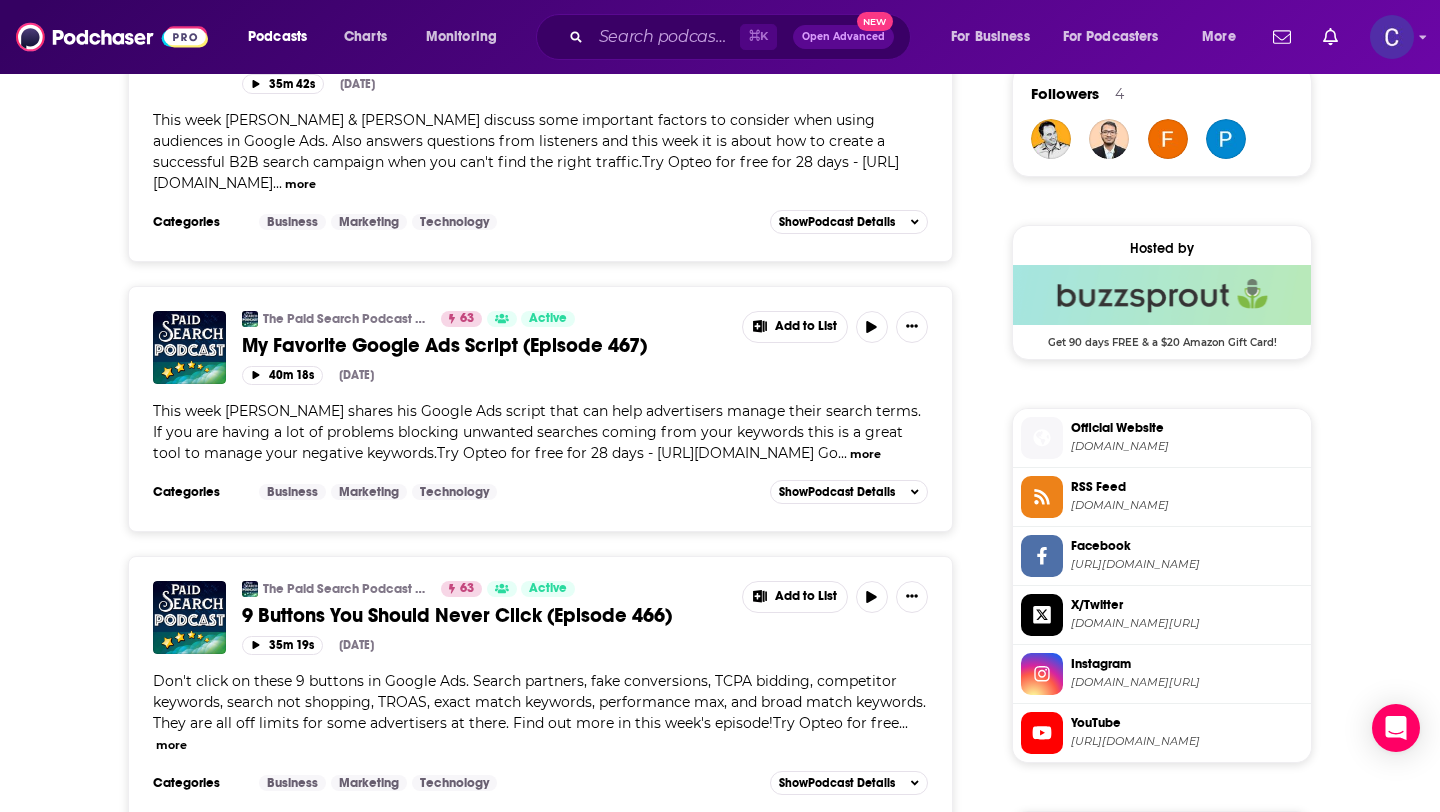 click on "more" at bounding box center [865, 454] 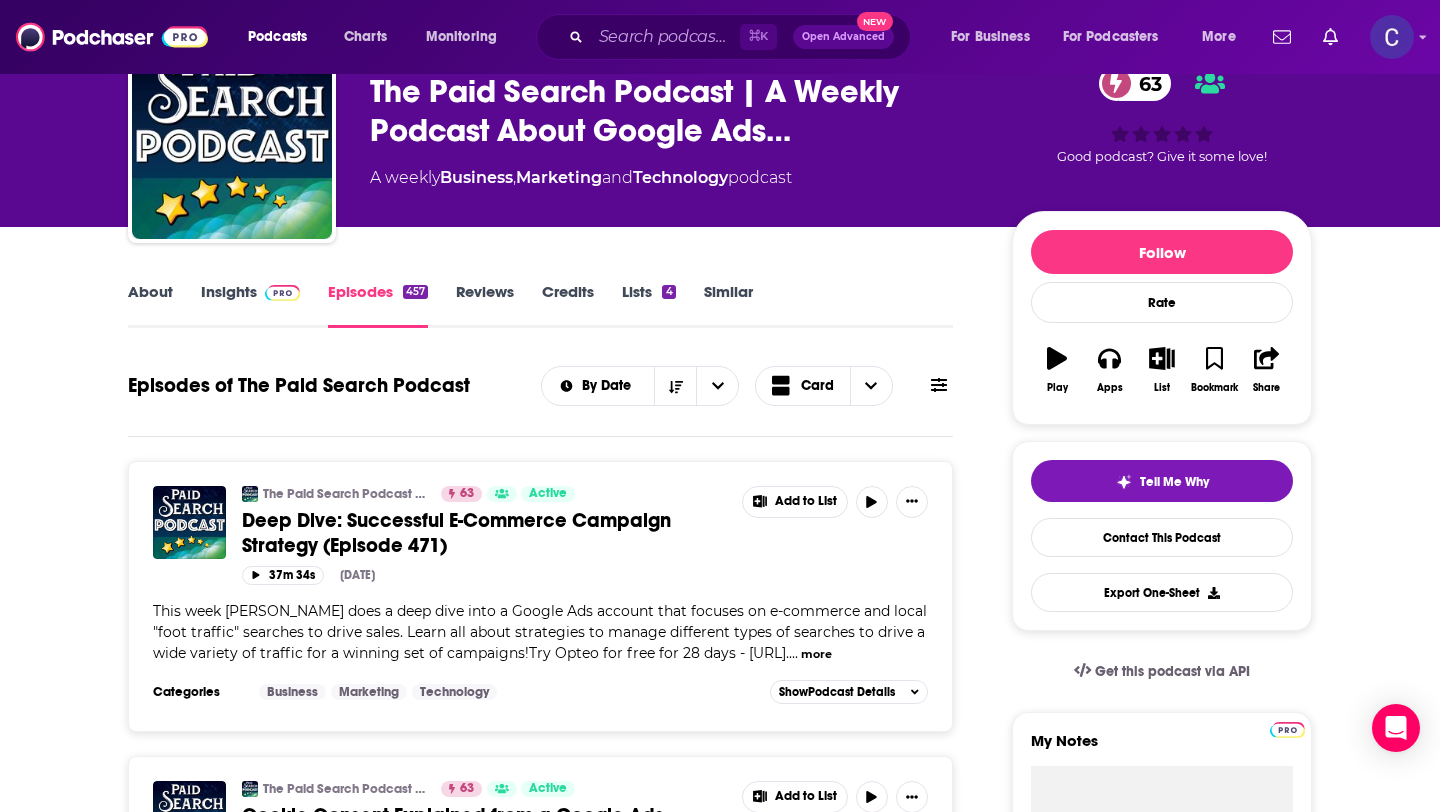 scroll, scrollTop: 0, scrollLeft: 0, axis: both 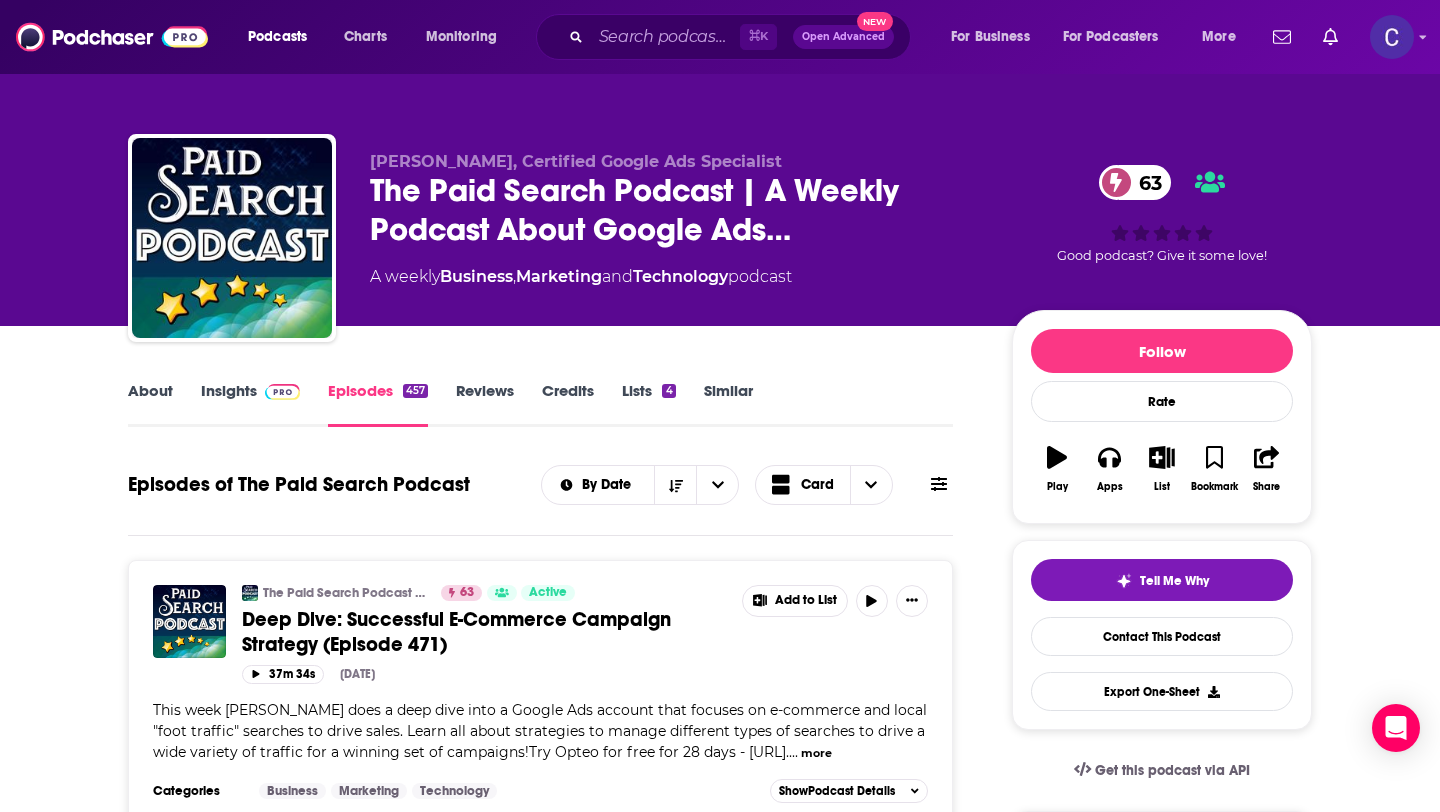 click on "Similar" at bounding box center (728, 404) 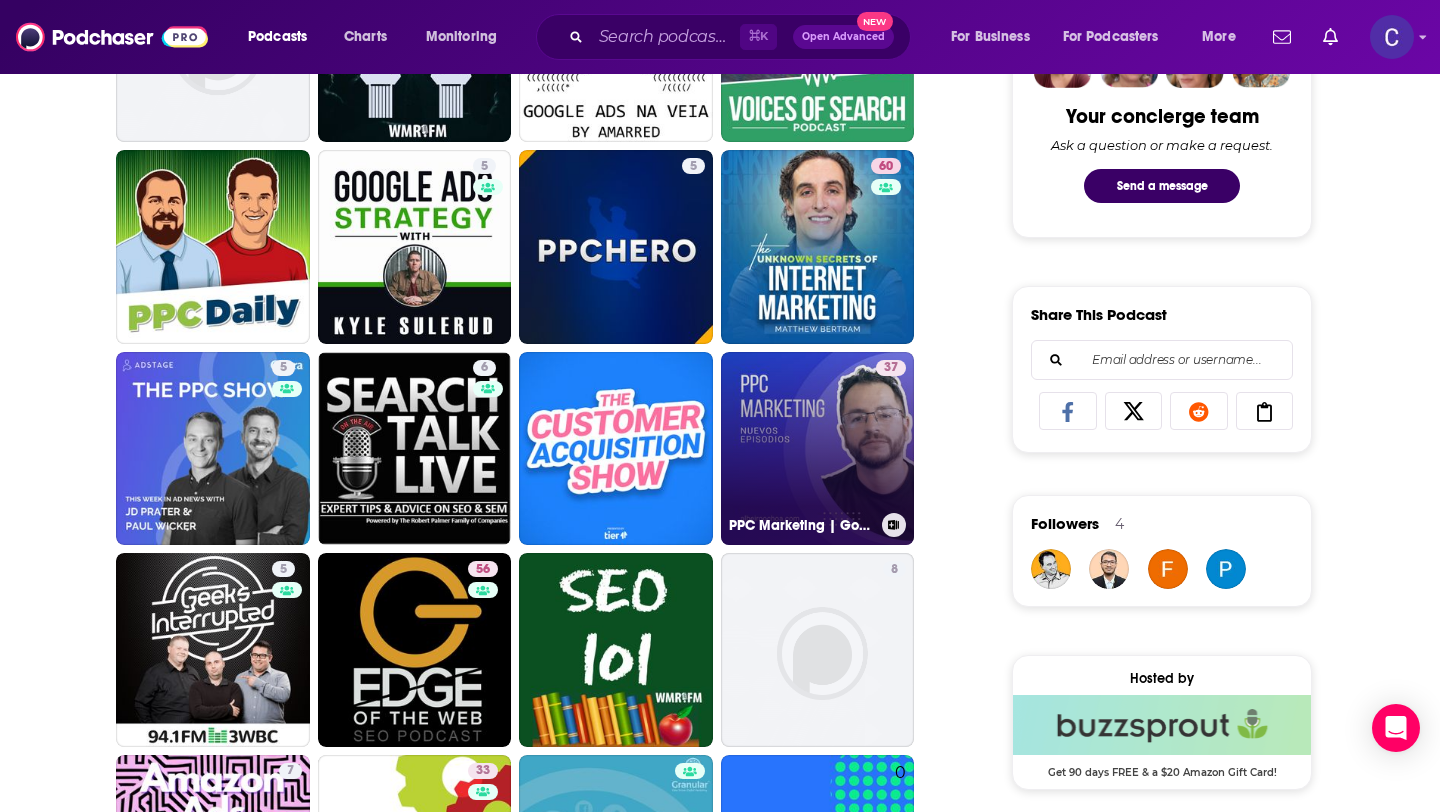 scroll, scrollTop: 1083, scrollLeft: 0, axis: vertical 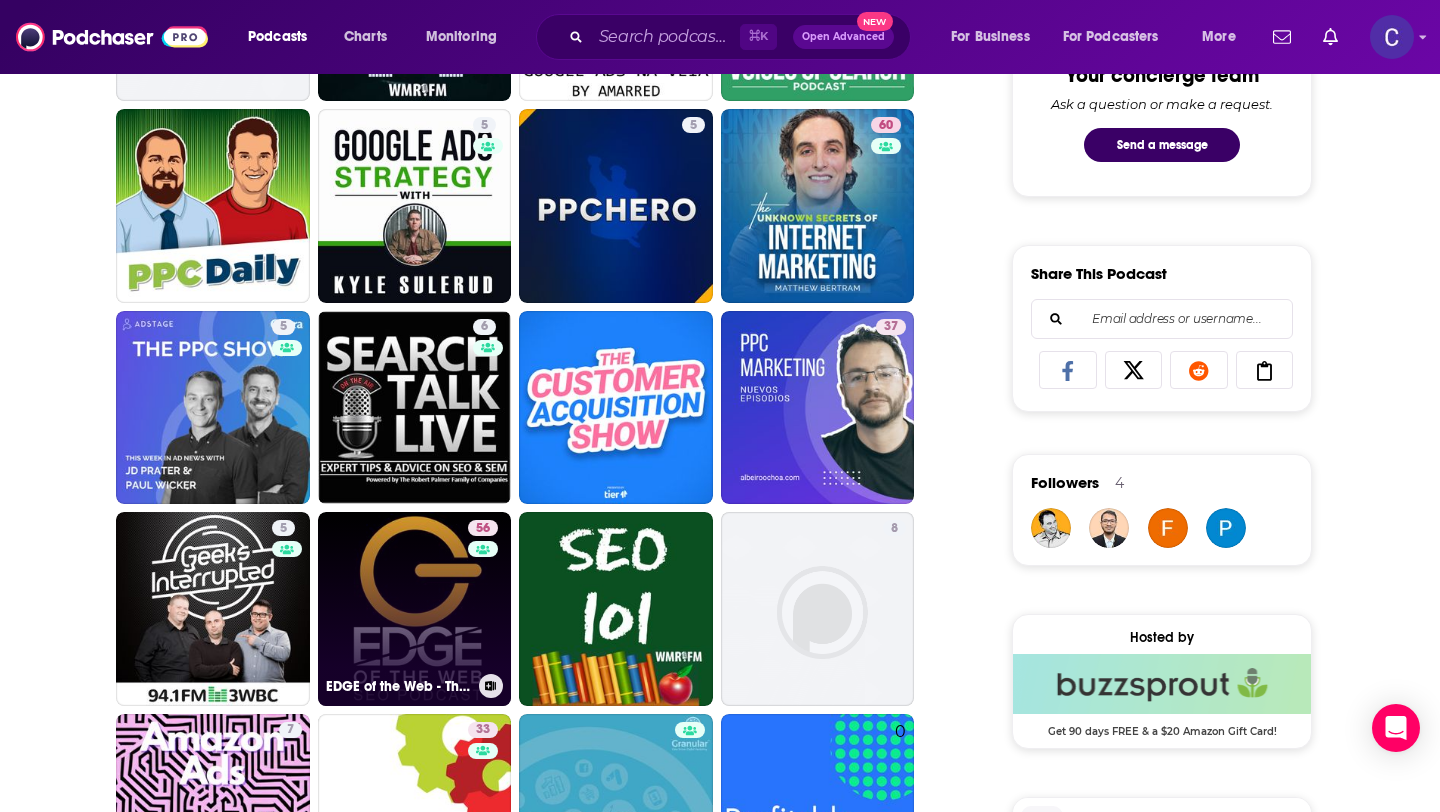 click on "56" at bounding box center [485, 597] 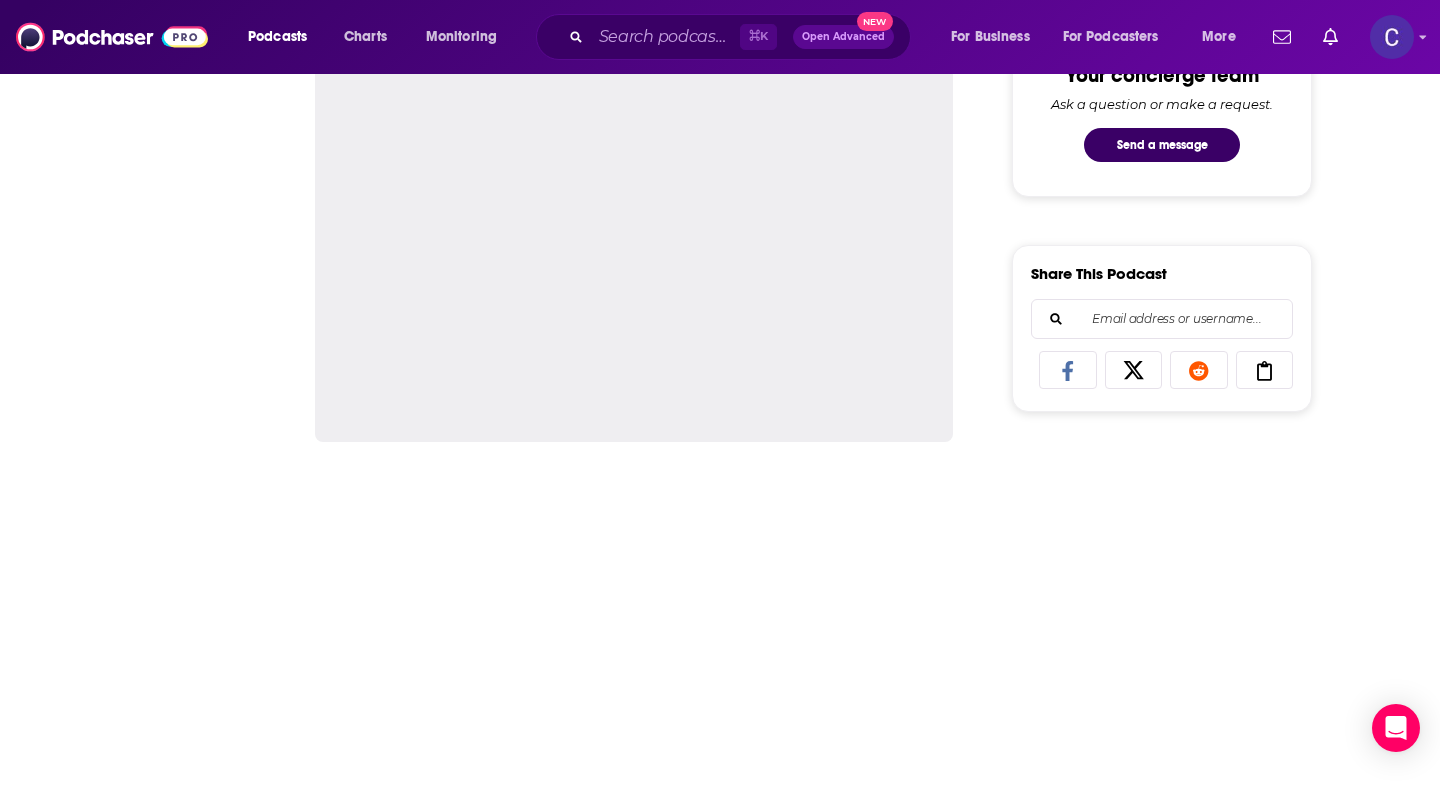 scroll, scrollTop: 0, scrollLeft: 0, axis: both 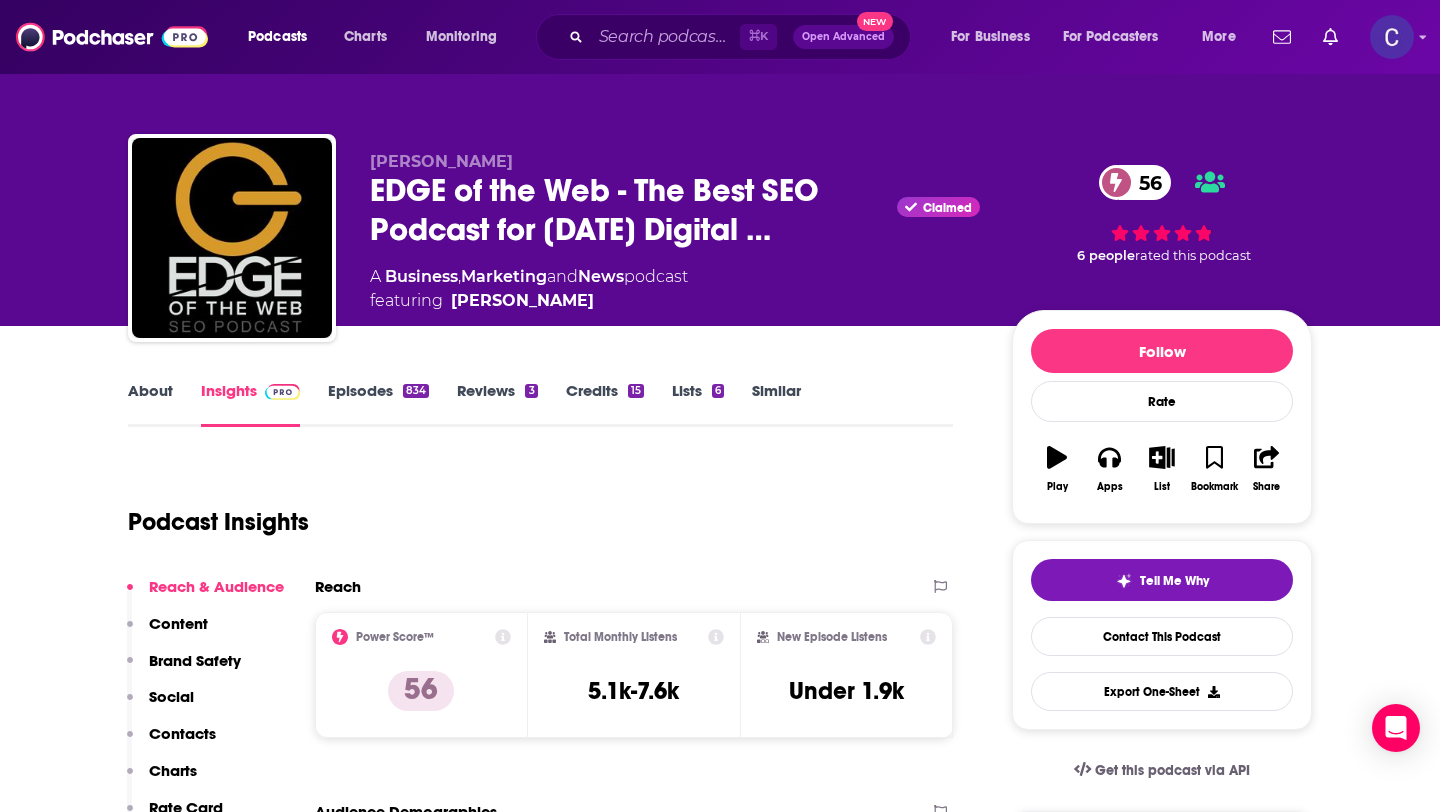 click on "Episodes 834" at bounding box center (378, 404) 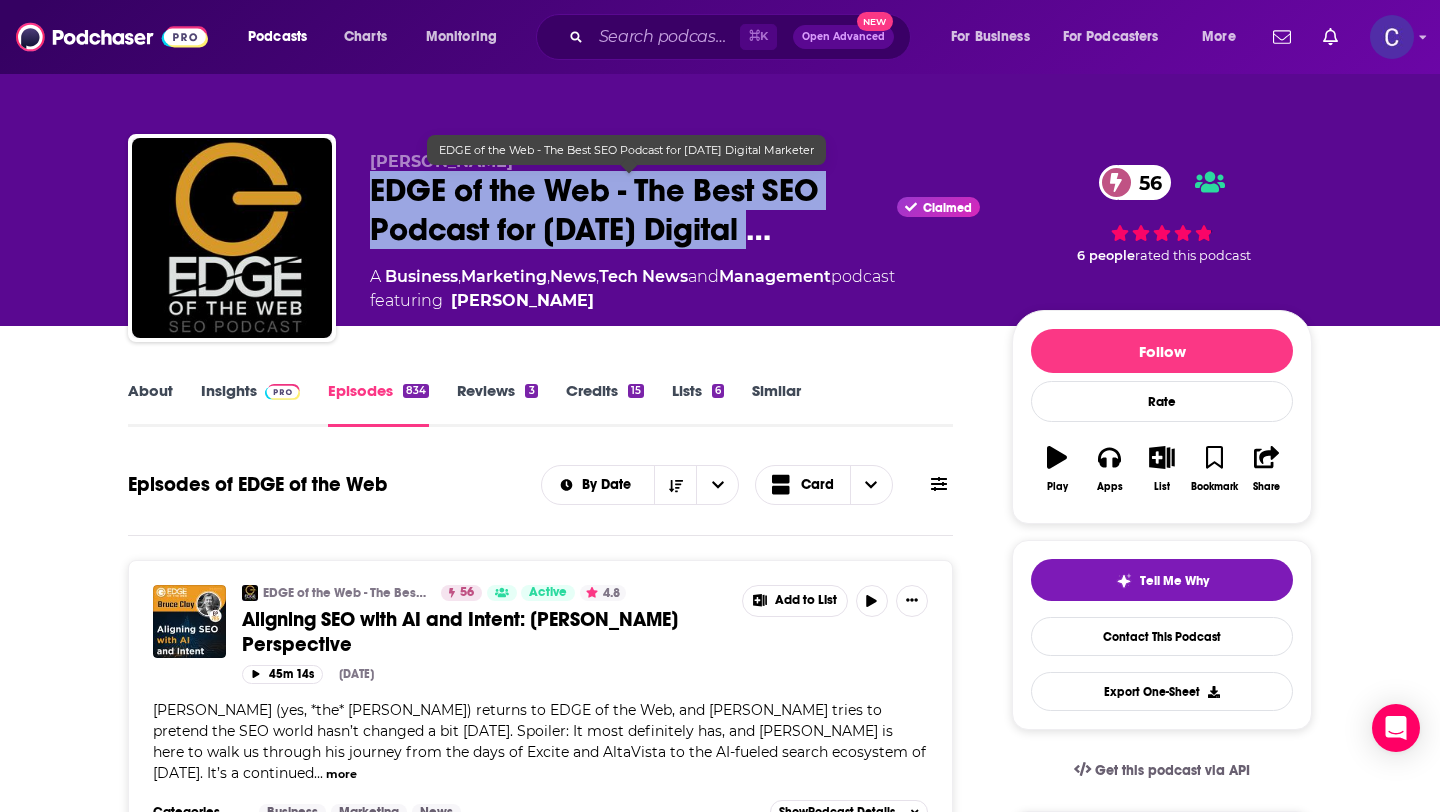 drag, startPoint x: 367, startPoint y: 187, endPoint x: 757, endPoint y: 238, distance: 393.32047 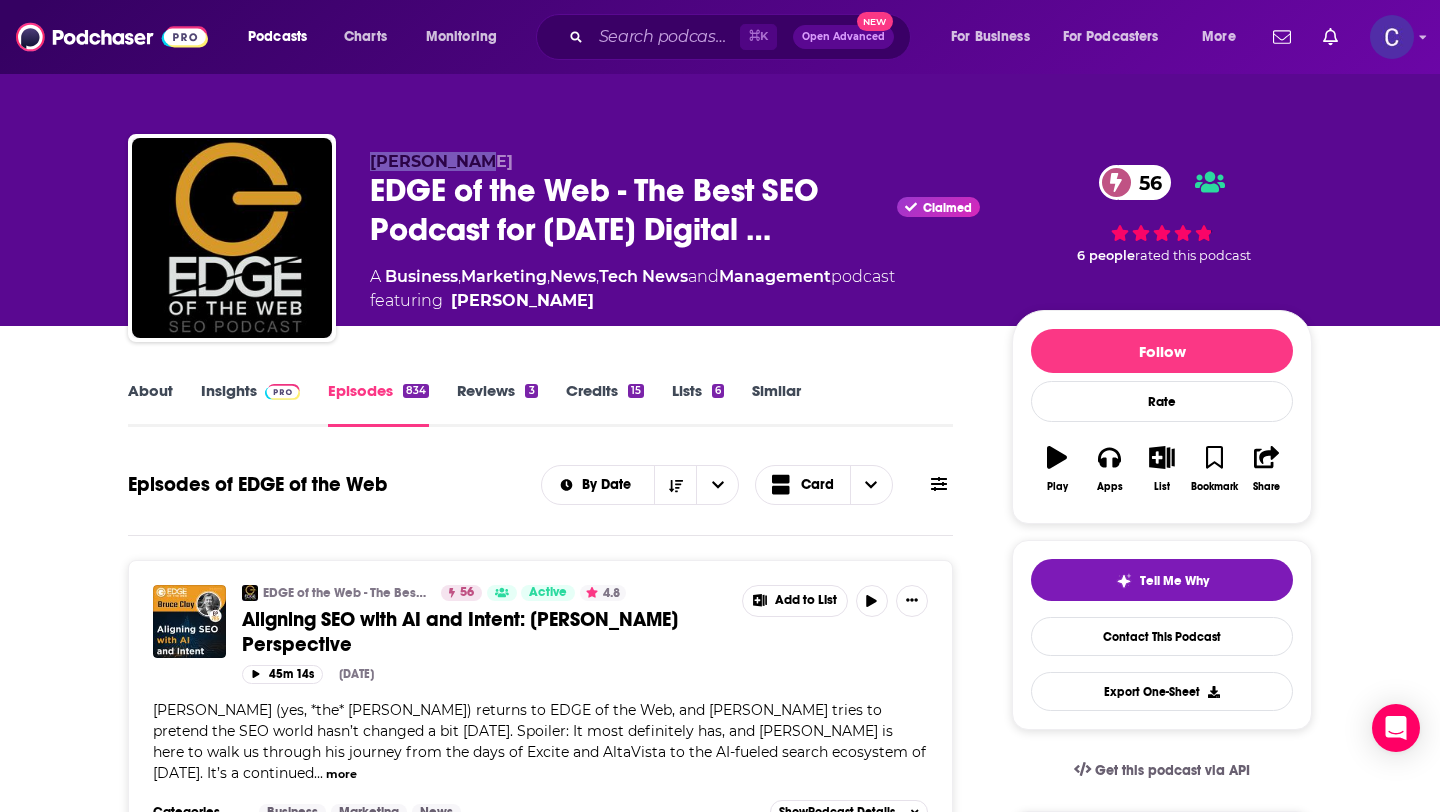 drag, startPoint x: 379, startPoint y: 136, endPoint x: 505, endPoint y: 162, distance: 128.65457 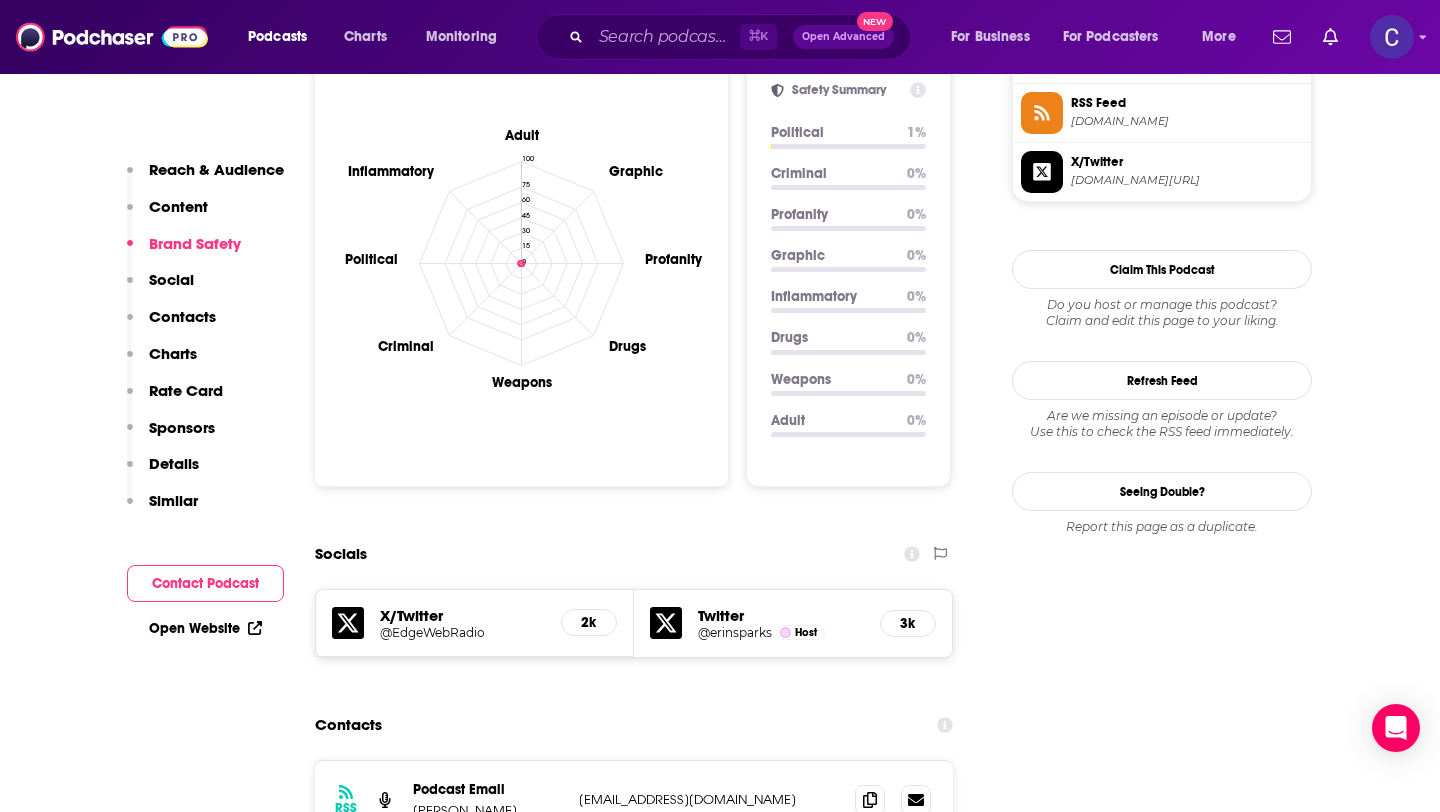 scroll, scrollTop: 1869, scrollLeft: 0, axis: vertical 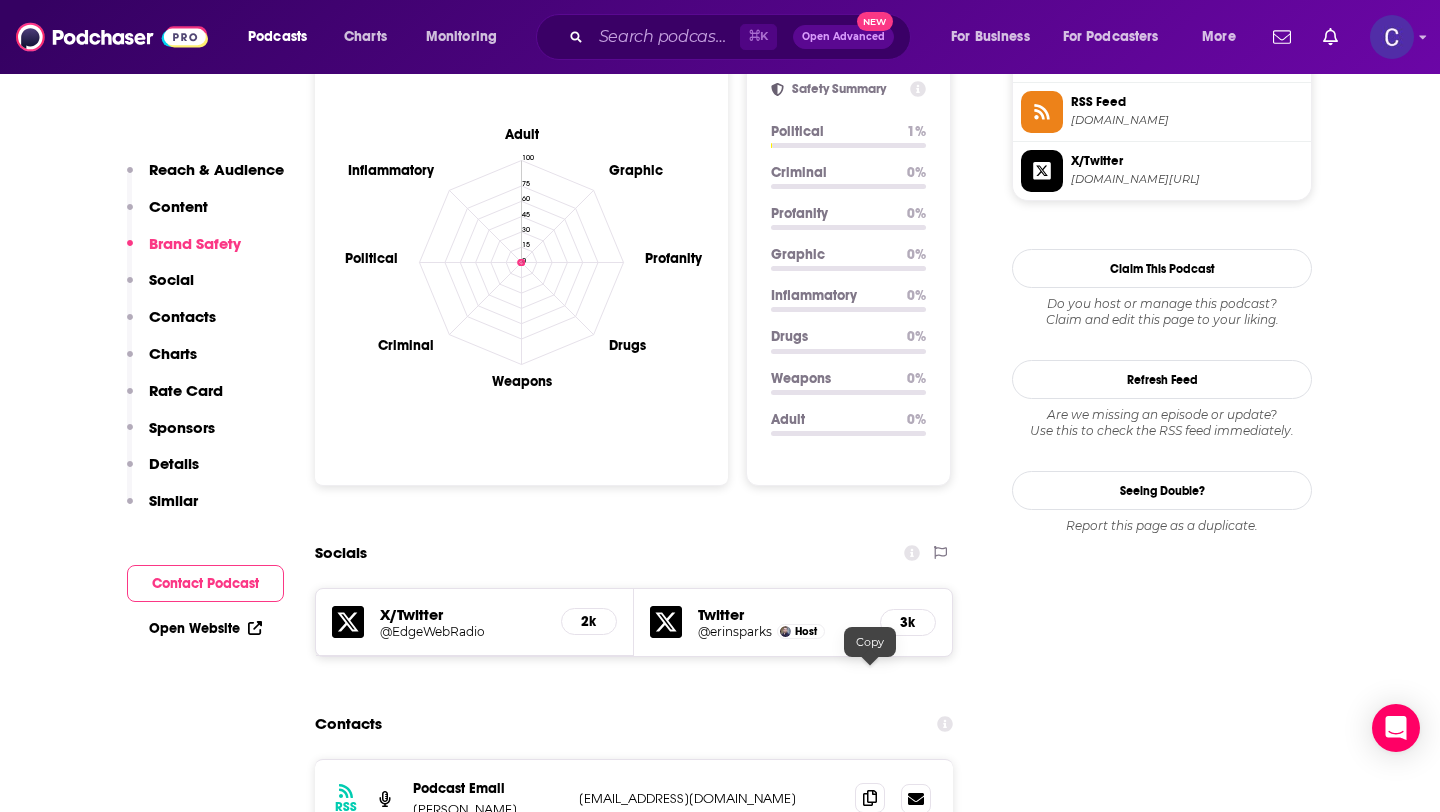click 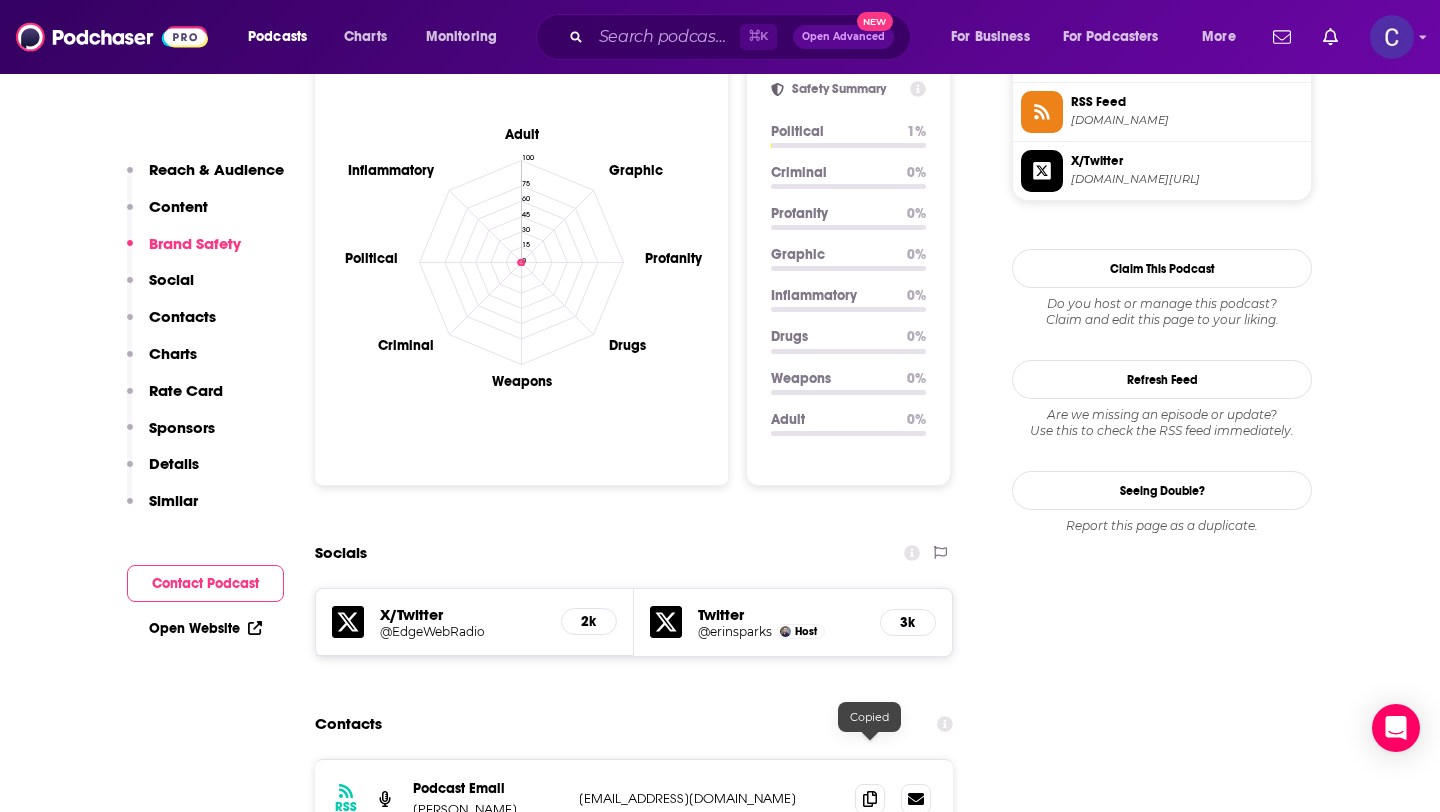 click at bounding box center [870, 873] 